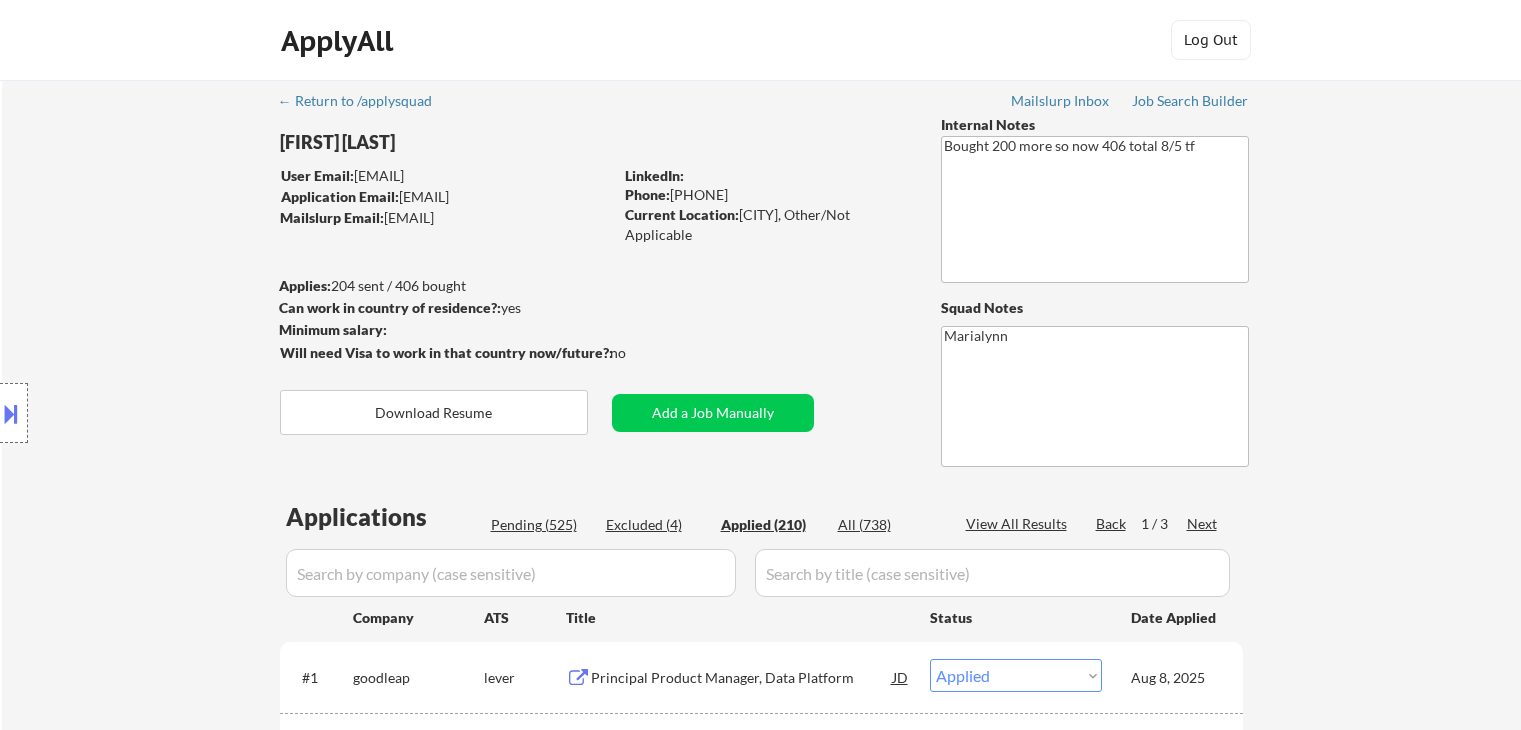 select on ""applied"" 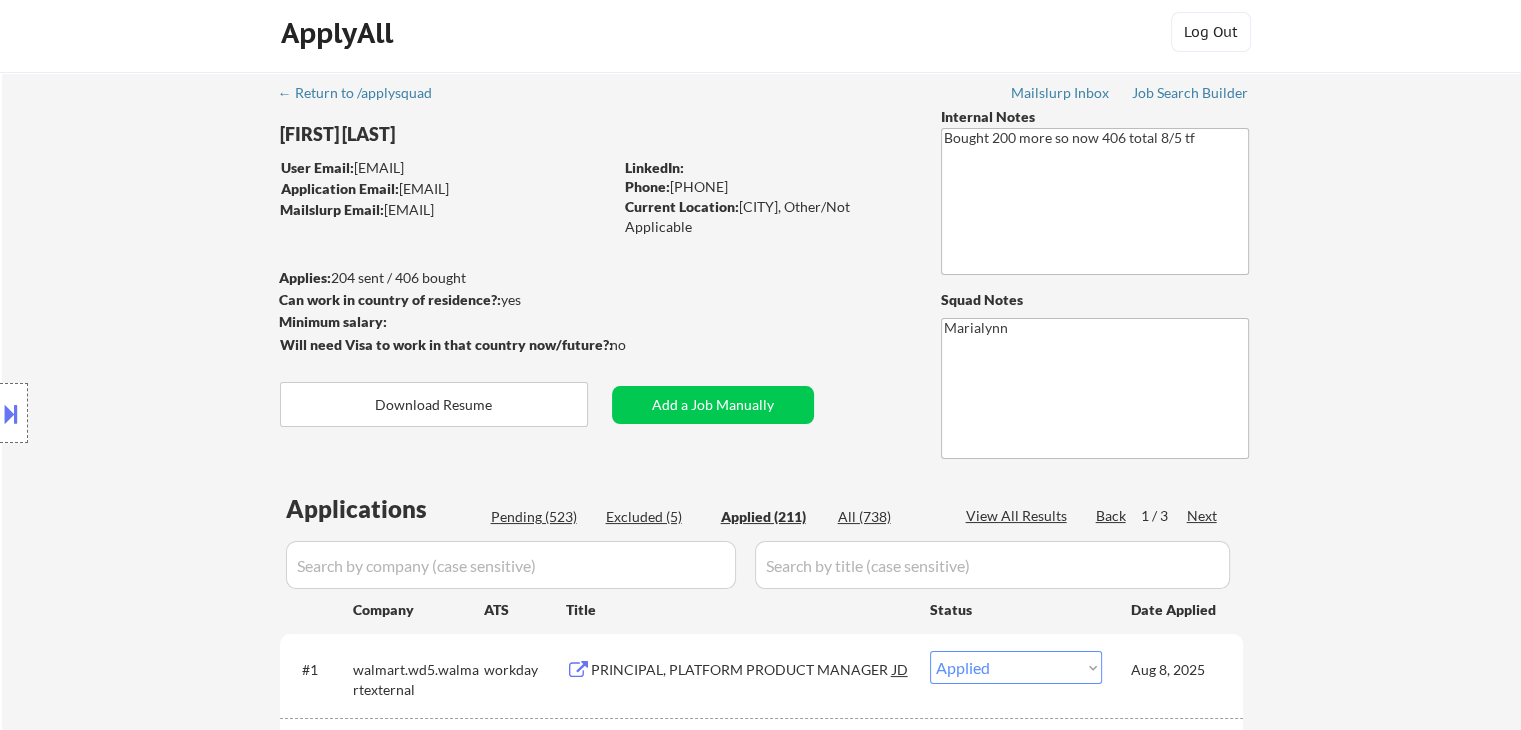 scroll, scrollTop: 0, scrollLeft: 0, axis: both 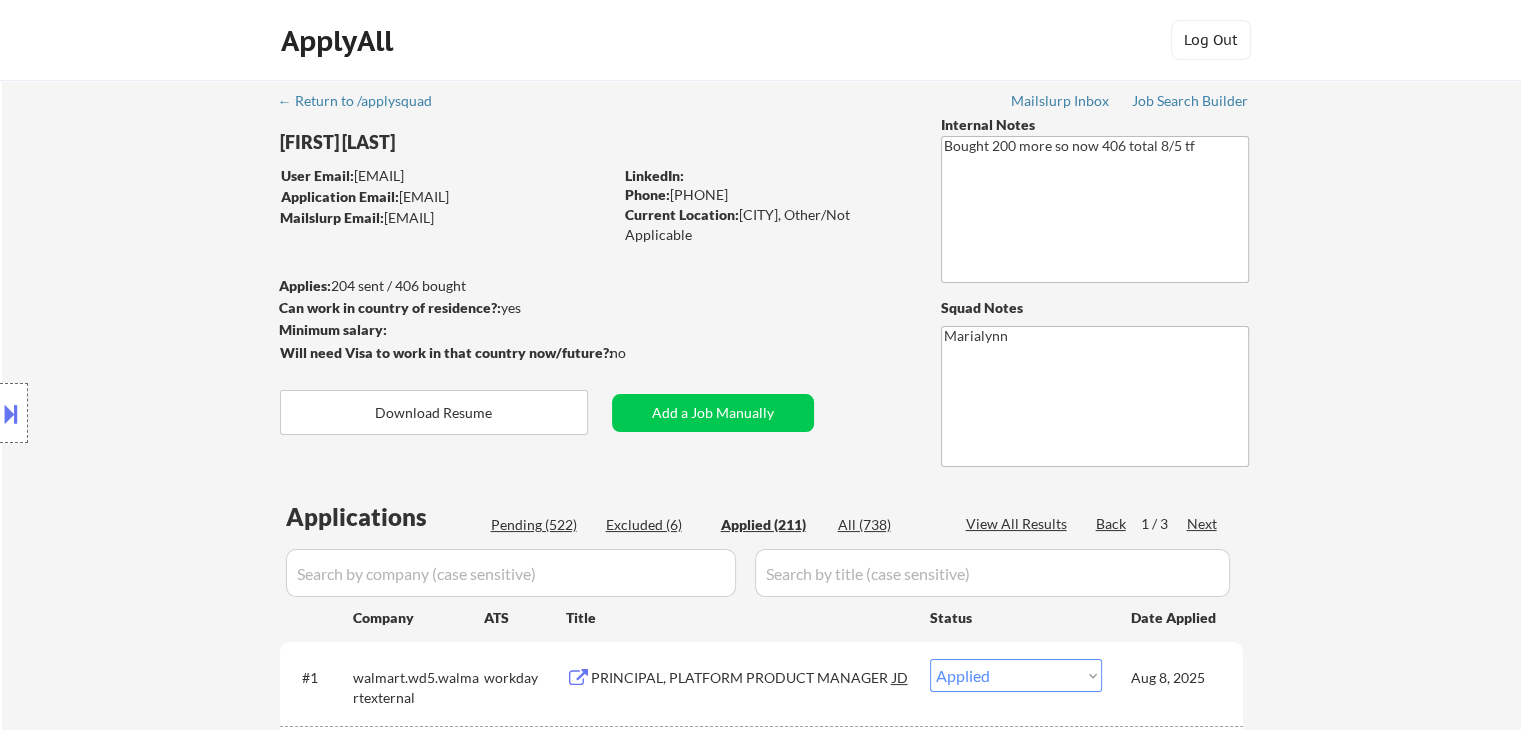 drag, startPoint x: 384, startPoint y: 217, endPoint x: 562, endPoint y: 225, distance: 178.17969 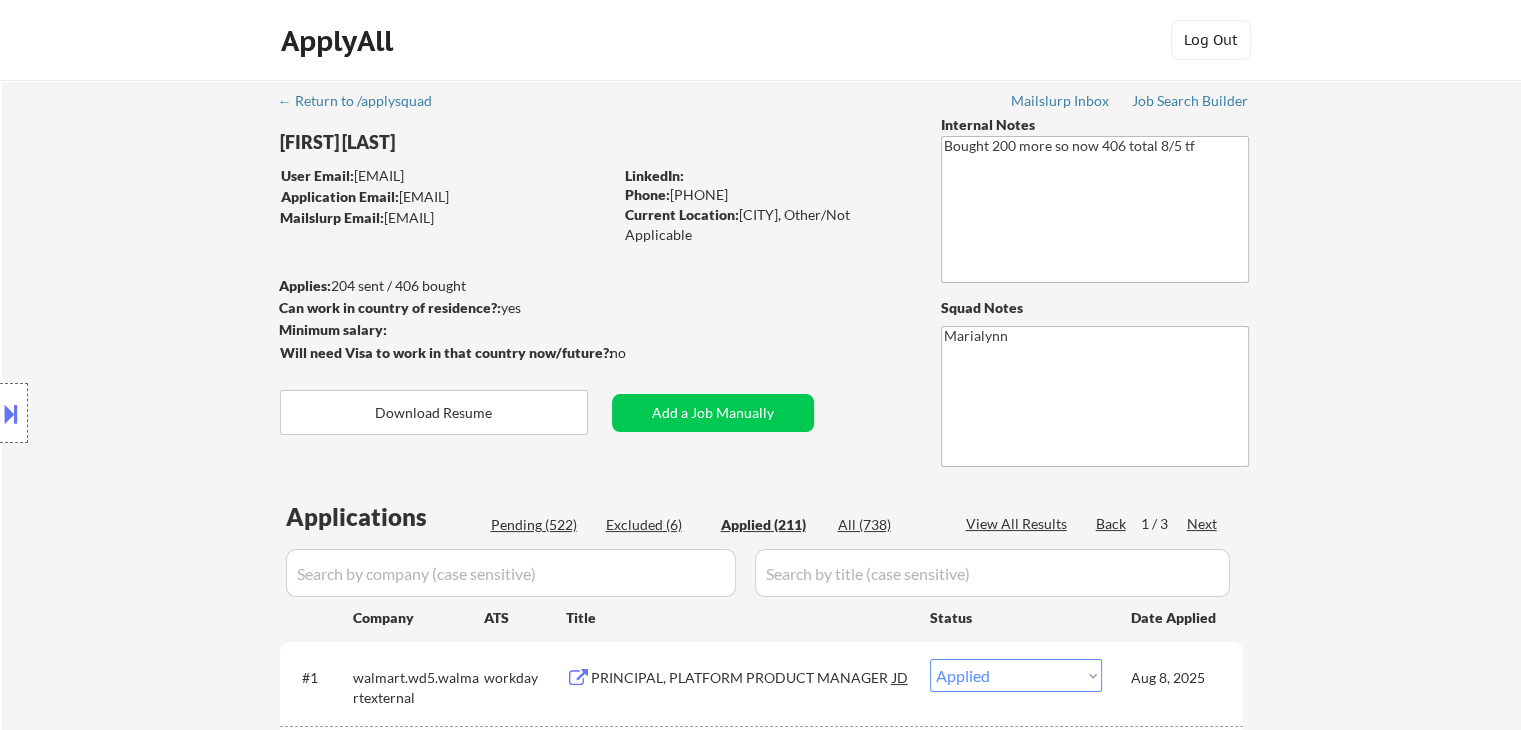 drag, startPoint x: 676, startPoint y: 193, endPoint x: 752, endPoint y: 198, distance: 76.1643 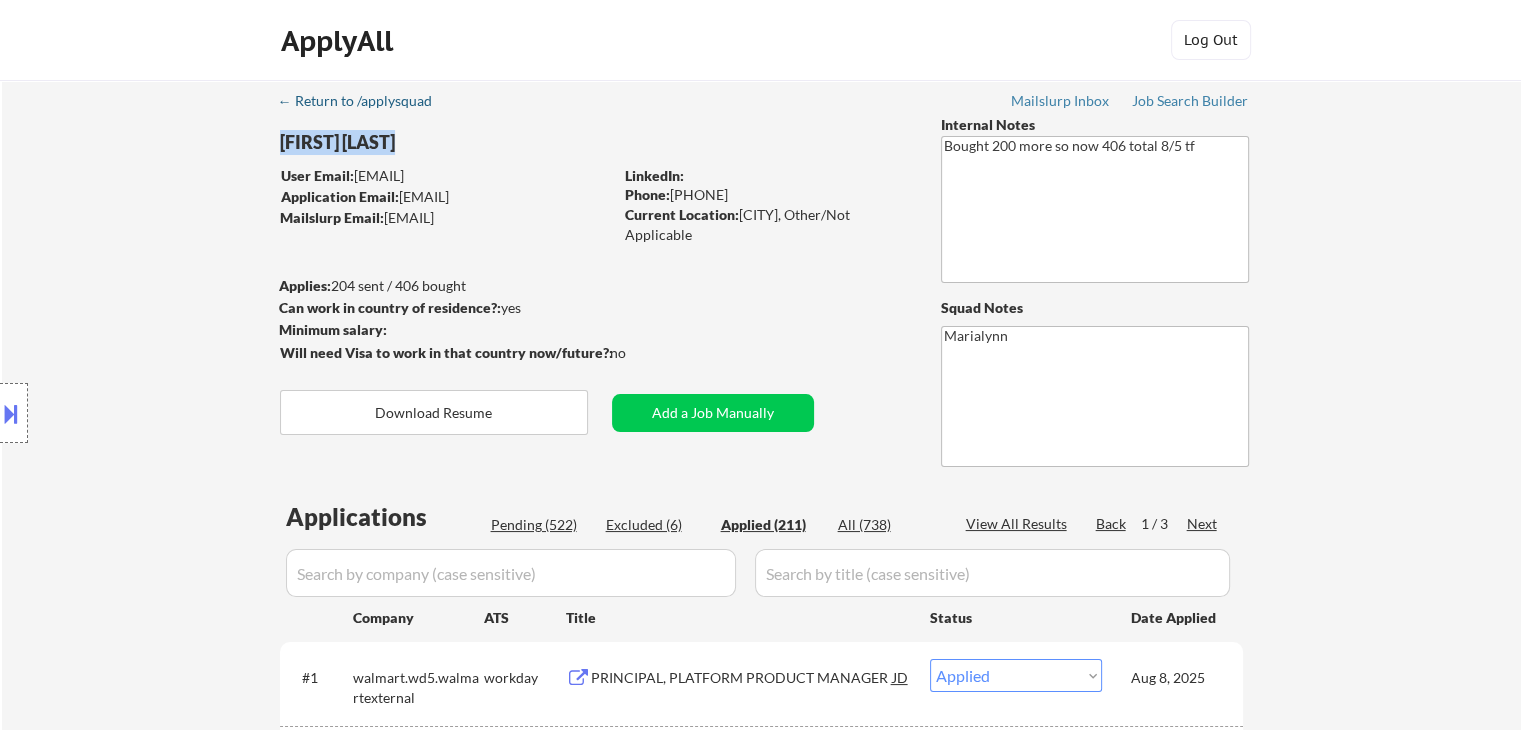 drag, startPoint x: 410, startPoint y: 145, endPoint x: 284, endPoint y: 111, distance: 130.5067 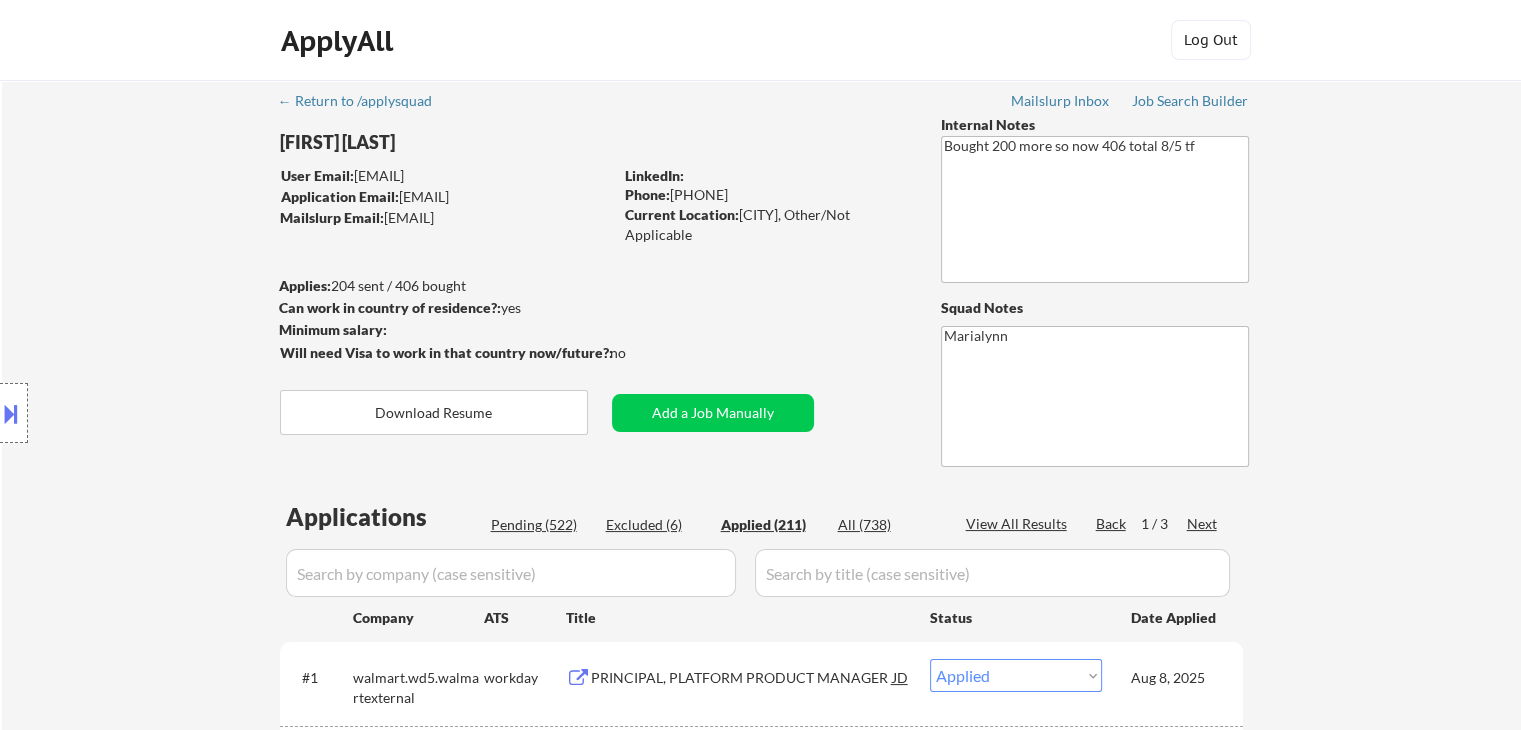 drag, startPoint x: 321, startPoint y: 141, endPoint x: 418, endPoint y: 125, distance: 98.31073 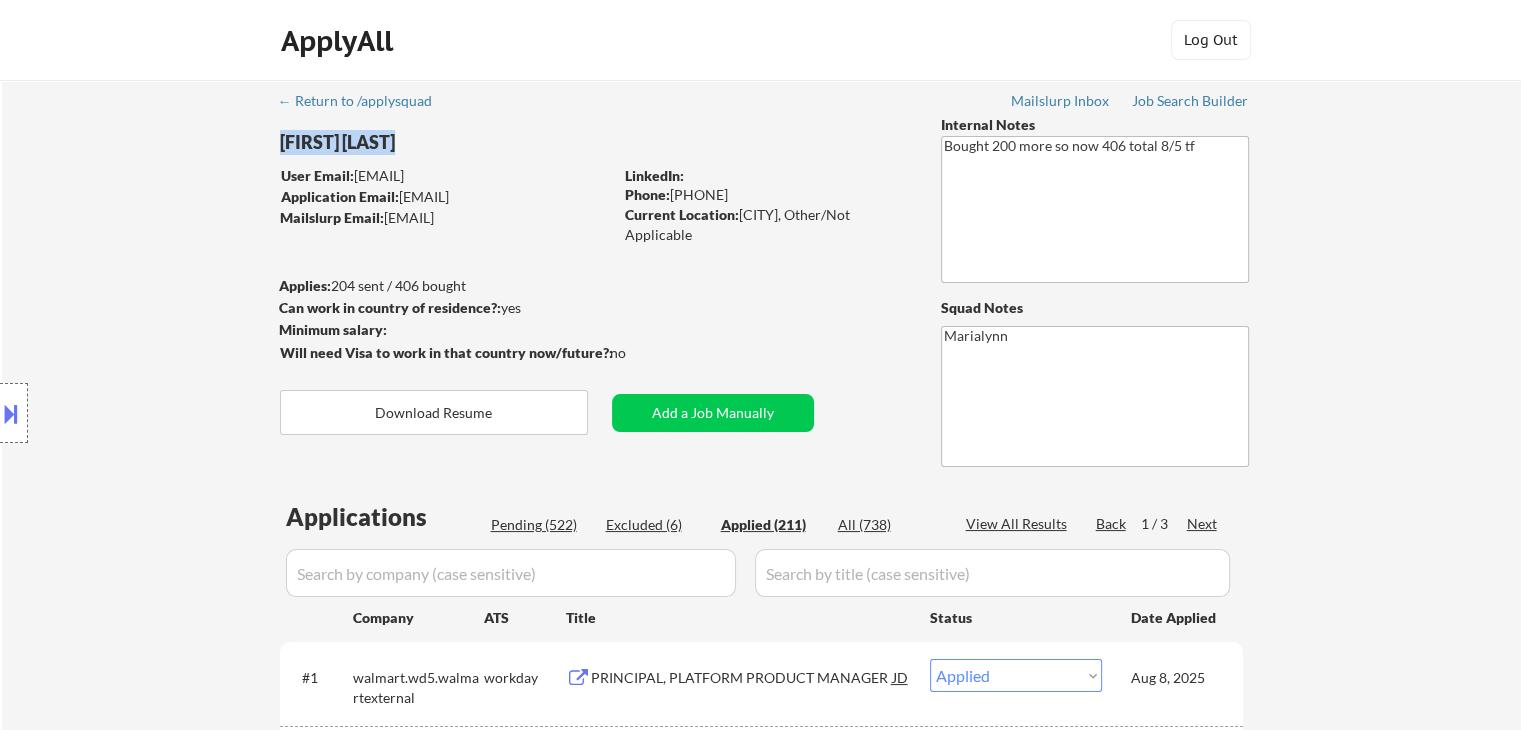 drag, startPoint x: 377, startPoint y: 145, endPoint x: 284, endPoint y: 117, distance: 97.123634 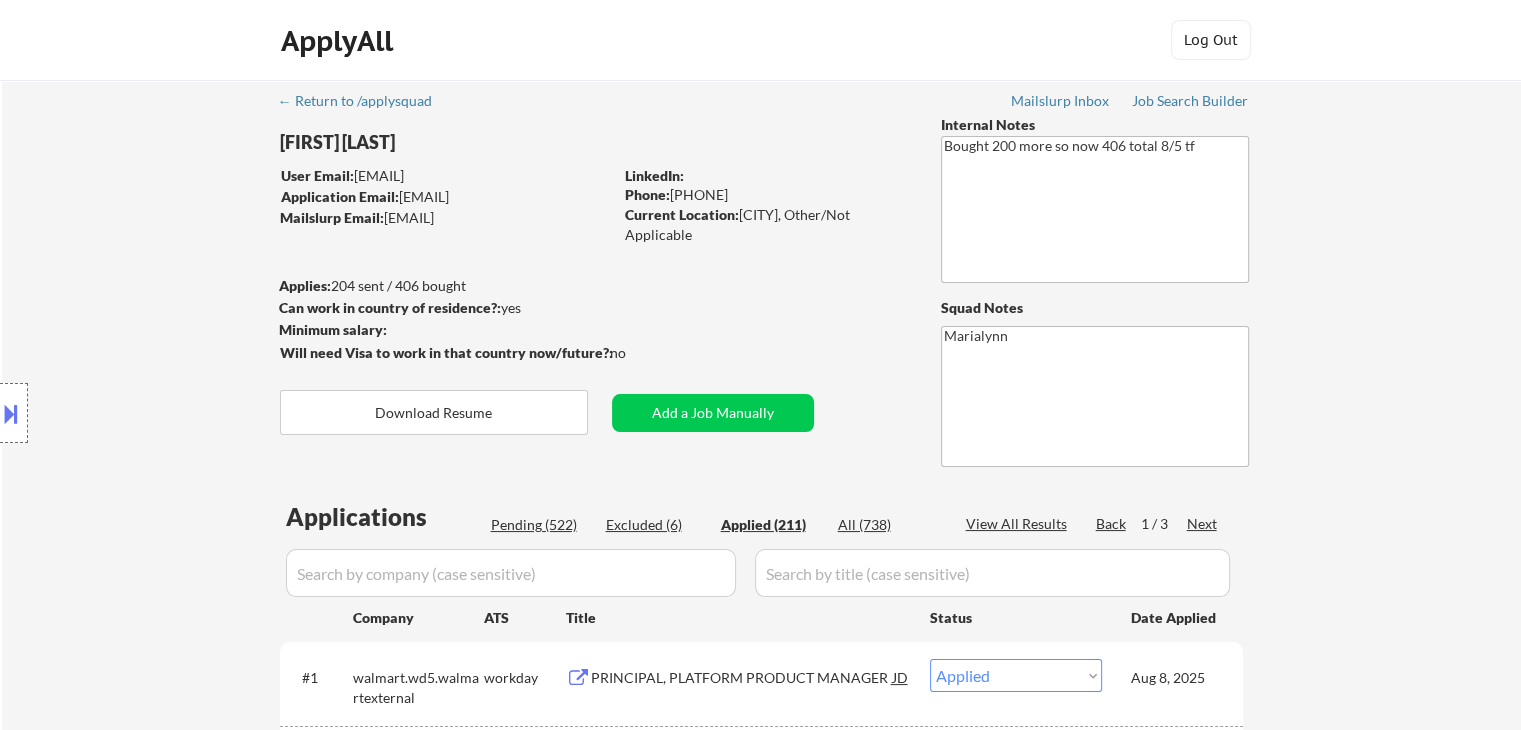 drag, startPoint x: 289, startPoint y: 132, endPoint x: 442, endPoint y: 81, distance: 161.27615 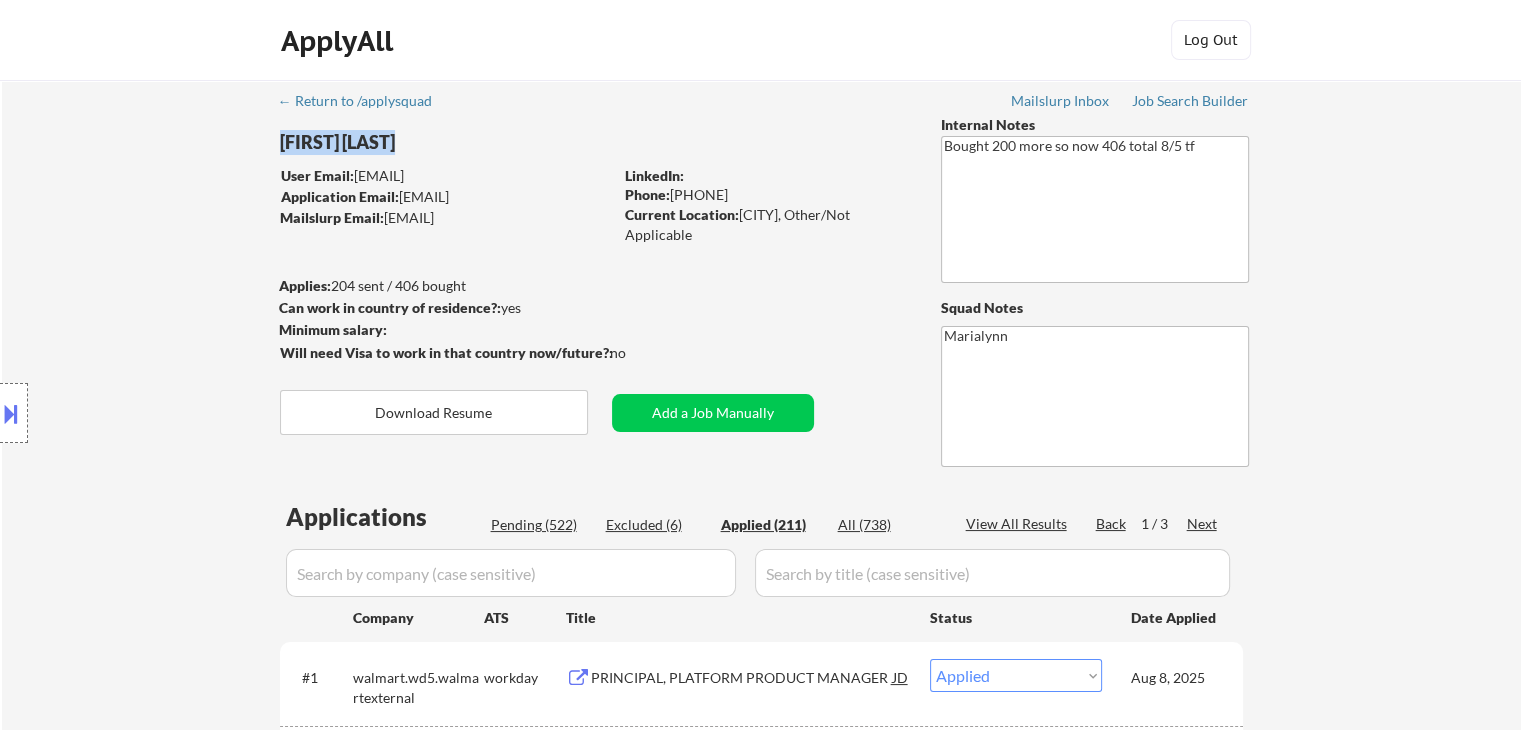 drag, startPoint x: 411, startPoint y: 138, endPoint x: 275, endPoint y: 110, distance: 138.85243 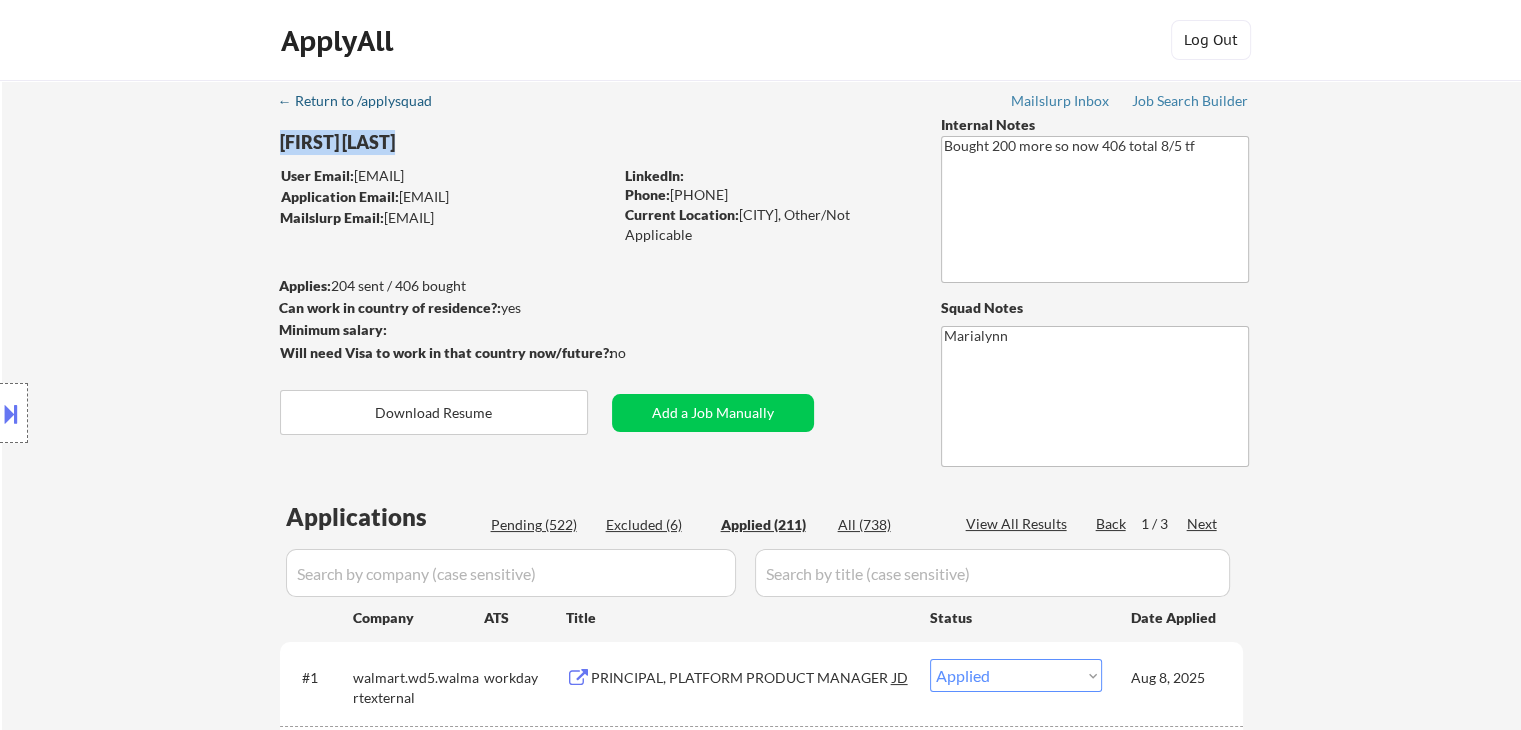 copy on "[FIRST] [LAST]" 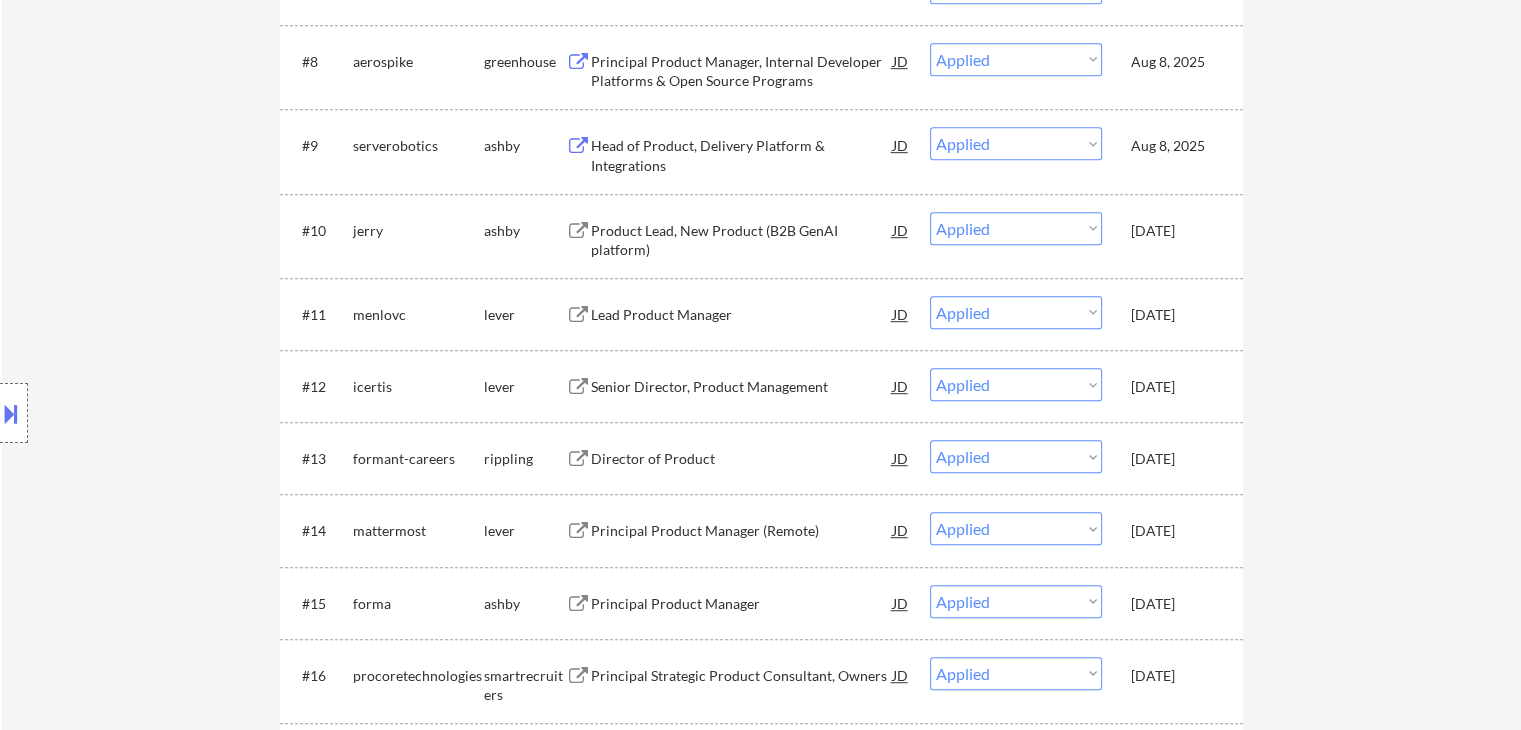 scroll, scrollTop: 1100, scrollLeft: 0, axis: vertical 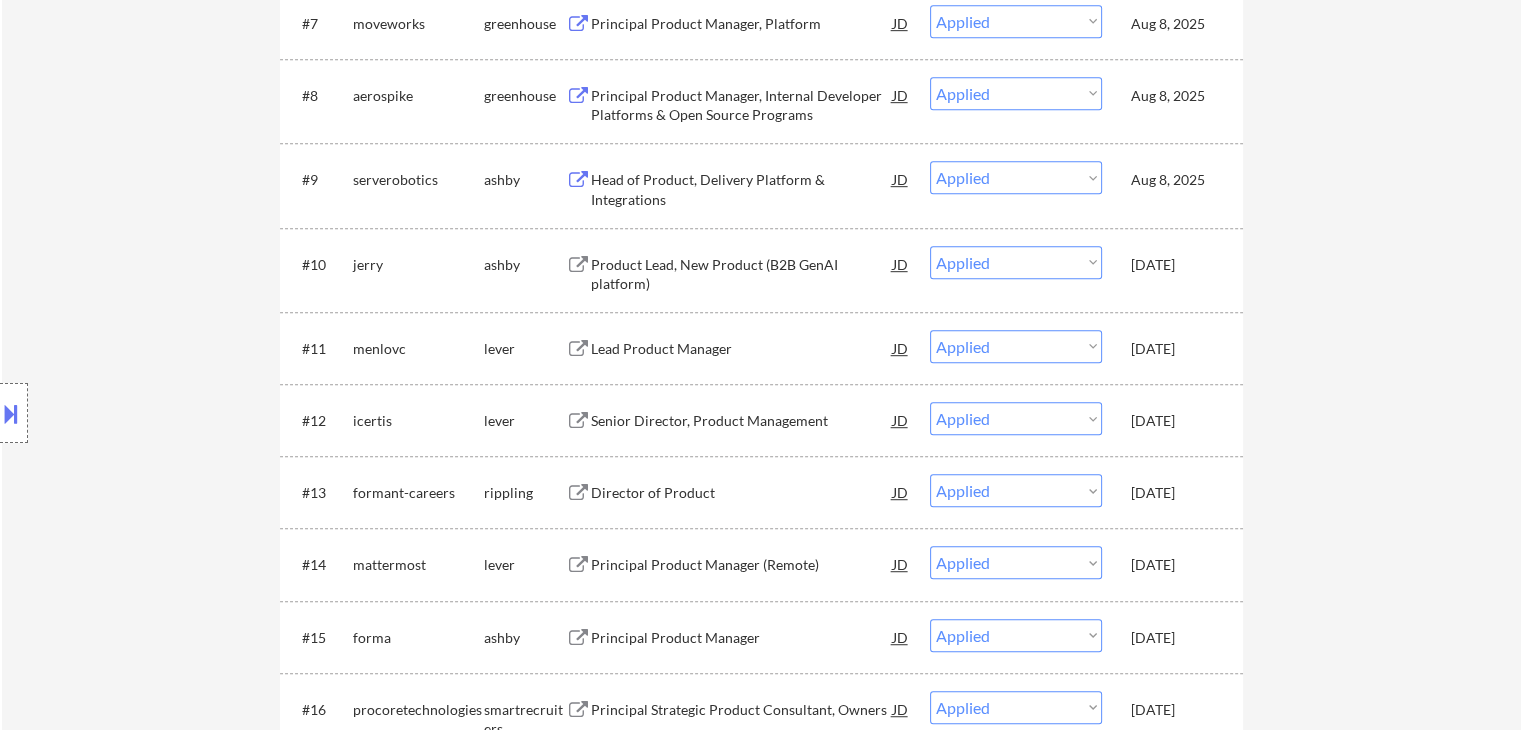 click at bounding box center (11, 413) 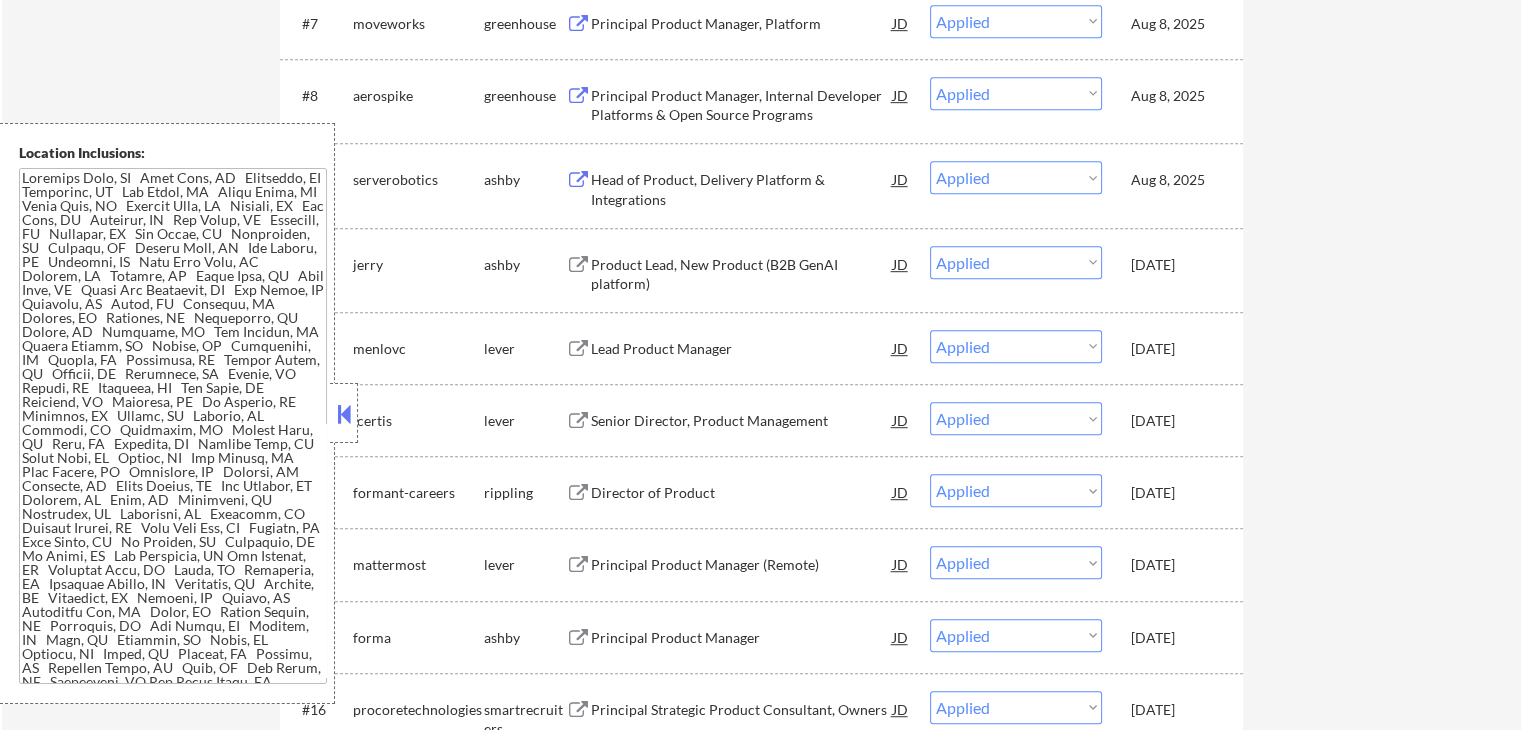 scroll, scrollTop: 0, scrollLeft: 0, axis: both 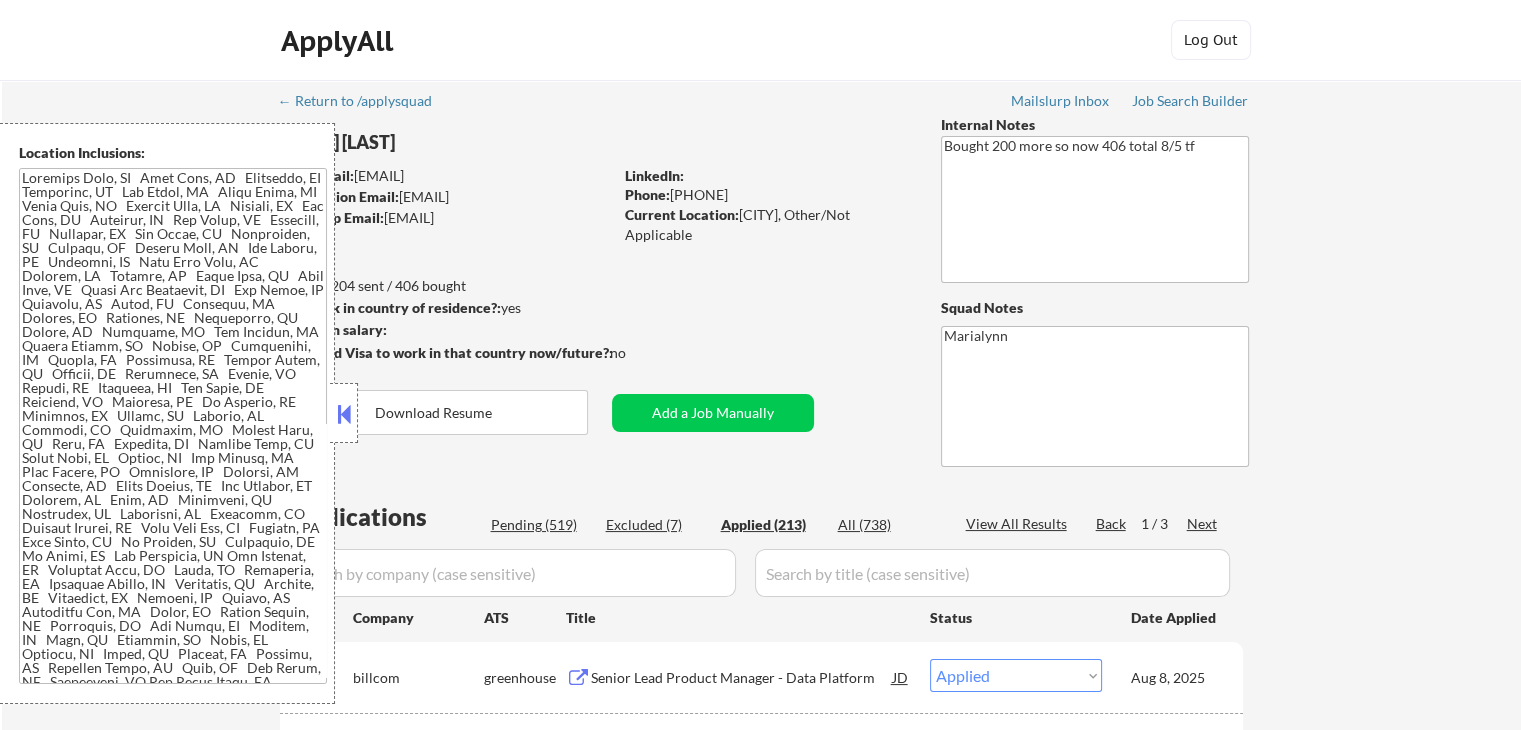 drag, startPoint x: 888, startPoint y: 97, endPoint x: 775, endPoint y: 37, distance: 127.94139 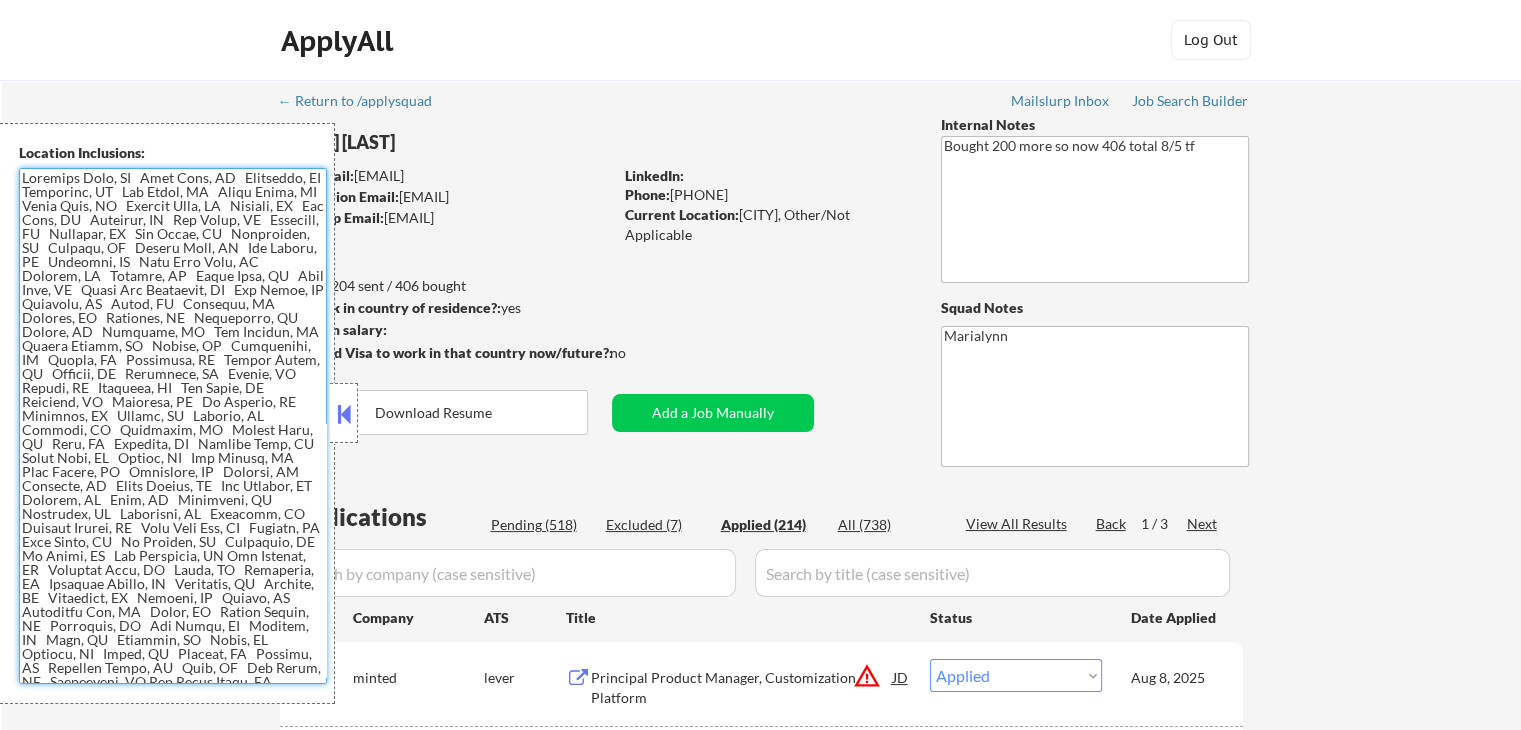 drag, startPoint x: 25, startPoint y: 175, endPoint x: 134, endPoint y: 178, distance: 109.041275 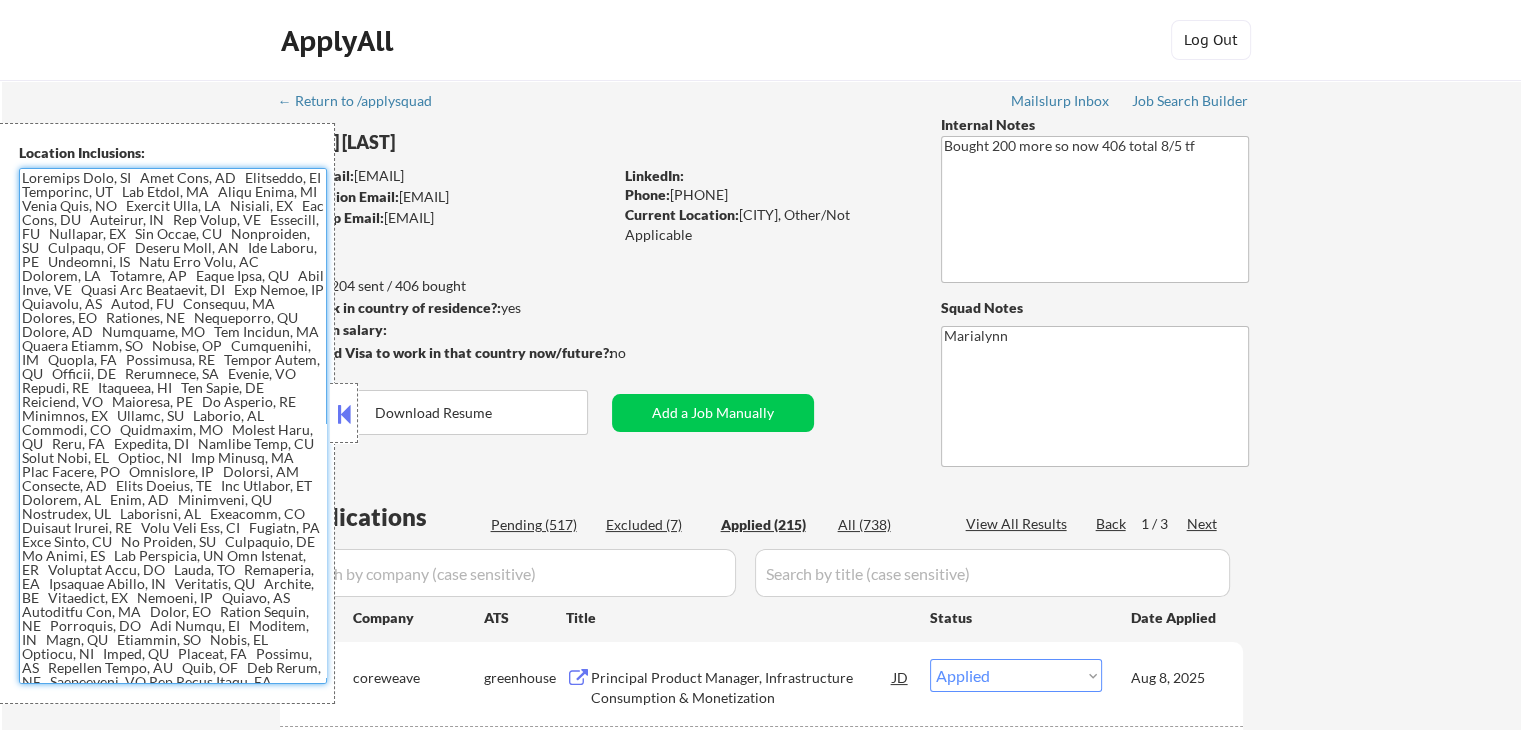 drag, startPoint x: 348, startPoint y: 413, endPoint x: 411, endPoint y: 413, distance: 63 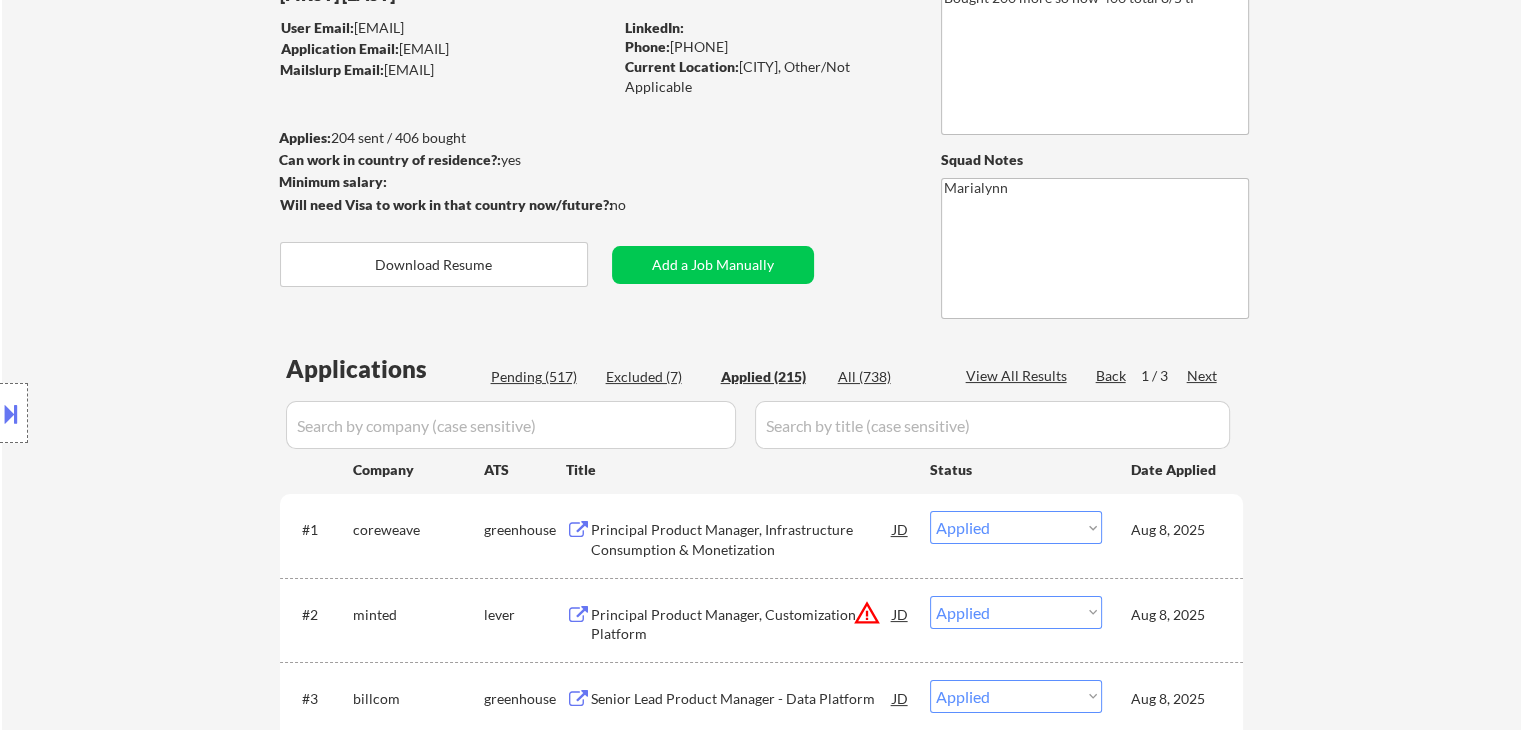 scroll, scrollTop: 100, scrollLeft: 0, axis: vertical 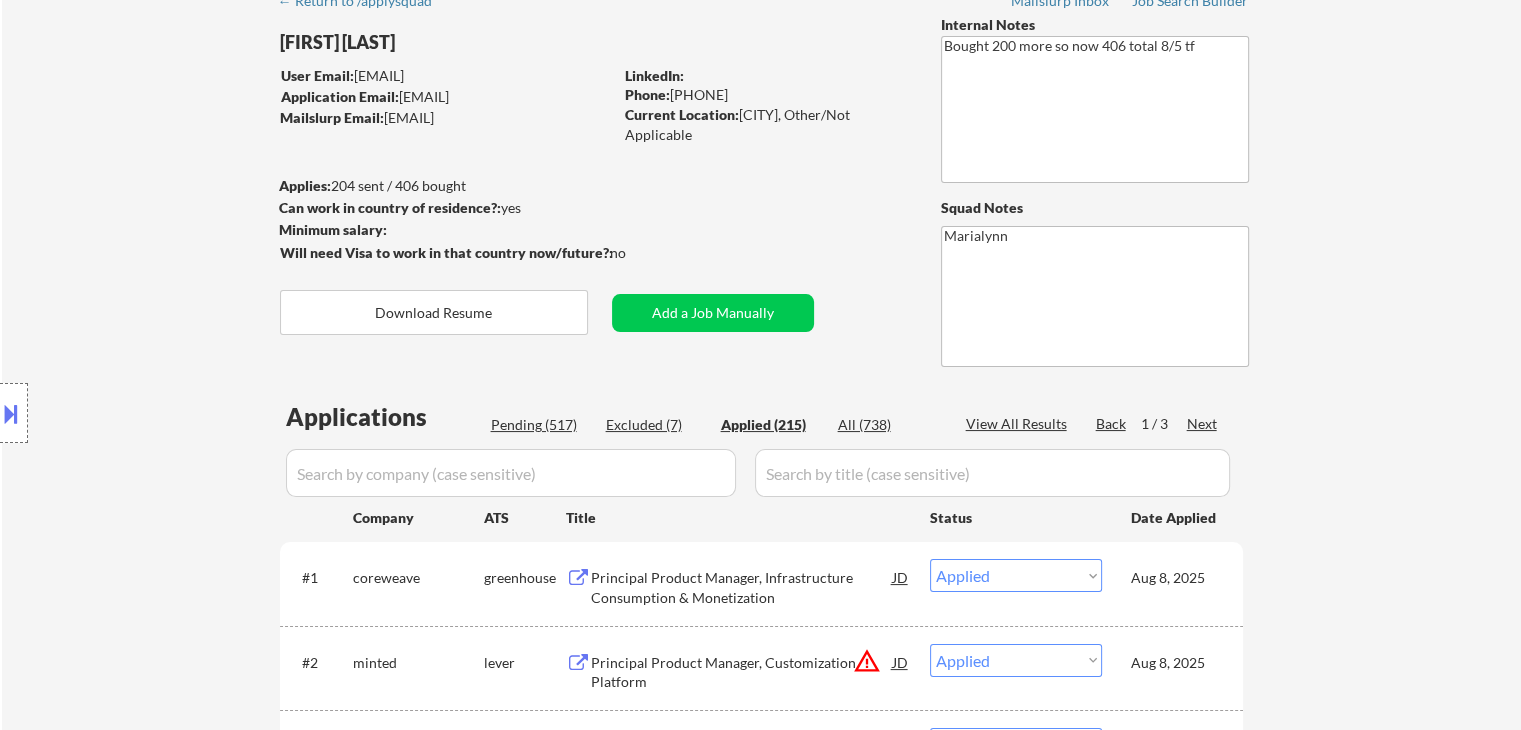 drag, startPoint x: 675, startPoint y: 89, endPoint x: 752, endPoint y: 89, distance: 77 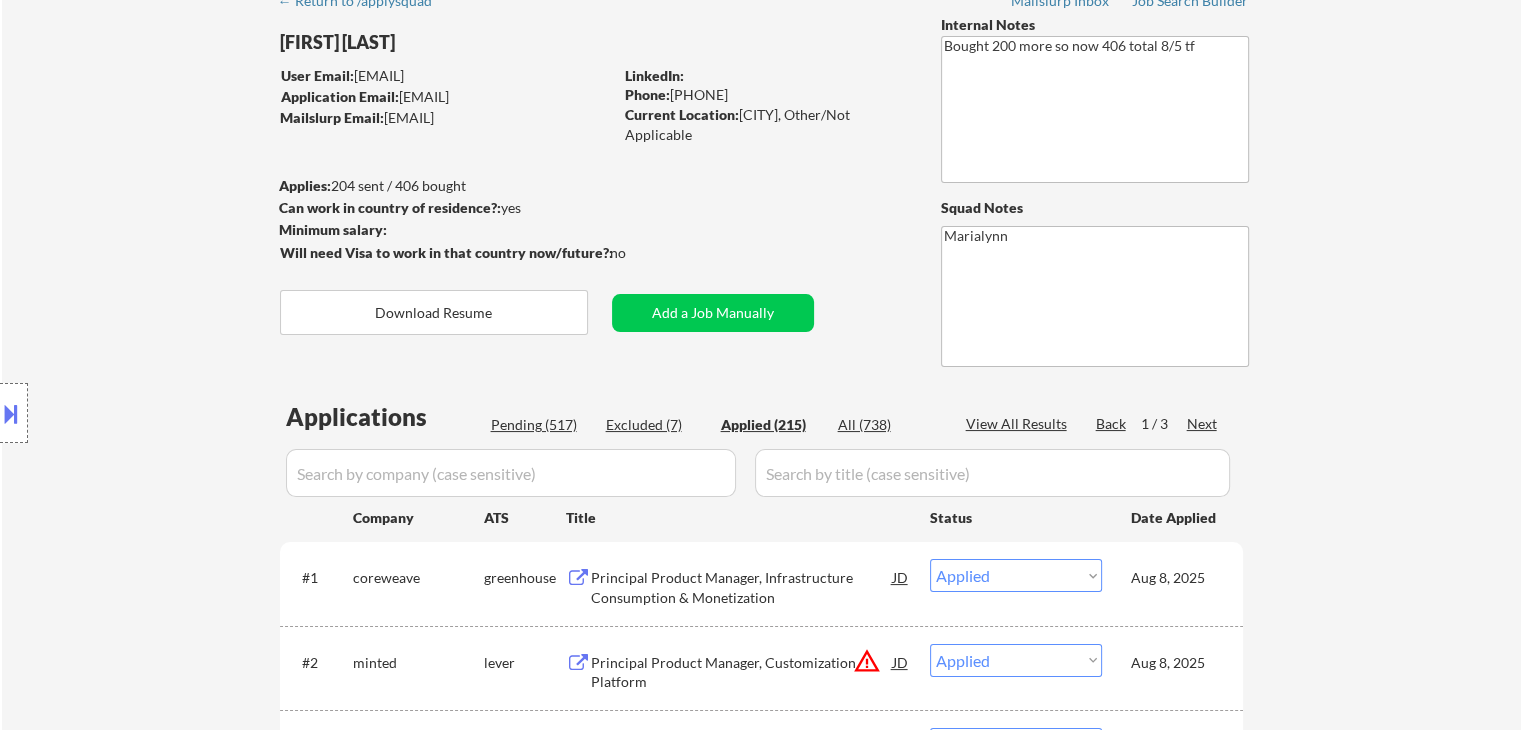 copy on "[PHONE]" 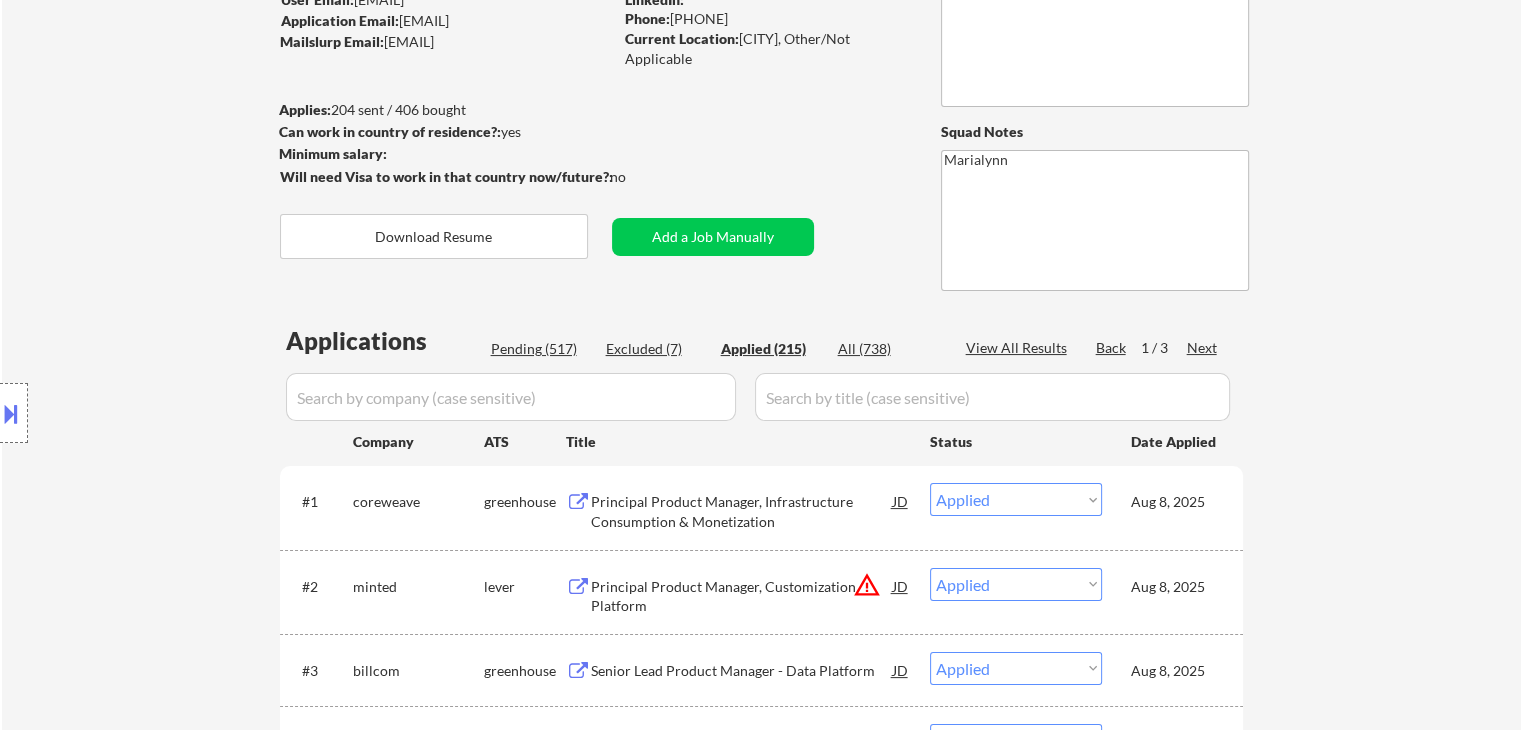 scroll, scrollTop: 0, scrollLeft: 0, axis: both 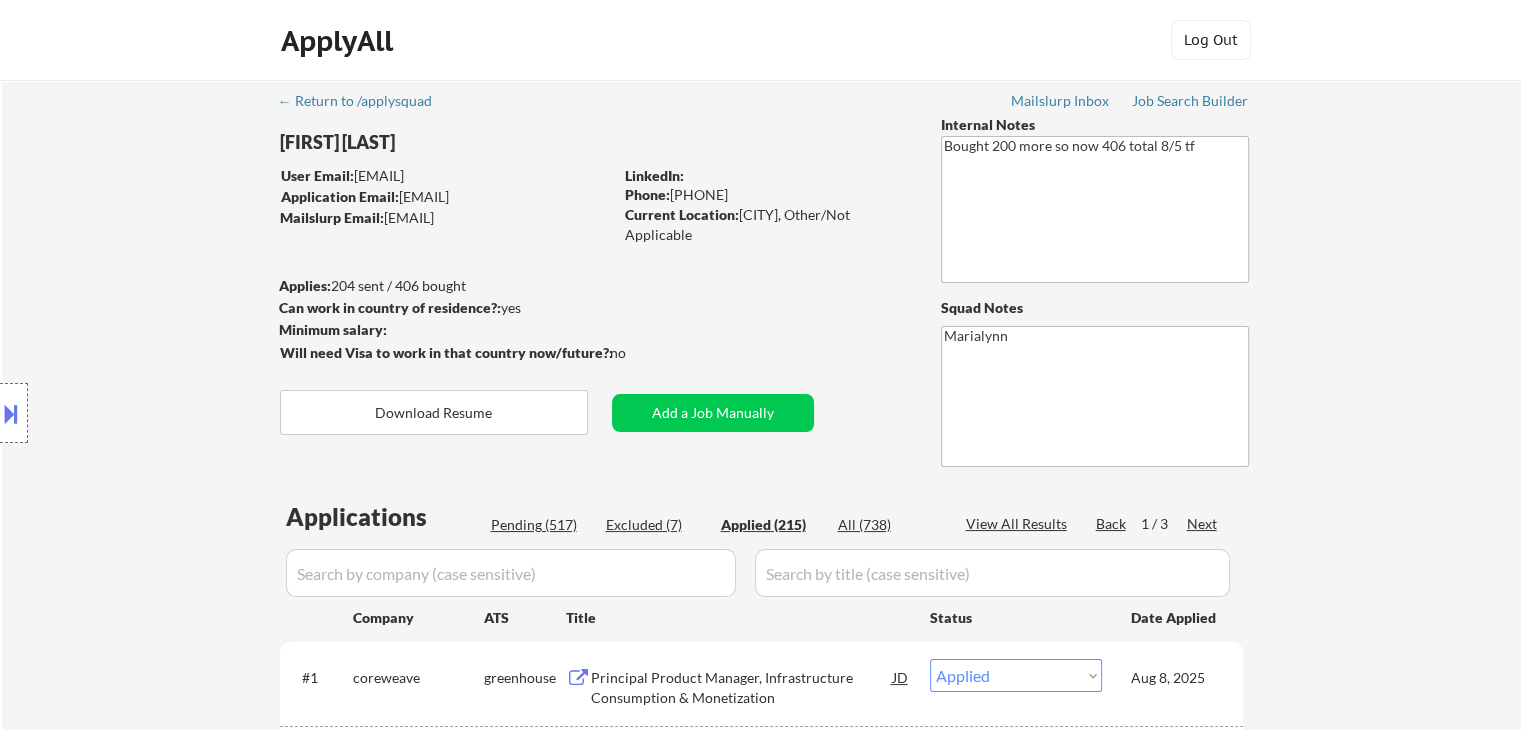 copy on "[PHONE]" 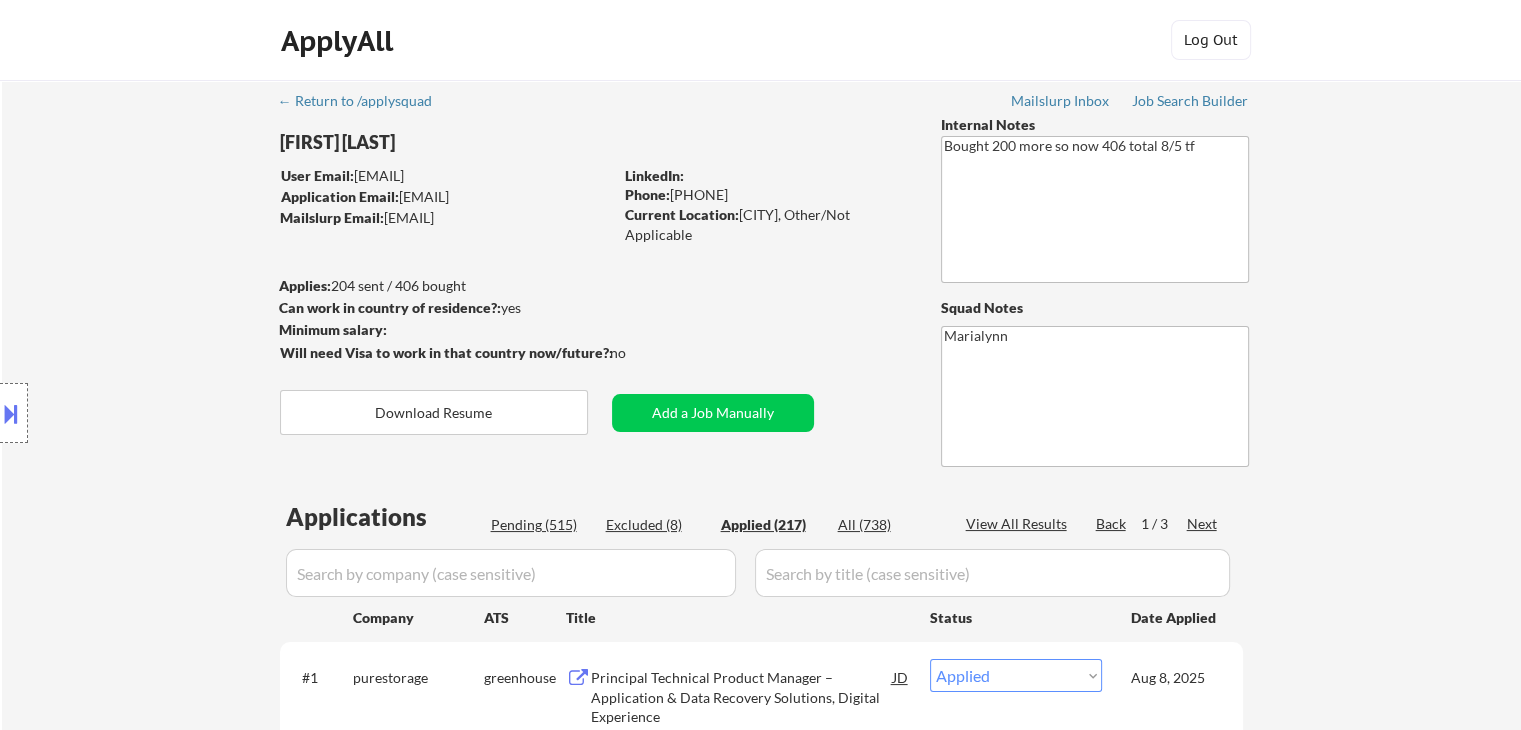 click at bounding box center (11, 413) 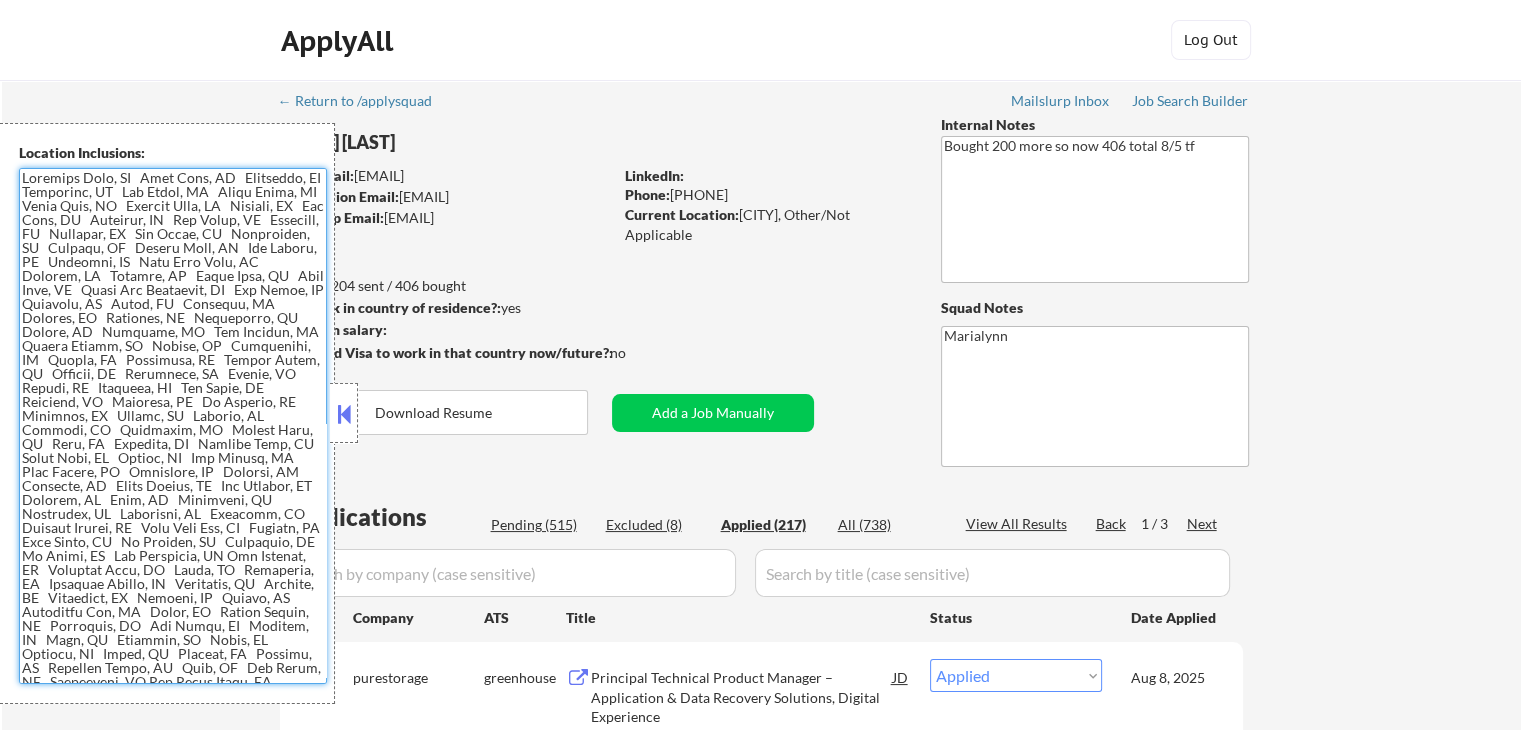 drag, startPoint x: 23, startPoint y: 176, endPoint x: 141, endPoint y: 179, distance: 118.03813 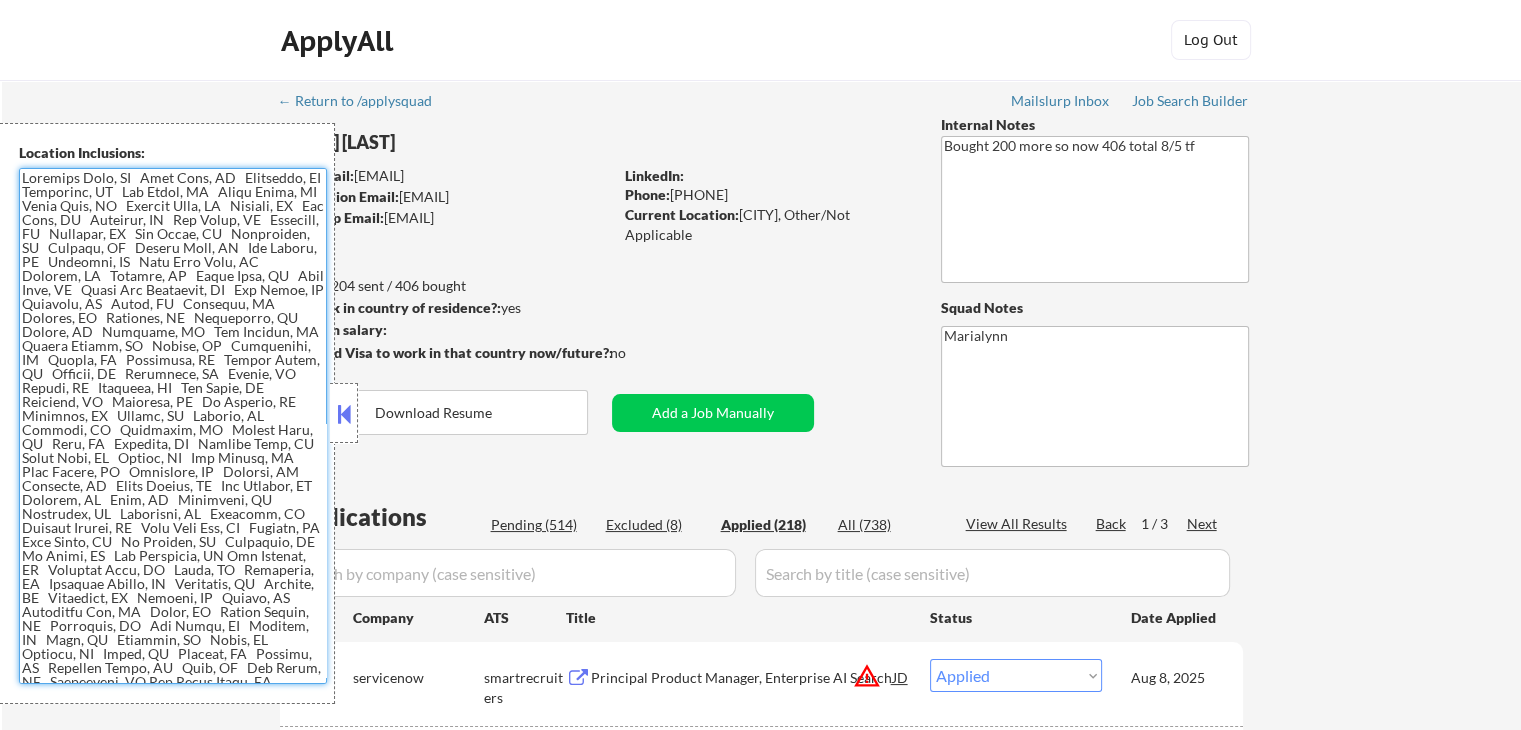 click at bounding box center (344, 414) 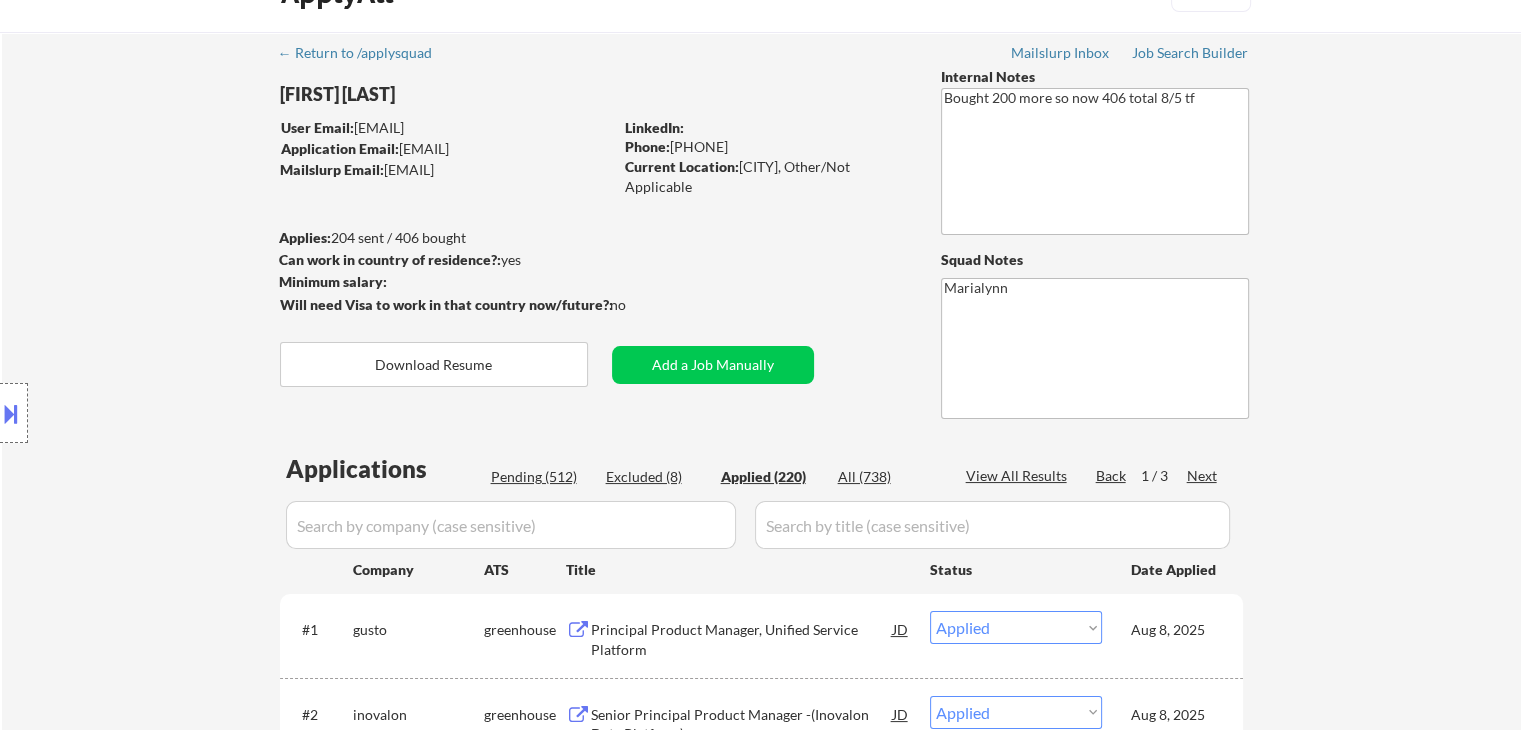 scroll, scrollTop: 0, scrollLeft: 0, axis: both 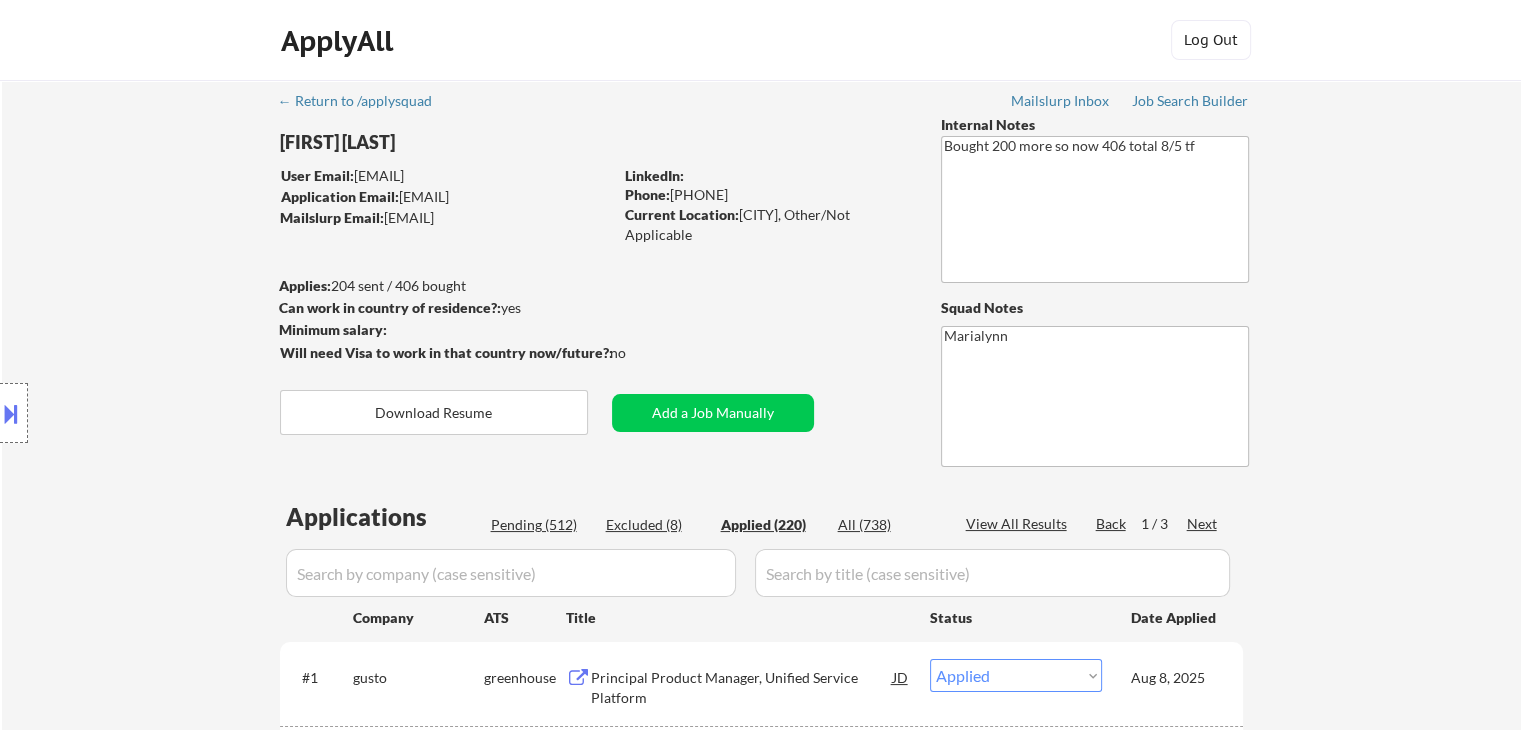 drag, startPoint x: 672, startPoint y: 192, endPoint x: 765, endPoint y: 197, distance: 93.13431 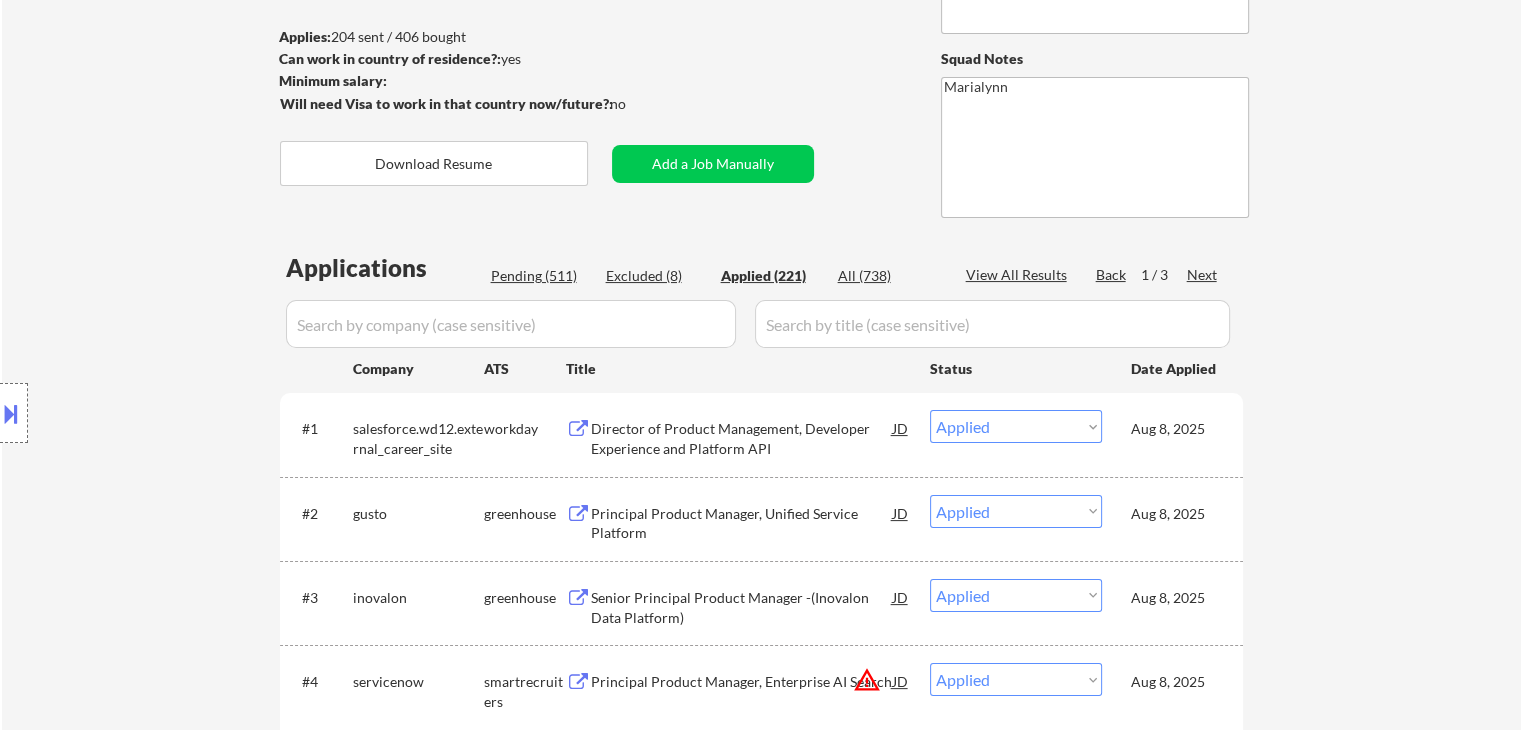 scroll, scrollTop: 100, scrollLeft: 0, axis: vertical 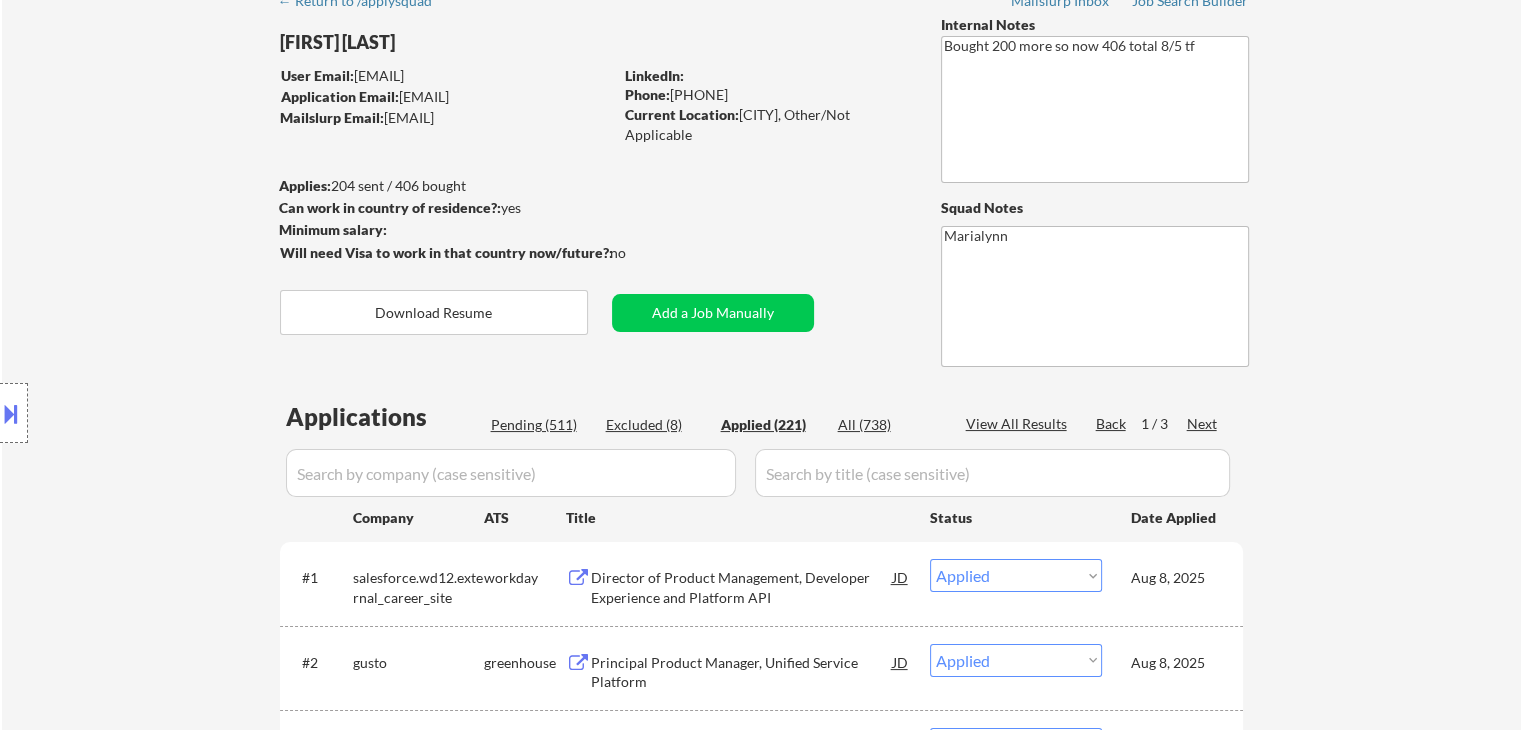 copy on "[PHONE]" 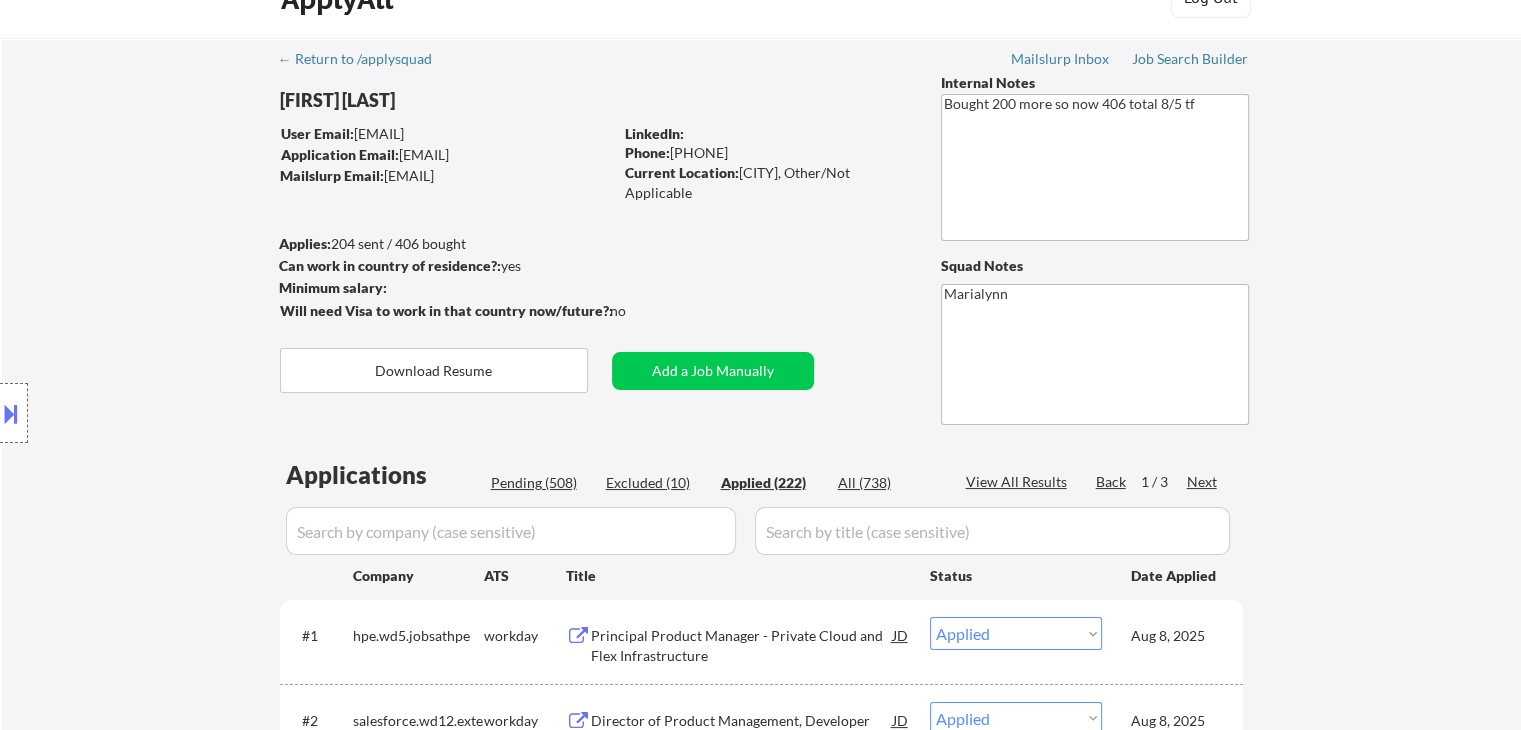scroll, scrollTop: 0, scrollLeft: 0, axis: both 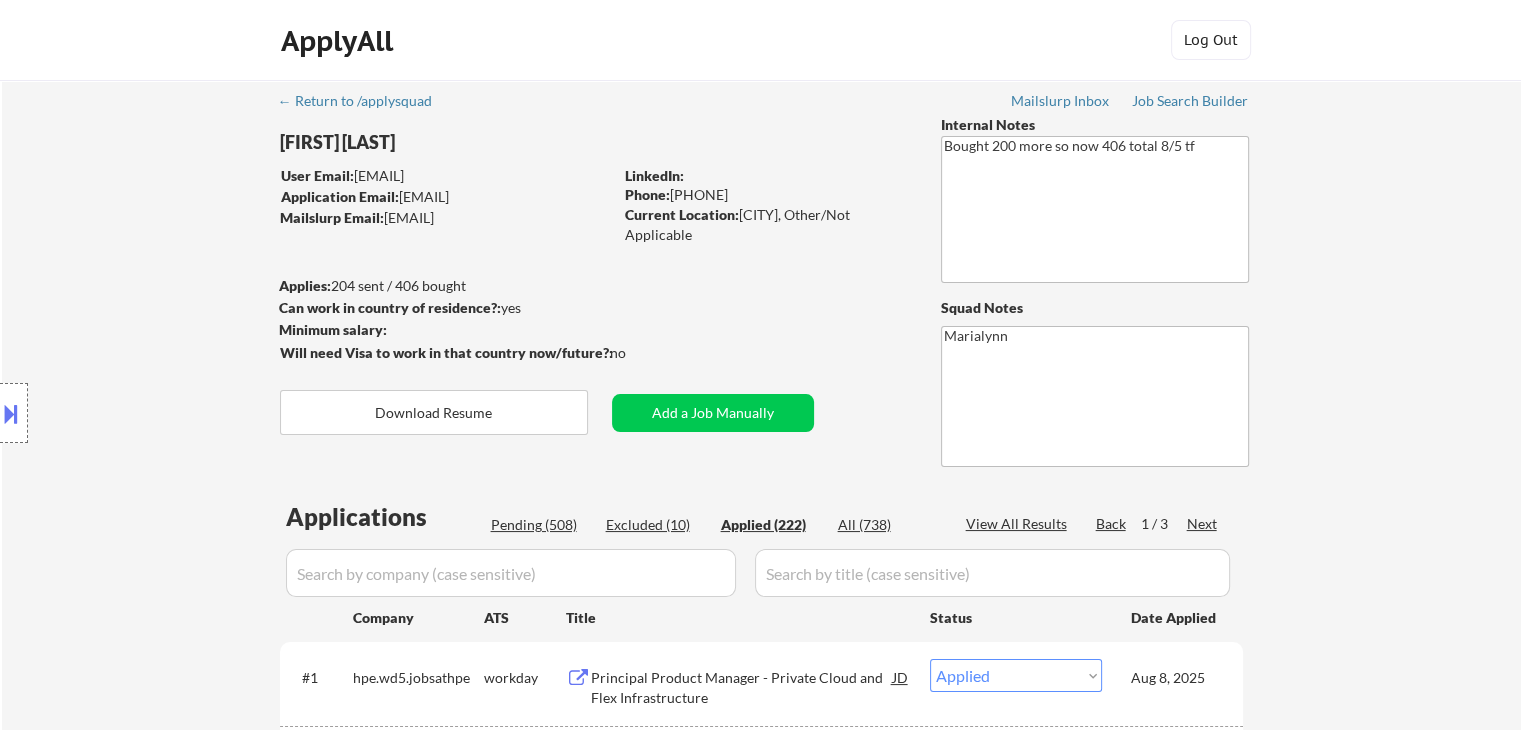 copy on "[PHONE]" 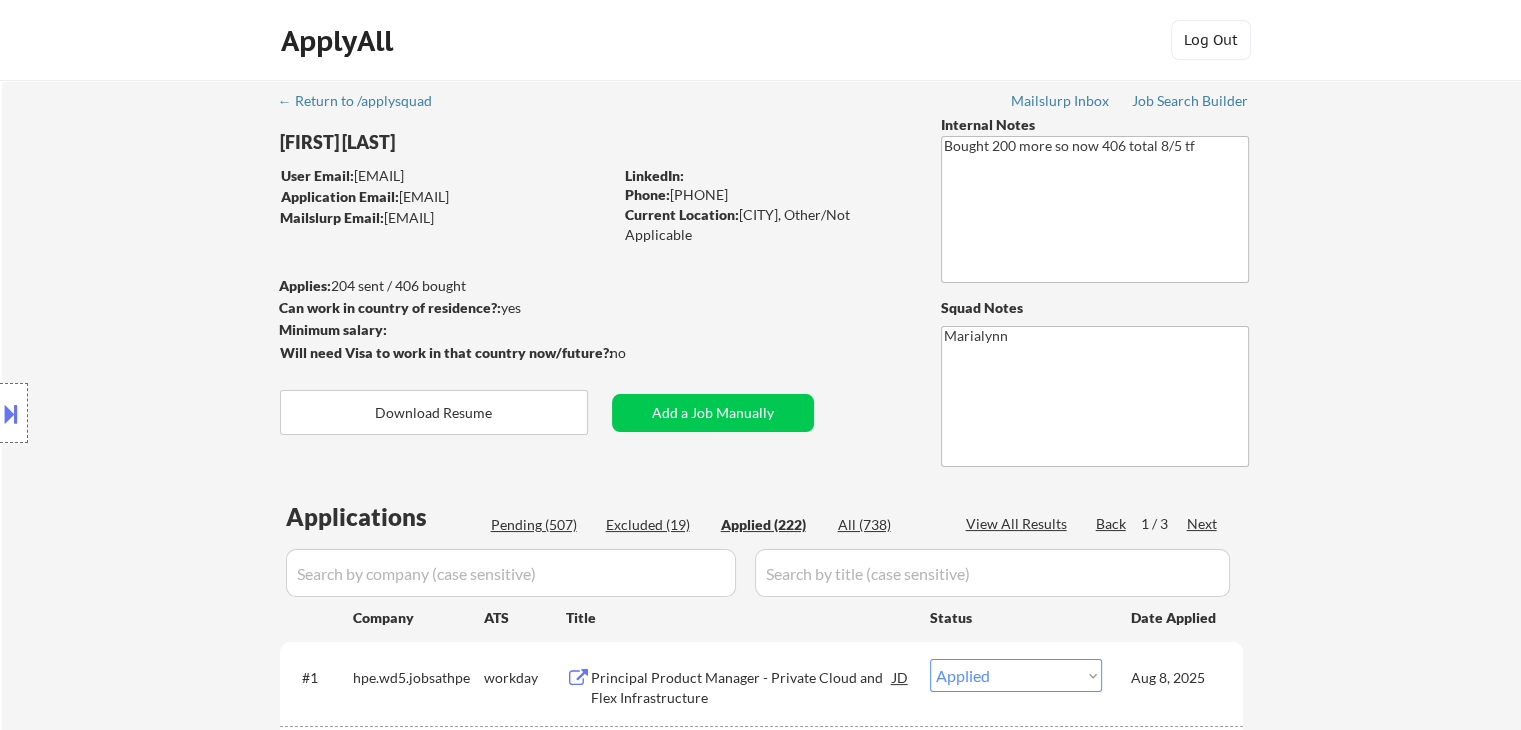 copy on "[PHONE]" 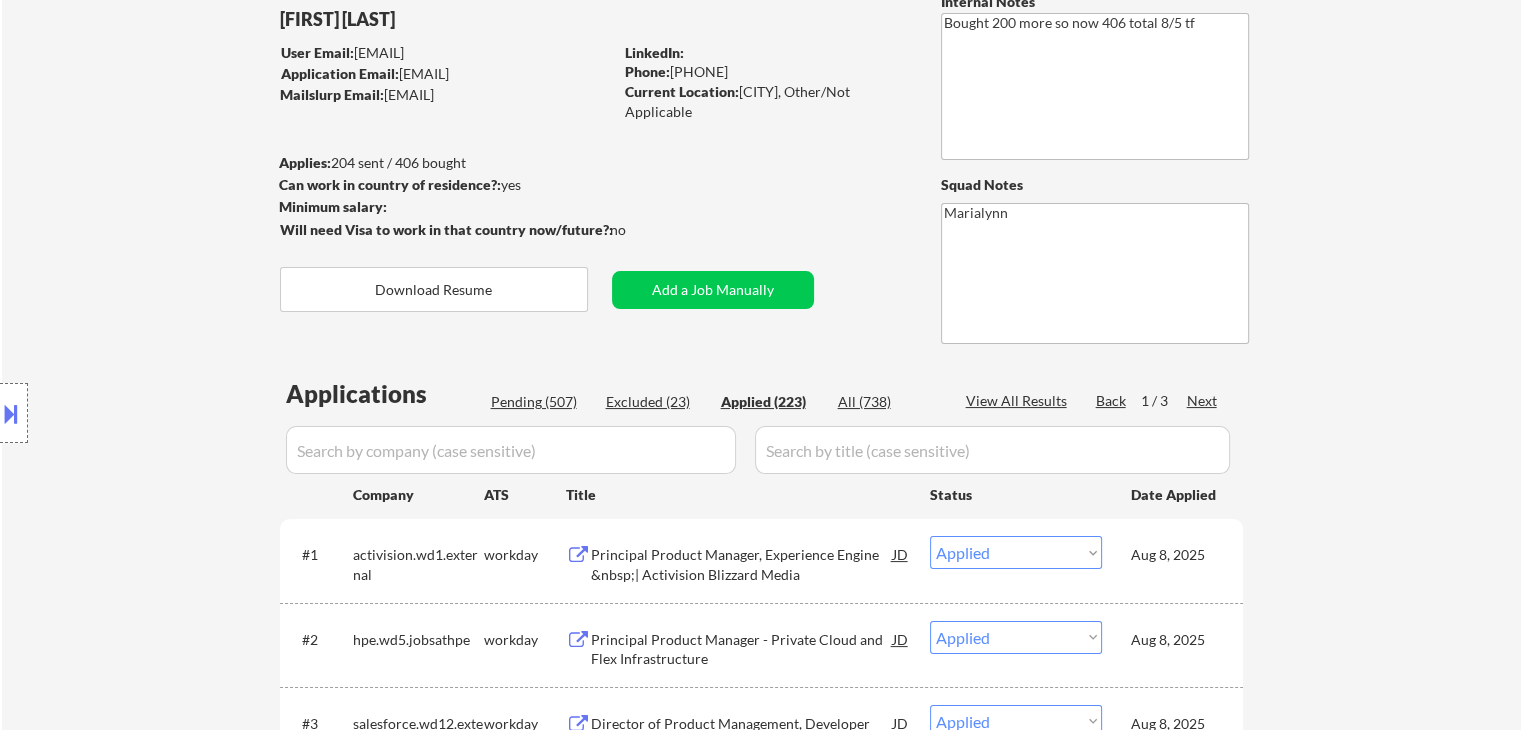 scroll, scrollTop: 0, scrollLeft: 0, axis: both 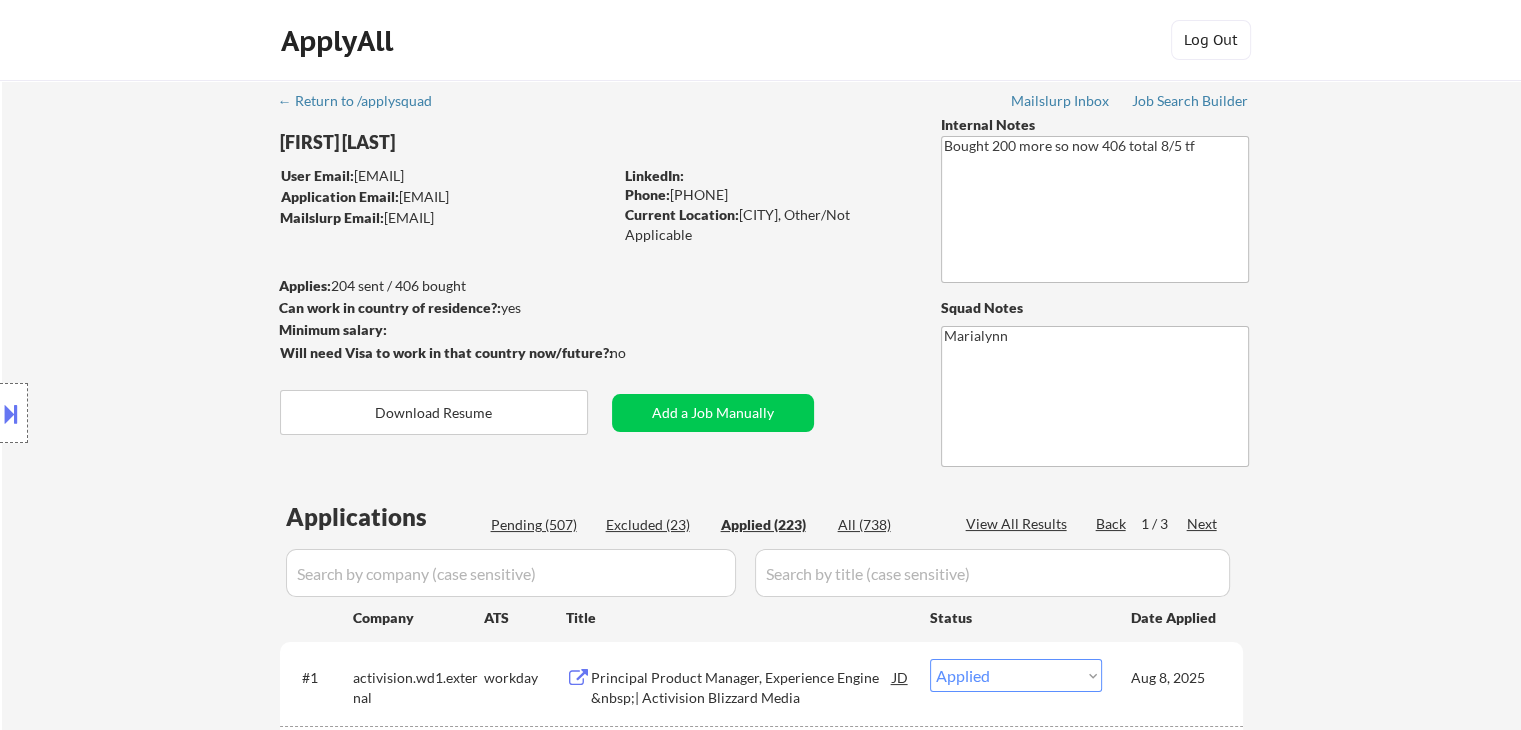 copy on "[PHONE]" 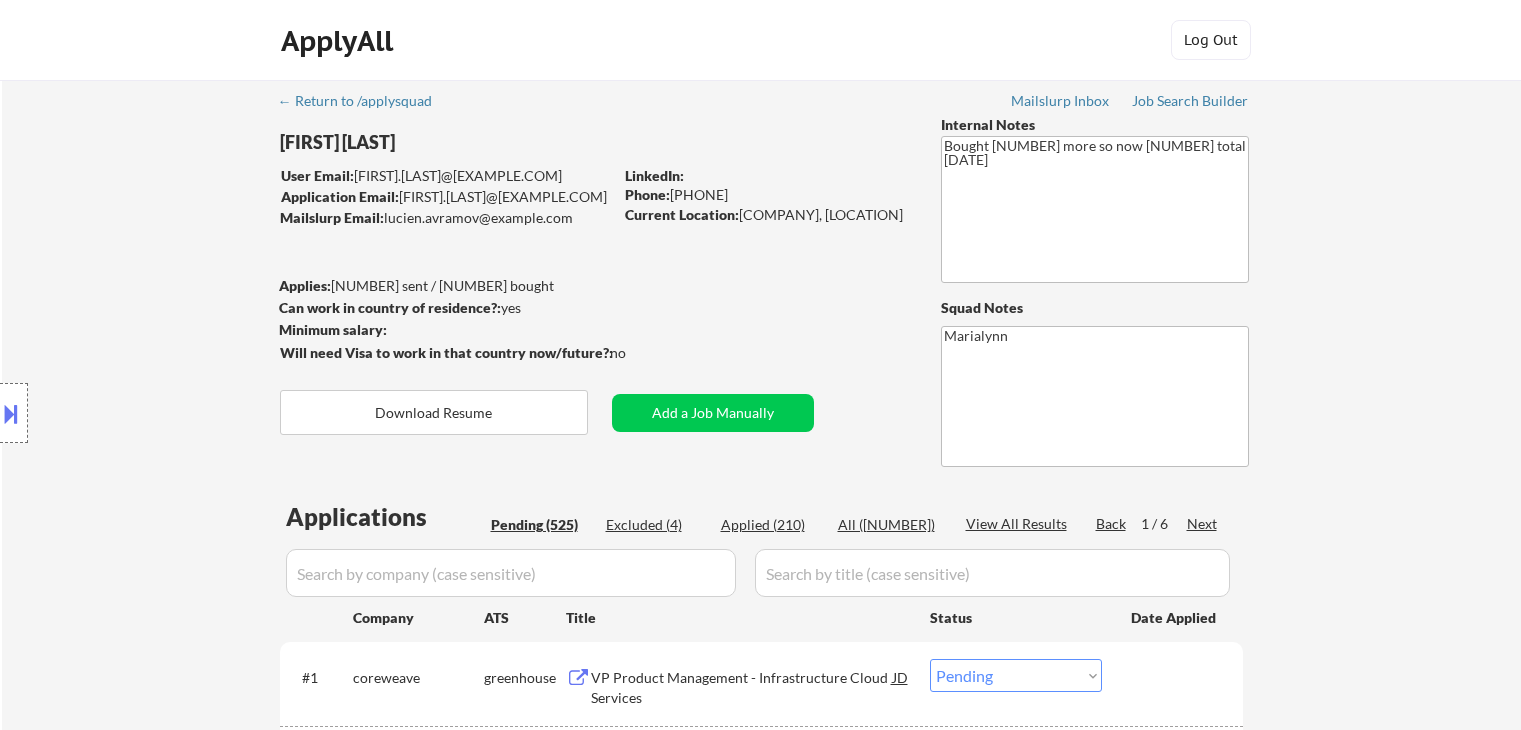 select on ""pending"" 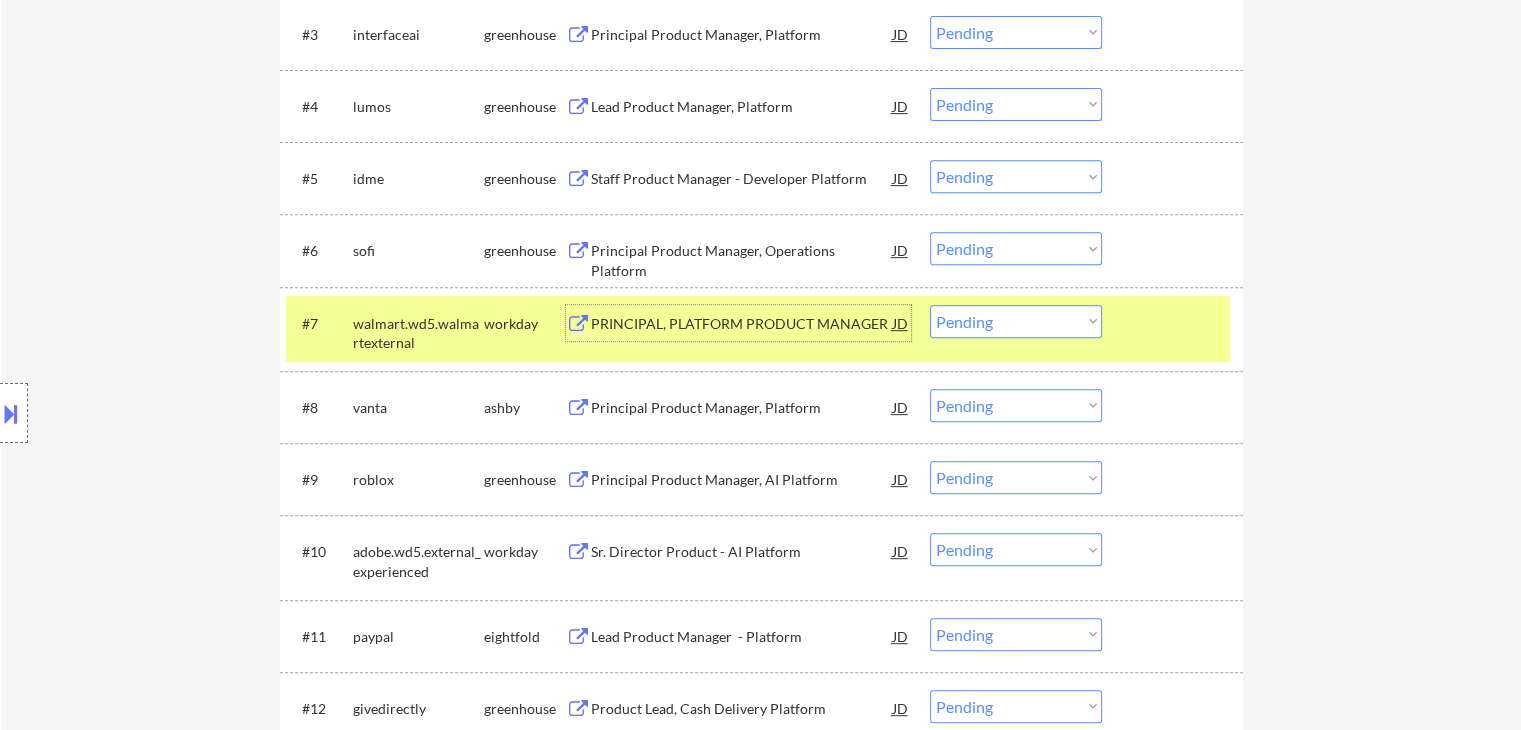 click on "Choose an option... Pending Applied Excluded (Questions) Excluded (Expired) Excluded (Location) Excluded (Bad Match) Excluded (Blocklist) Excluded (Salary) Excluded (Other)" at bounding box center [1016, 321] 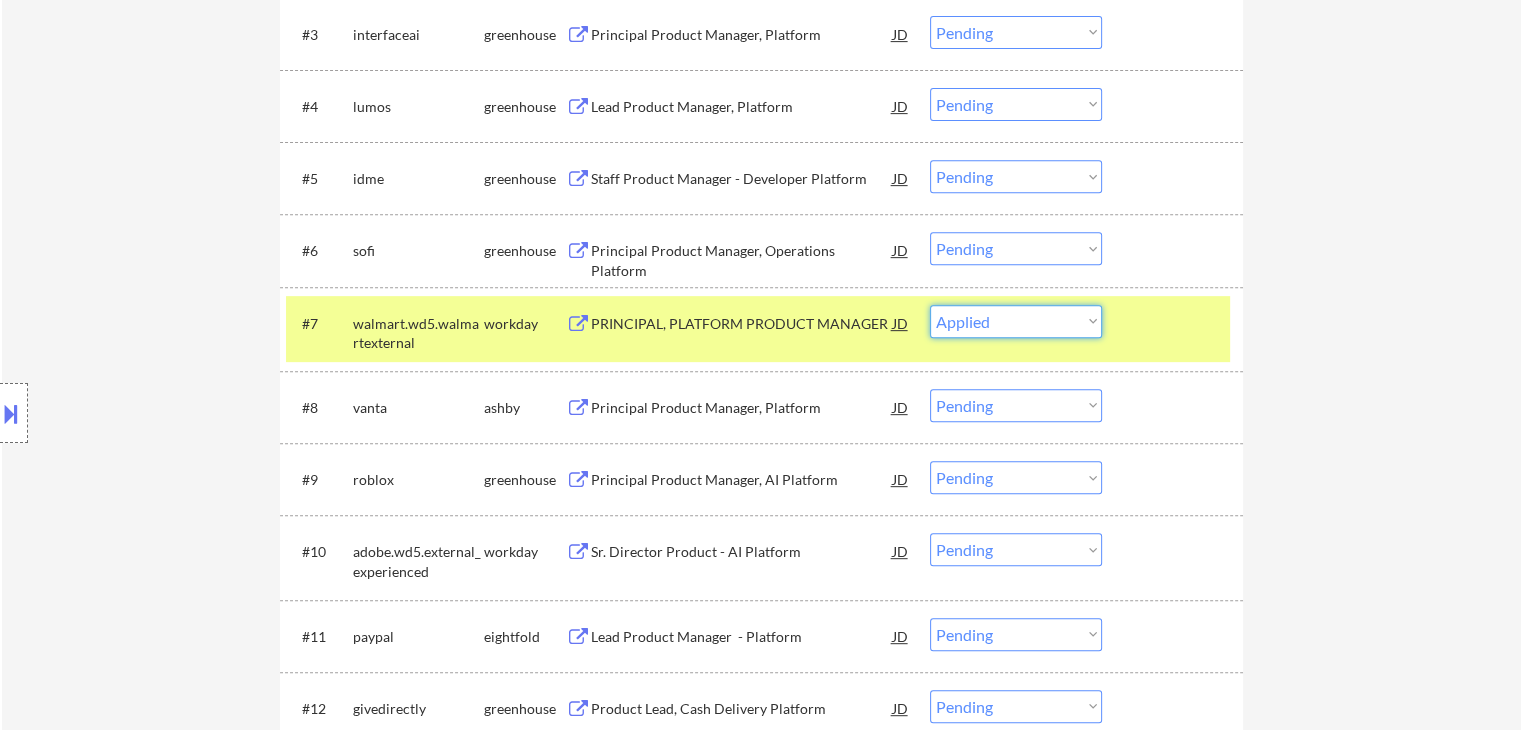 click on "Choose an option... Pending Applied Excluded (Questions) Excluded (Expired) Excluded (Location) Excluded (Bad Match) Excluded (Blocklist) Excluded (Salary) Excluded (Other)" at bounding box center [1016, 321] 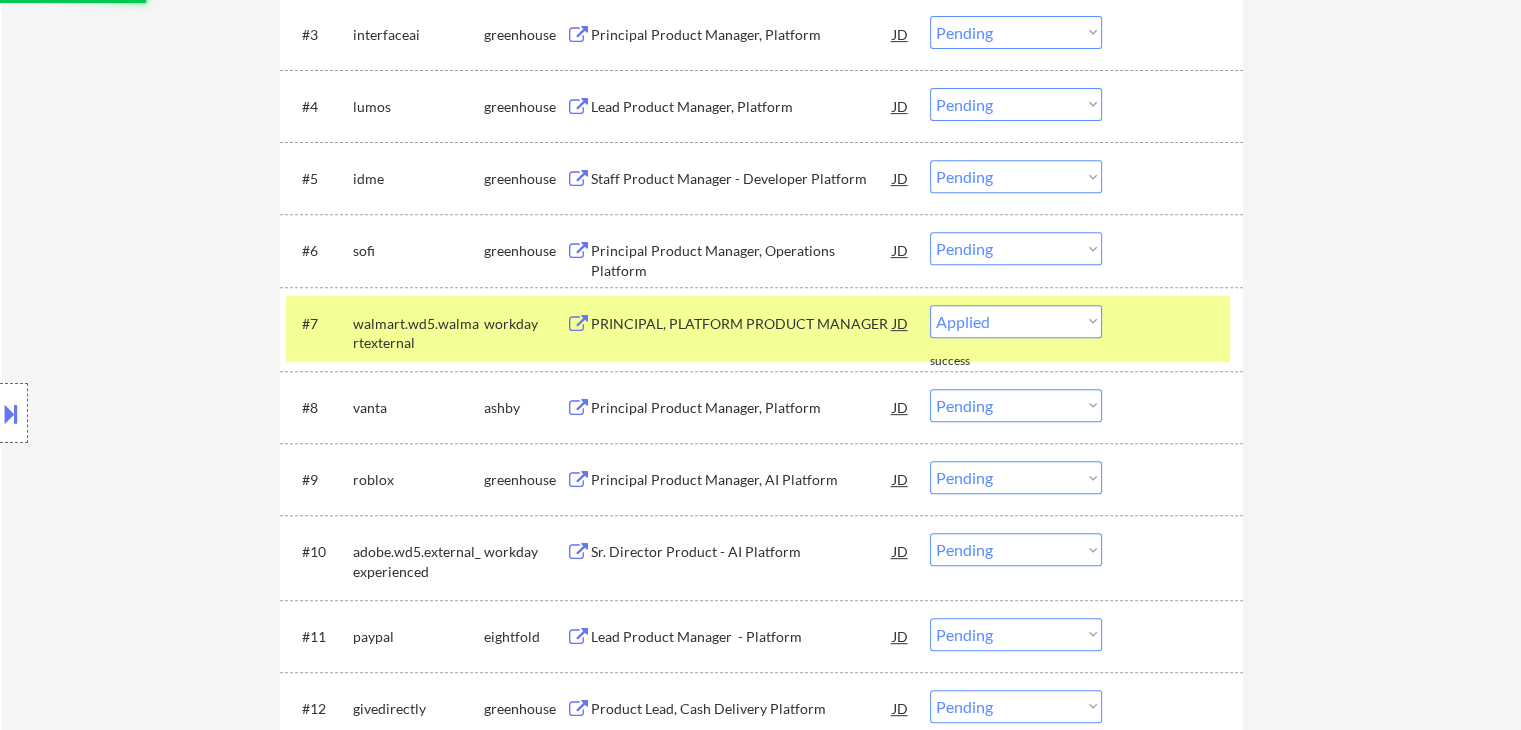 select on ""pending"" 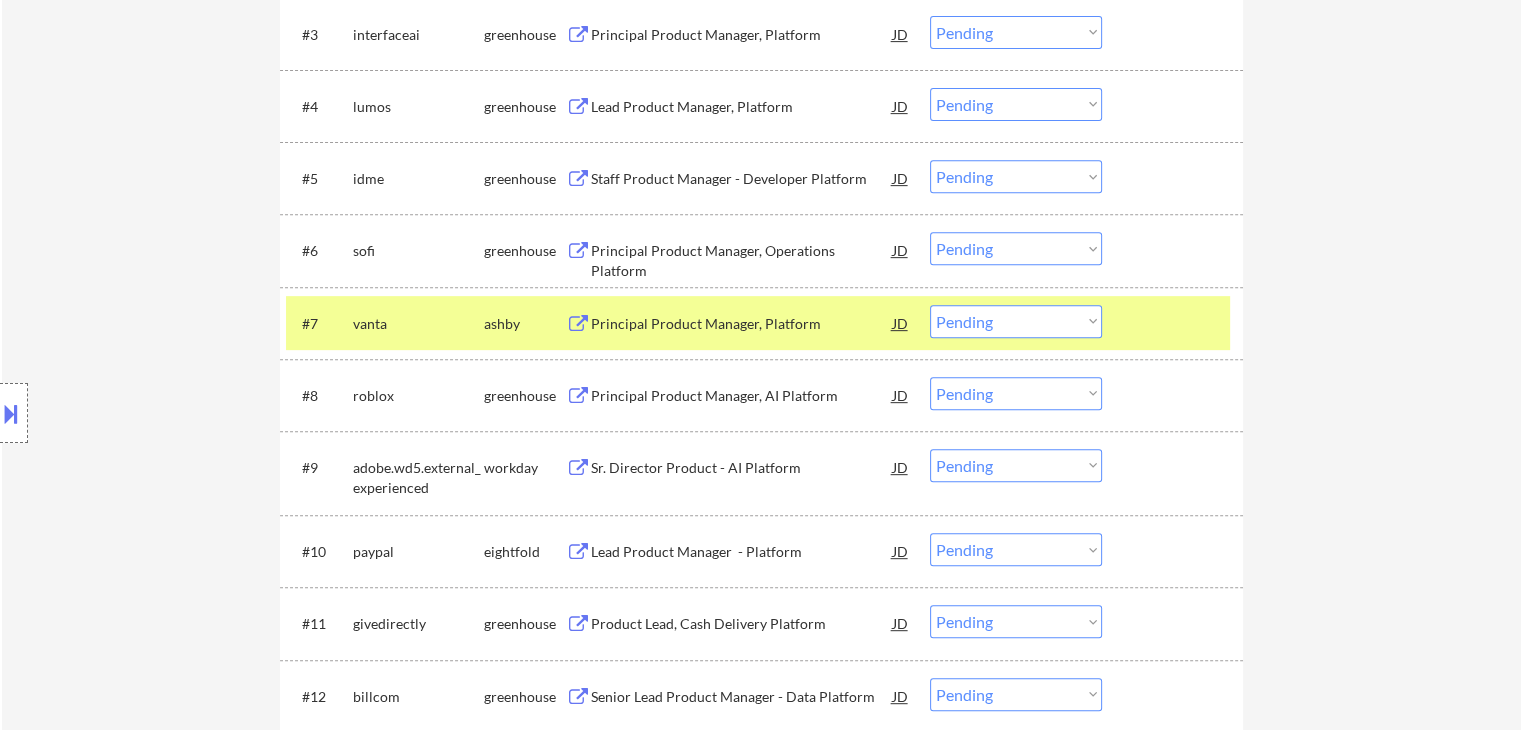 click on "Principal Product Manager, Platform" at bounding box center (742, 324) 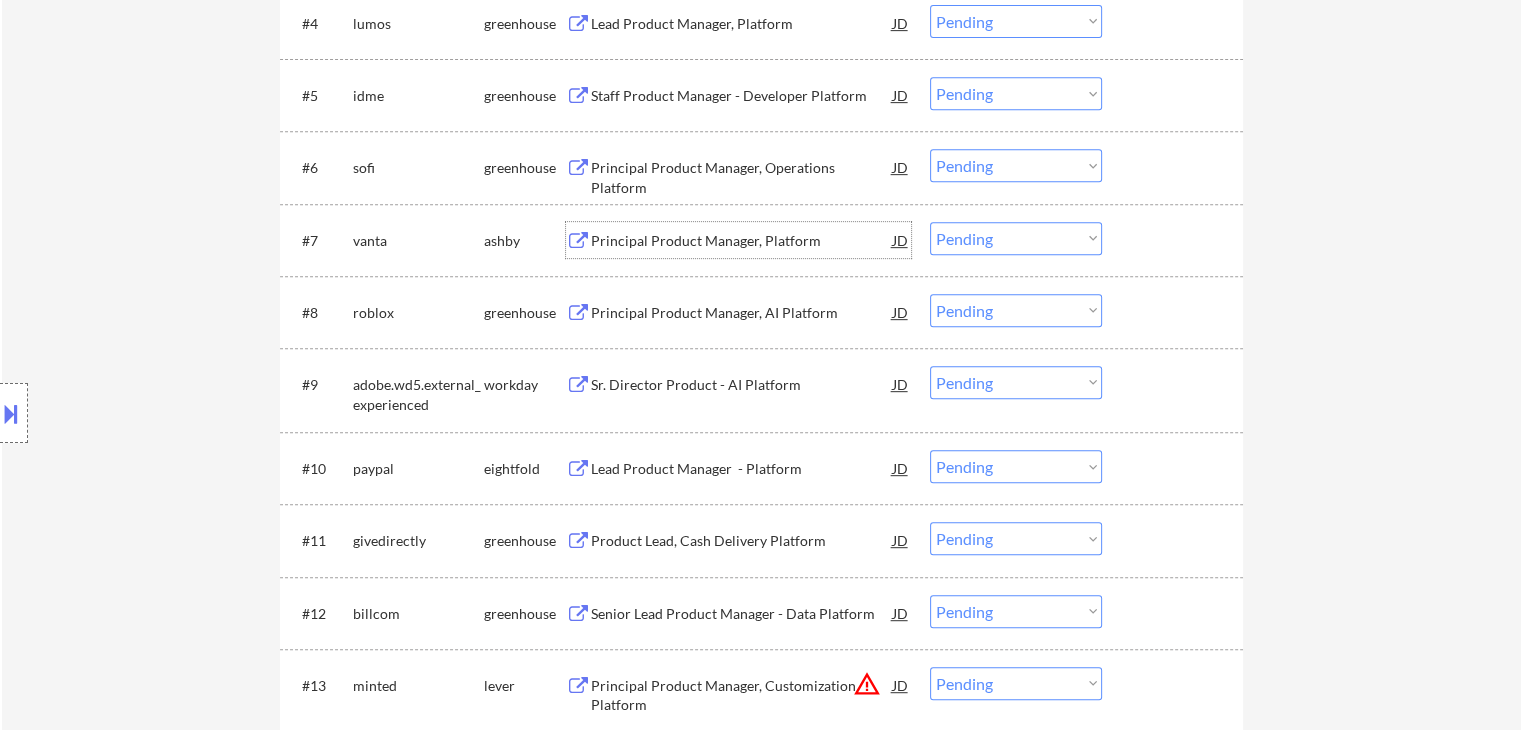 scroll, scrollTop: 1000, scrollLeft: 0, axis: vertical 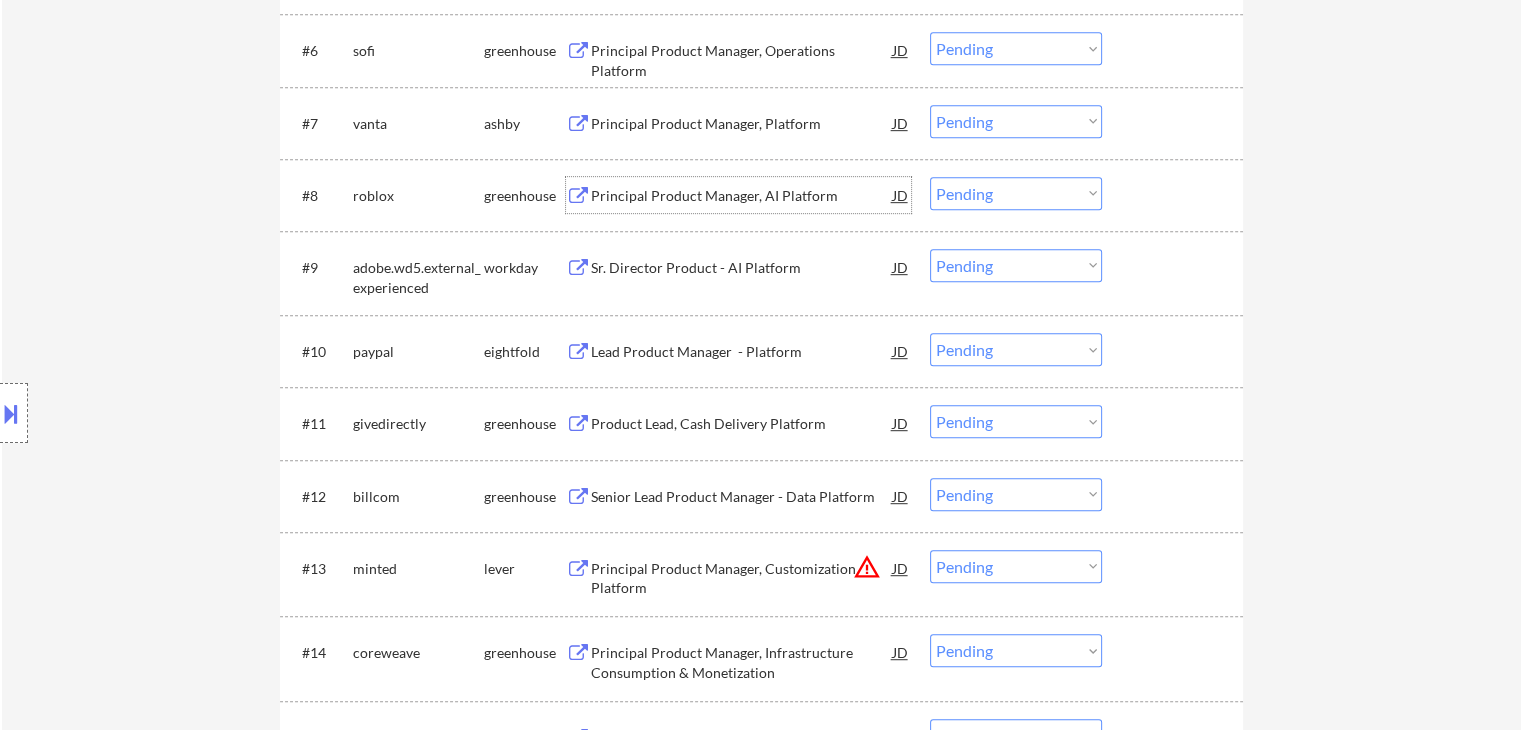click on "Principal Product Manager, AI Platform" at bounding box center [742, 196] 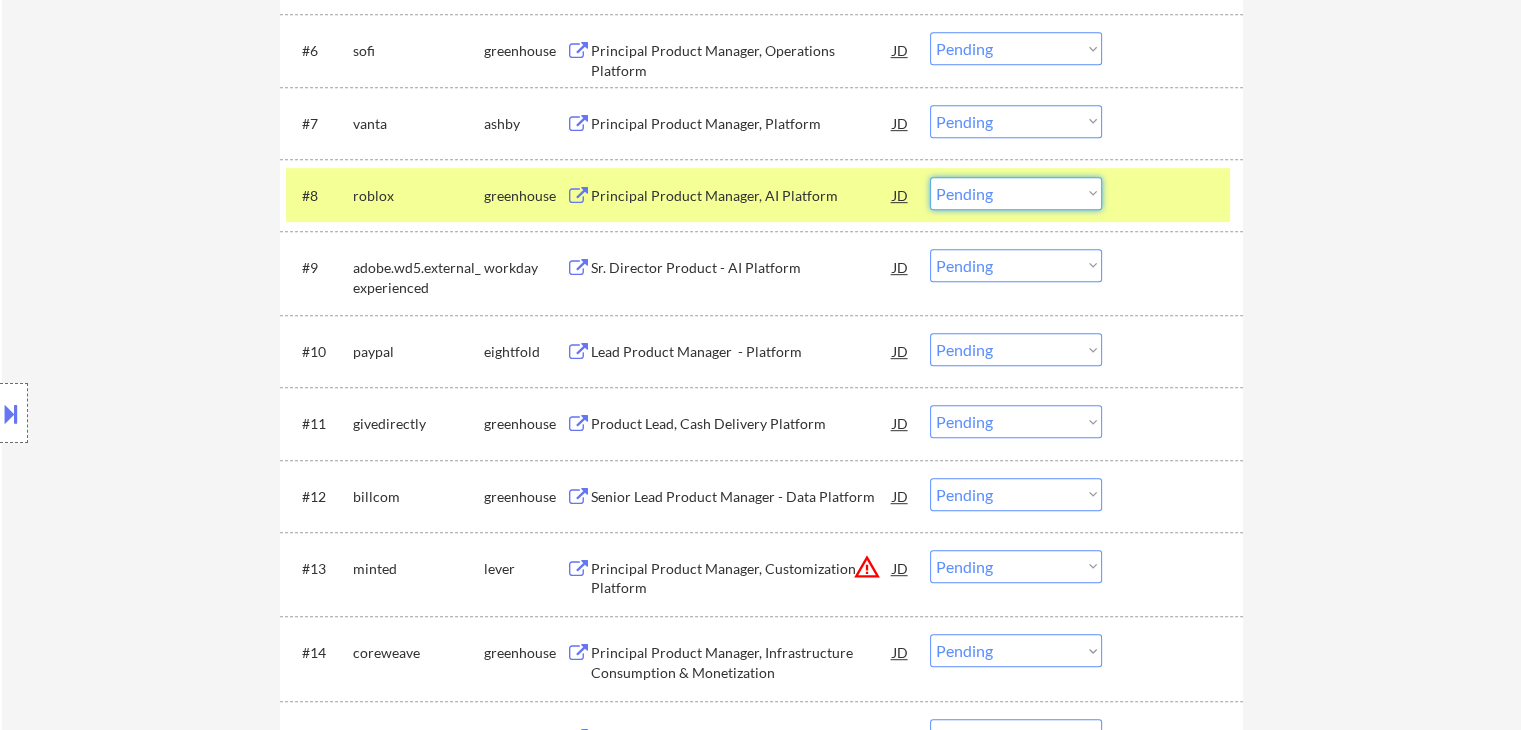 click on "Choose an option... Pending Applied Excluded (Questions) Excluded (Expired) Excluded (Location) Excluded (Bad Match) Excluded (Blocklist) Excluded (Salary) Excluded (Other)" at bounding box center [1016, 193] 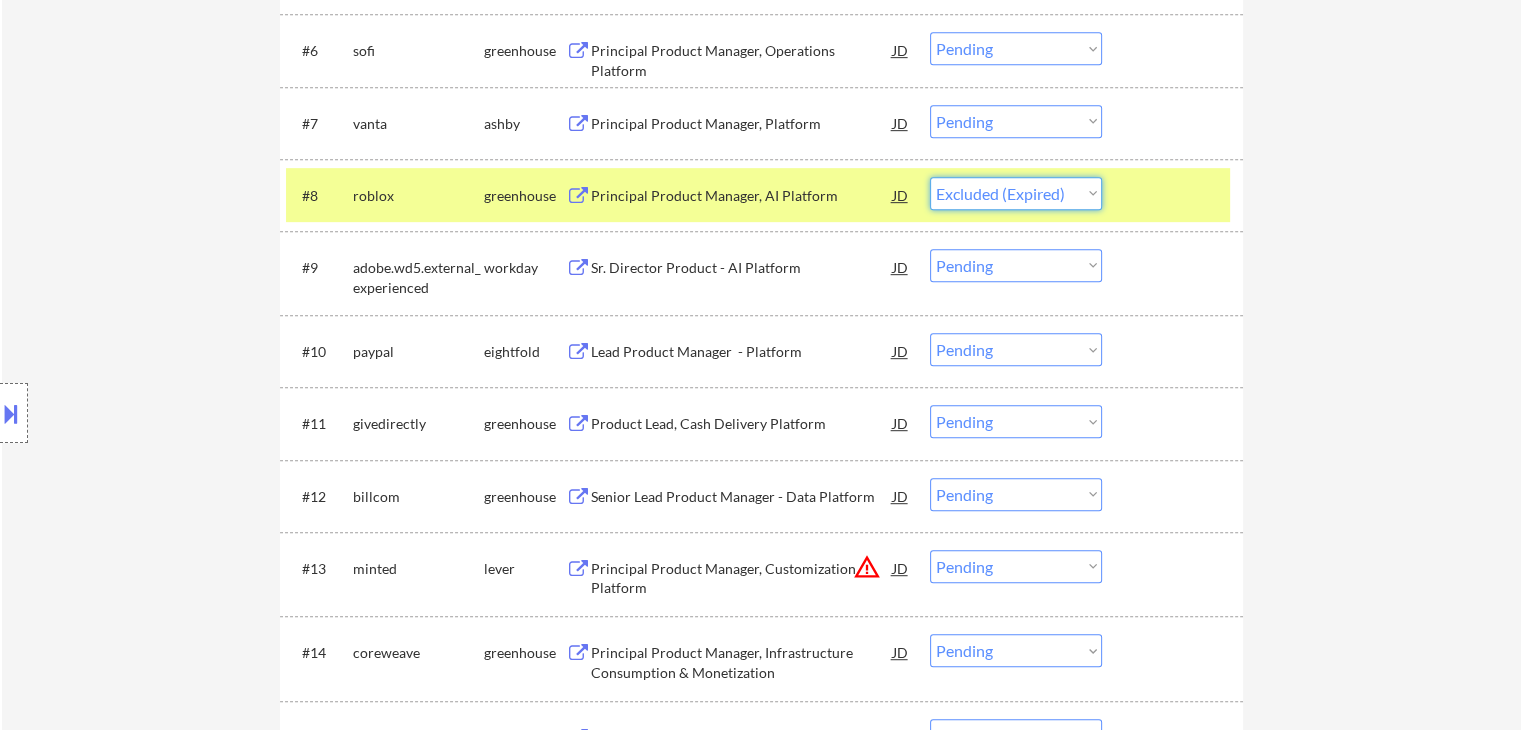 click on "Choose an option... Pending Applied Excluded (Questions) Excluded (Expired) Excluded (Location) Excluded (Bad Match) Excluded (Blocklist) Excluded (Salary) Excluded (Other)" at bounding box center [1016, 193] 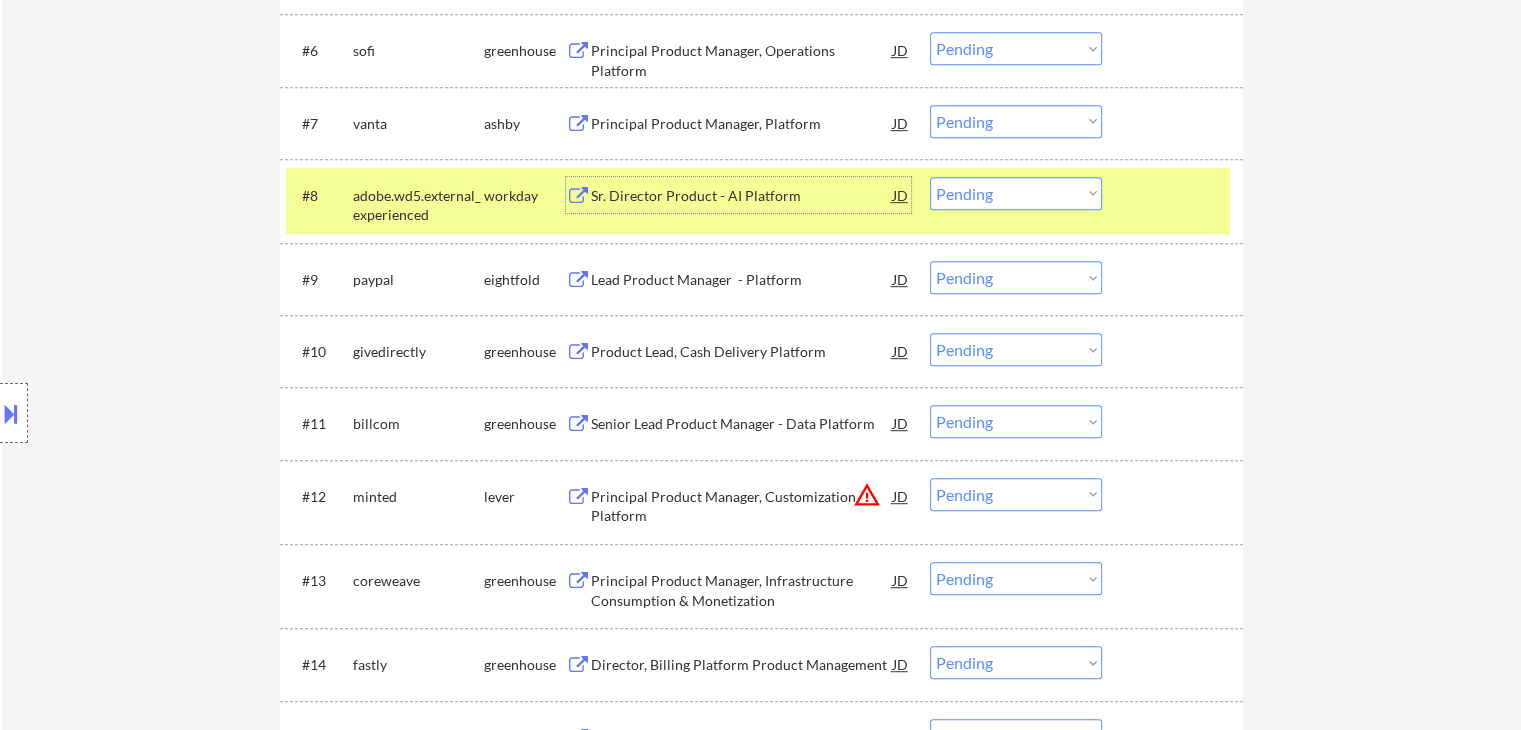 click on "Sr. Director Product - AI Platform" at bounding box center (742, 196) 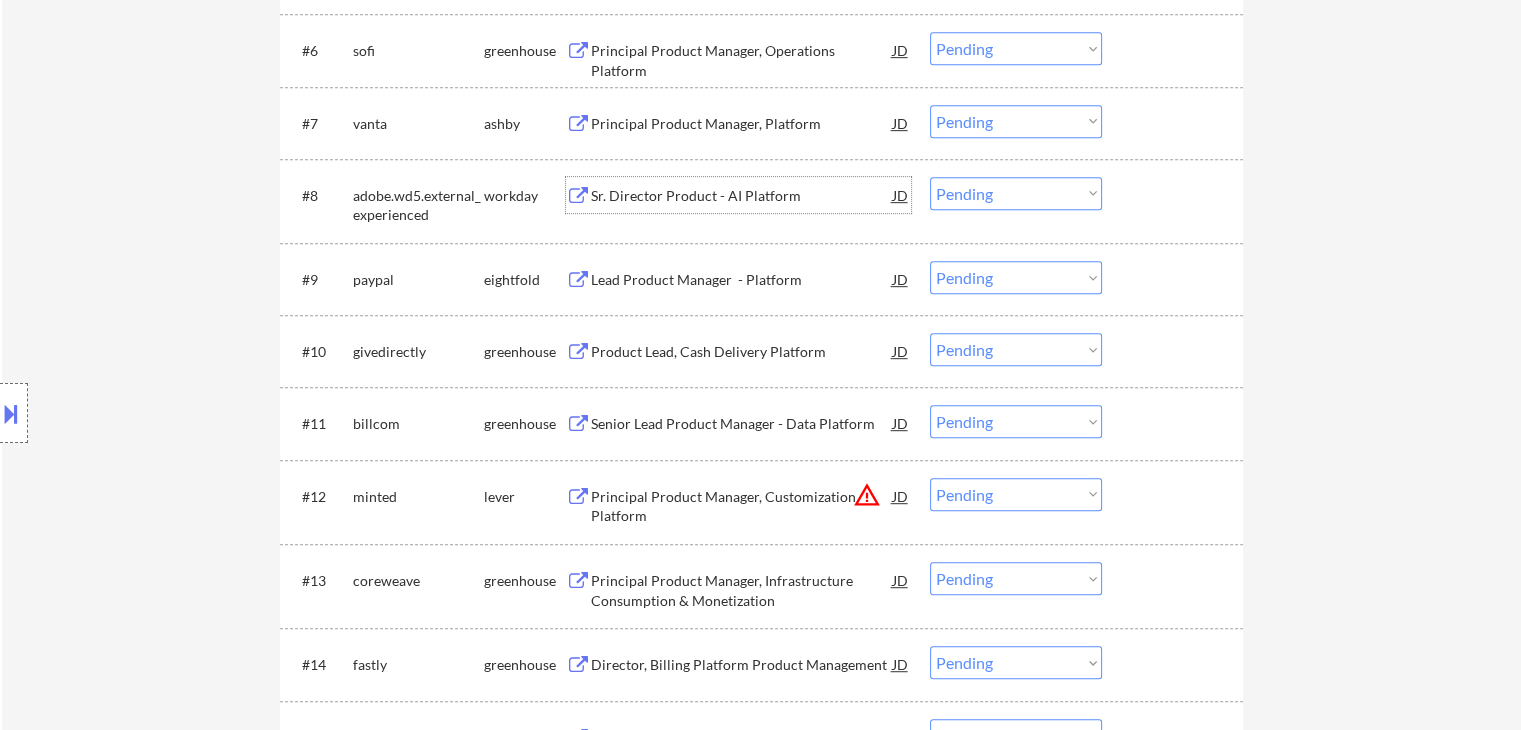 click on "Choose an option... Pending Applied Excluded (Questions) Excluded (Expired) Excluded (Location) Excluded (Bad Match) Excluded (Blocklist) Excluded (Salary) Excluded (Other)" at bounding box center (1016, 193) 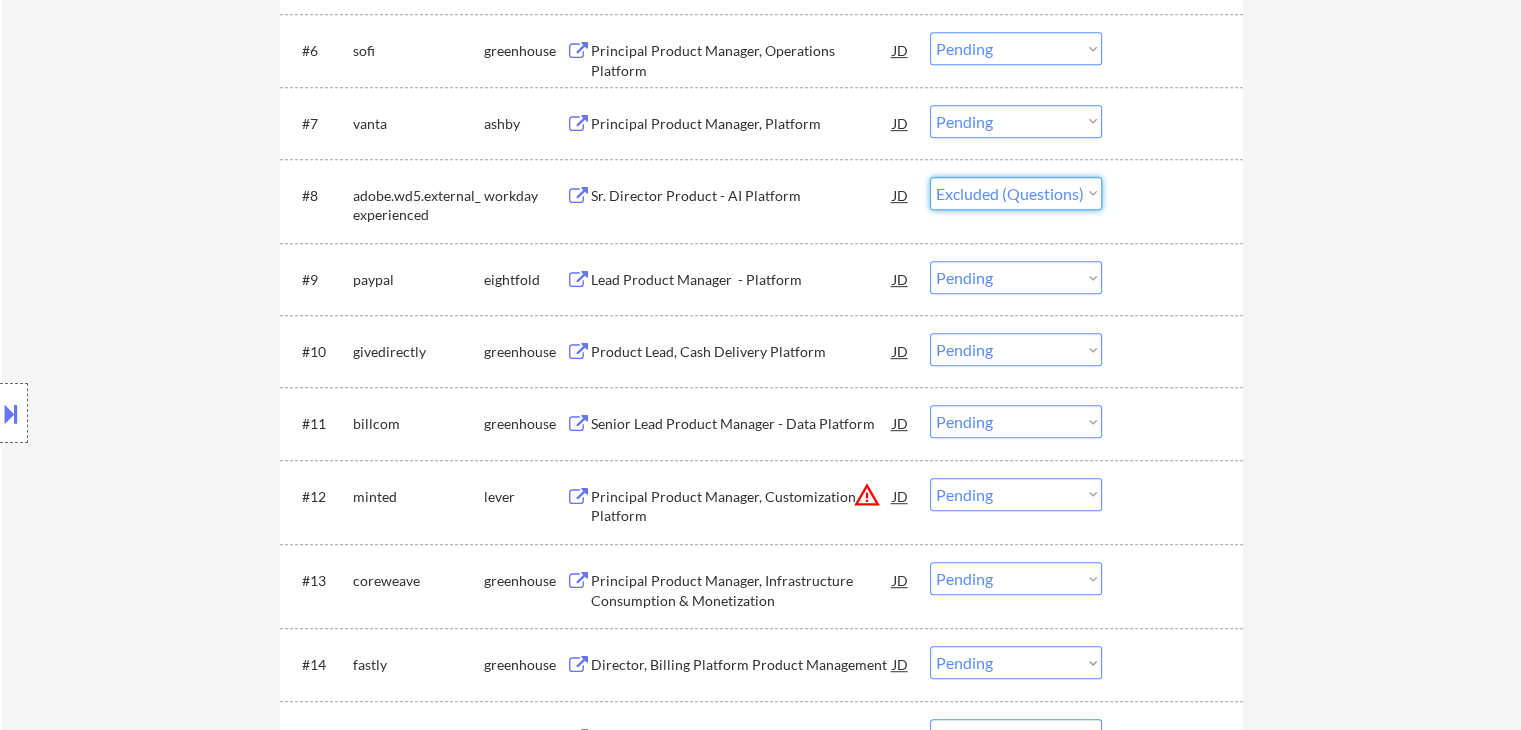 click on "Choose an option... Pending Applied Excluded (Questions) Excluded (Expired) Excluded (Location) Excluded (Bad Match) Excluded (Blocklist) Excluded (Salary) Excluded (Other)" at bounding box center (1016, 193) 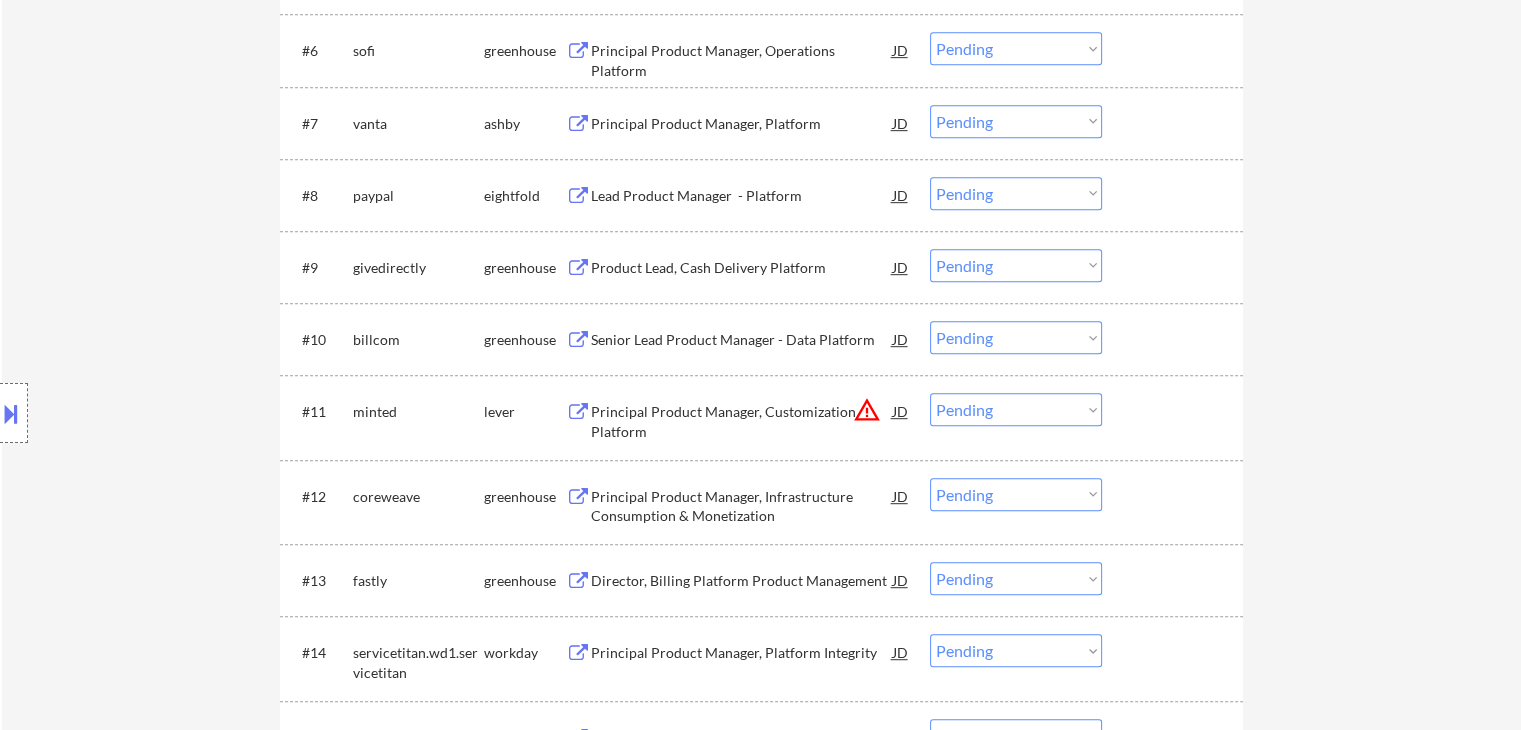 click on "Lead Product Manager  - Platform" at bounding box center (742, 196) 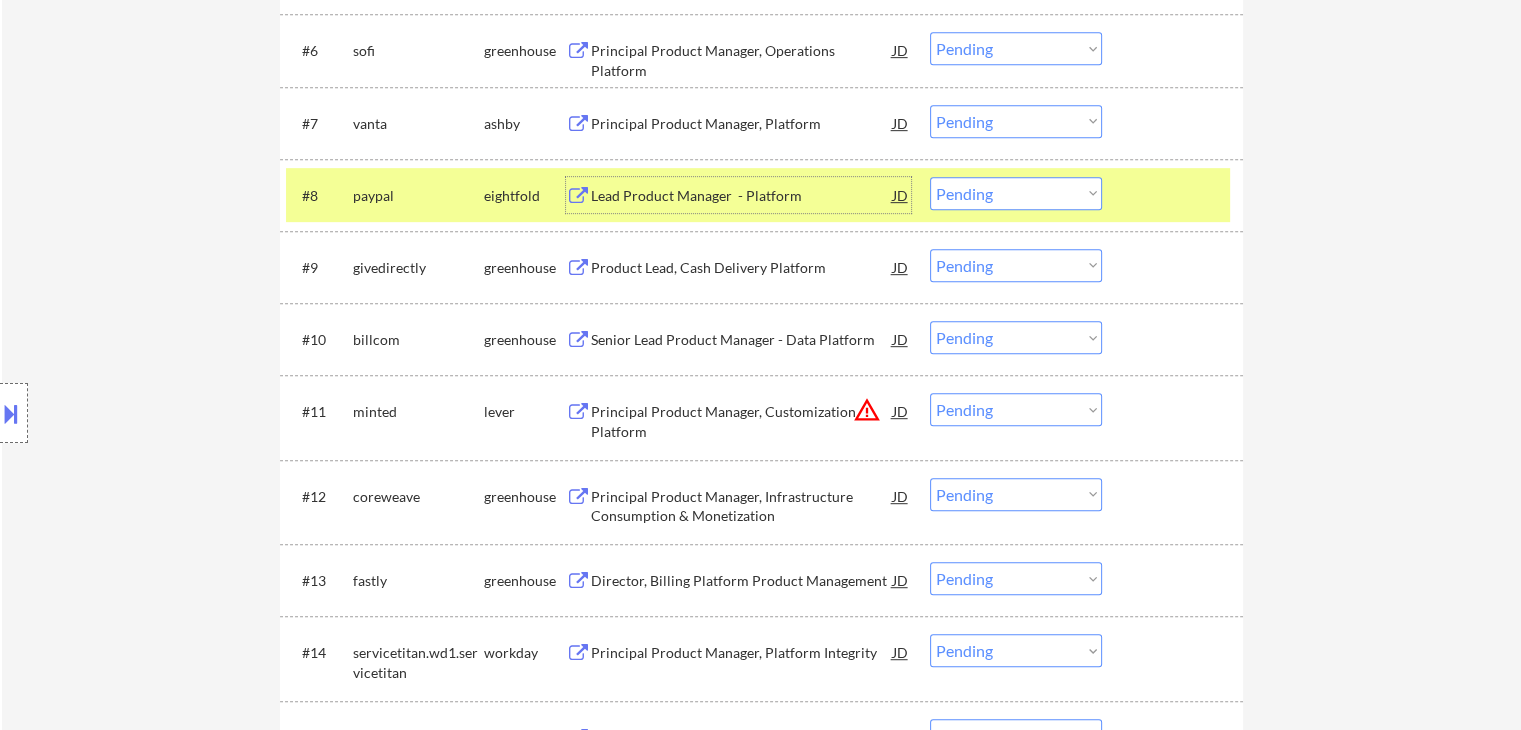 click on "Choose an option... Pending Applied Excluded (Questions) Excluded (Expired) Excluded (Location) Excluded (Bad Match) Excluded (Blocklist) Excluded (Salary) Excluded (Other)" at bounding box center [1016, 193] 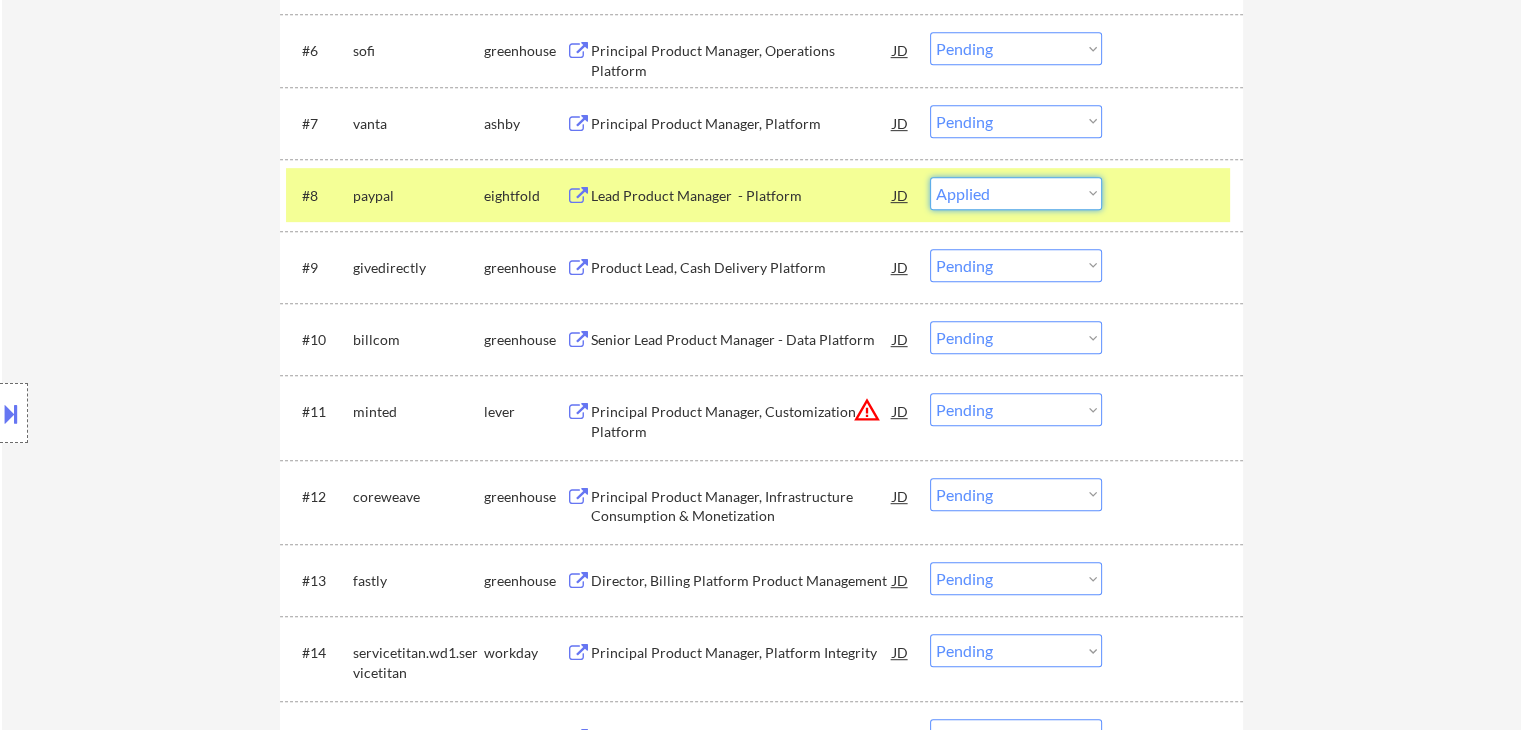 click on "Choose an option... Pending Applied Excluded (Questions) Excluded (Expired) Excluded (Location) Excluded (Bad Match) Excluded (Blocklist) Excluded (Salary) Excluded (Other)" at bounding box center [1016, 193] 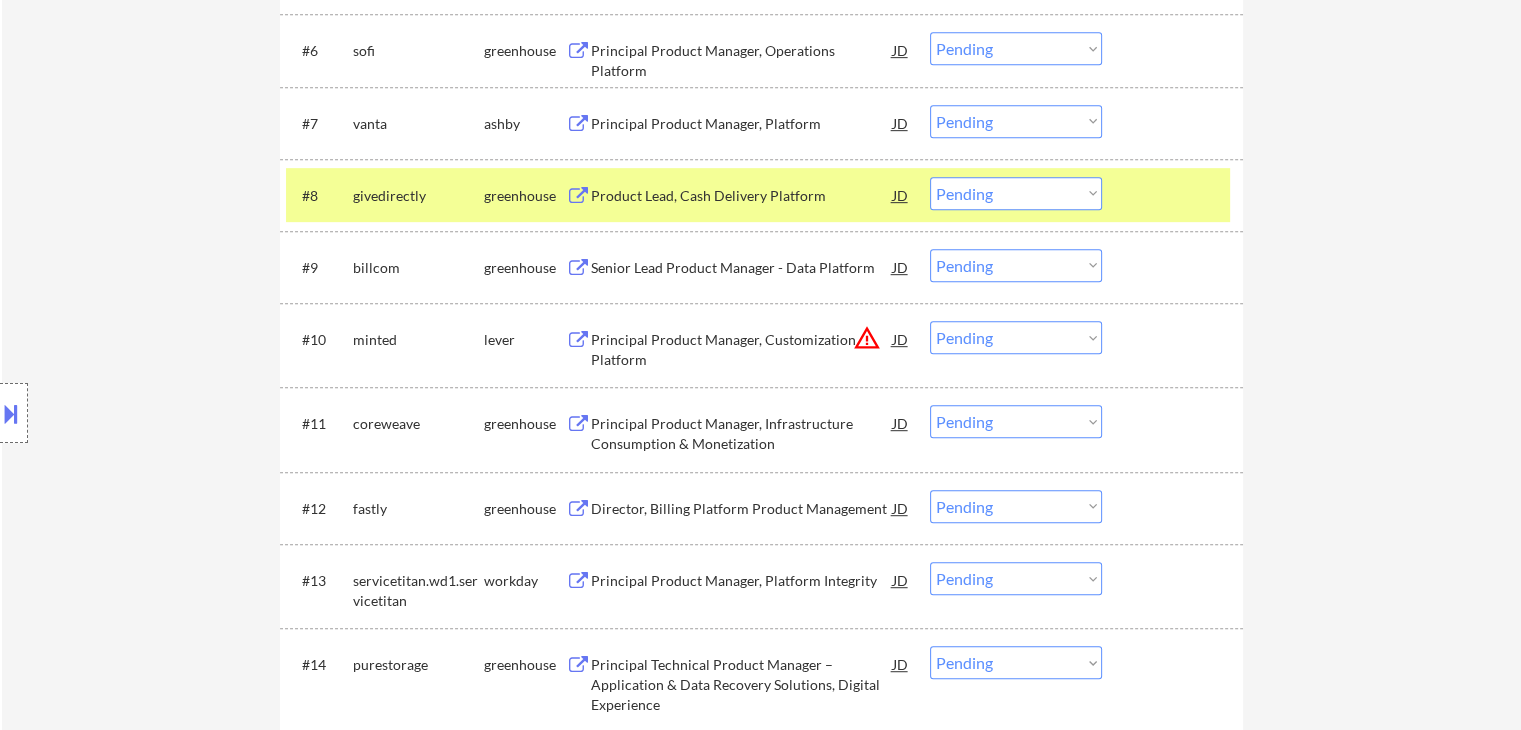 click on "Product Lead, Cash Delivery Platform" at bounding box center (742, 196) 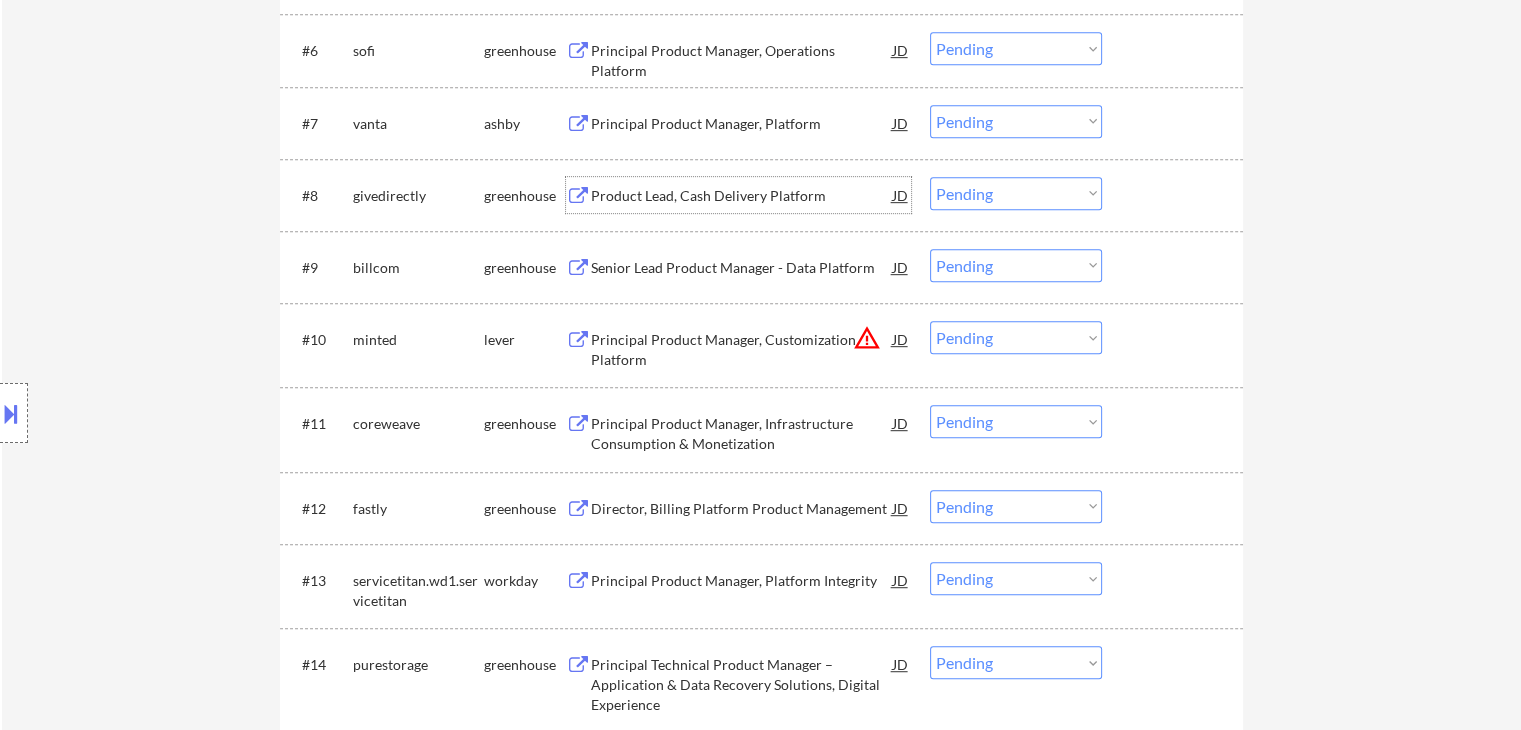 drag, startPoint x: 974, startPoint y: 192, endPoint x: 976, endPoint y: 205, distance: 13.152946 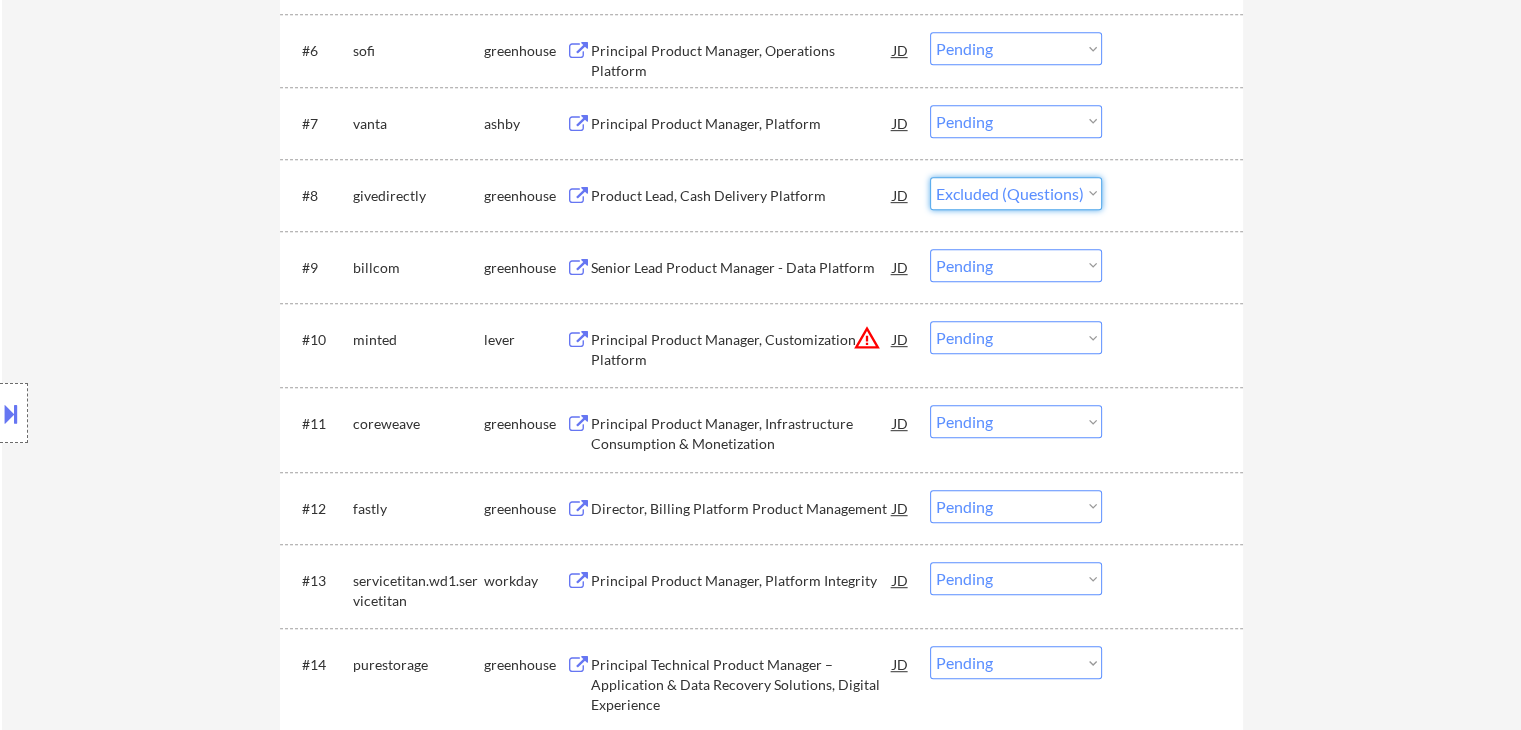 click on "Choose an option... Pending Applied Excluded (Questions) Excluded (Expired) Excluded (Location) Excluded (Bad Match) Excluded (Blocklist) Excluded (Salary) Excluded (Other)" at bounding box center (1016, 193) 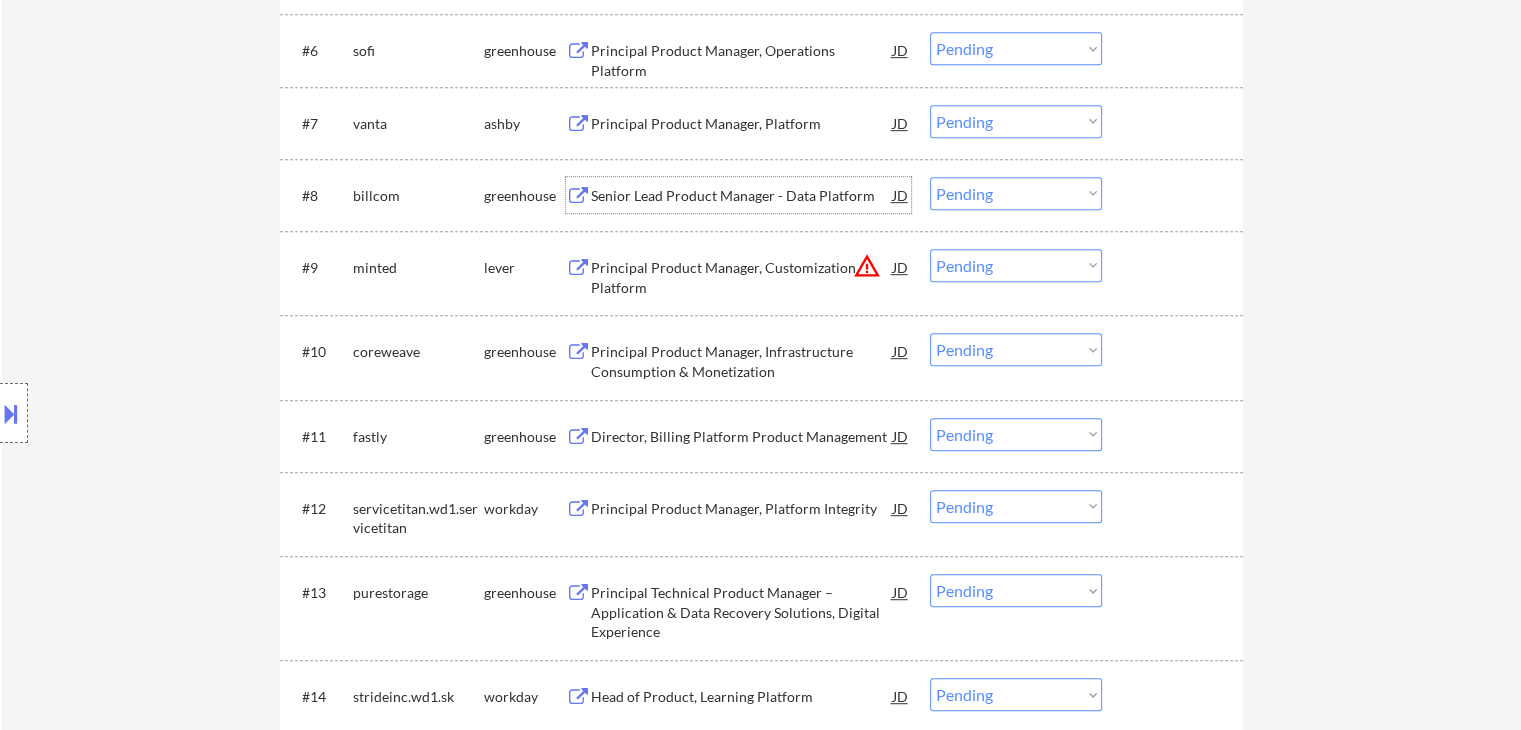click on "Senior Lead Product Manager - Data Platform" at bounding box center (742, 196) 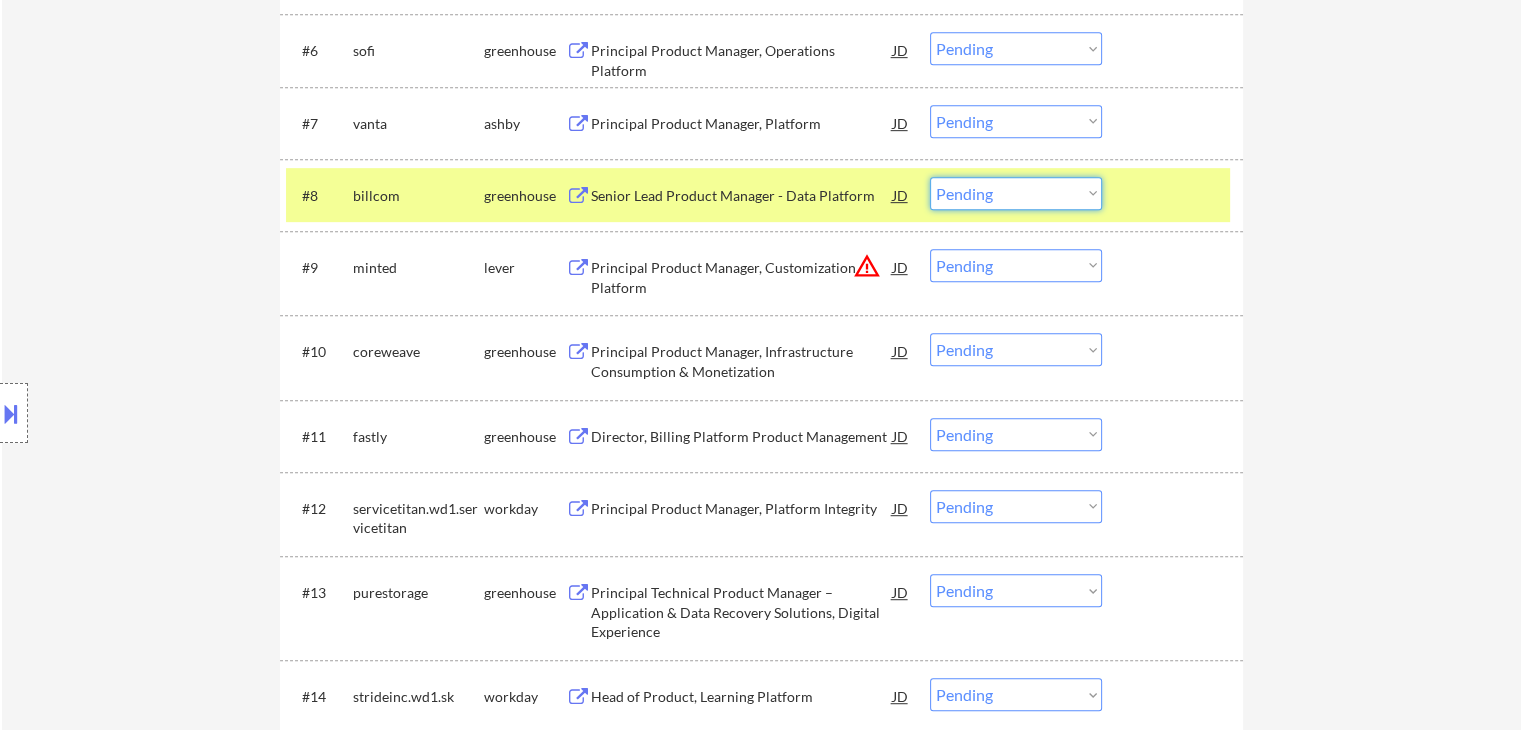 click on "Choose an option... Pending Applied Excluded (Questions) Excluded (Expired) Excluded (Location) Excluded (Bad Match) Excluded (Blocklist) Excluded (Salary) Excluded (Other)" at bounding box center (1016, 193) 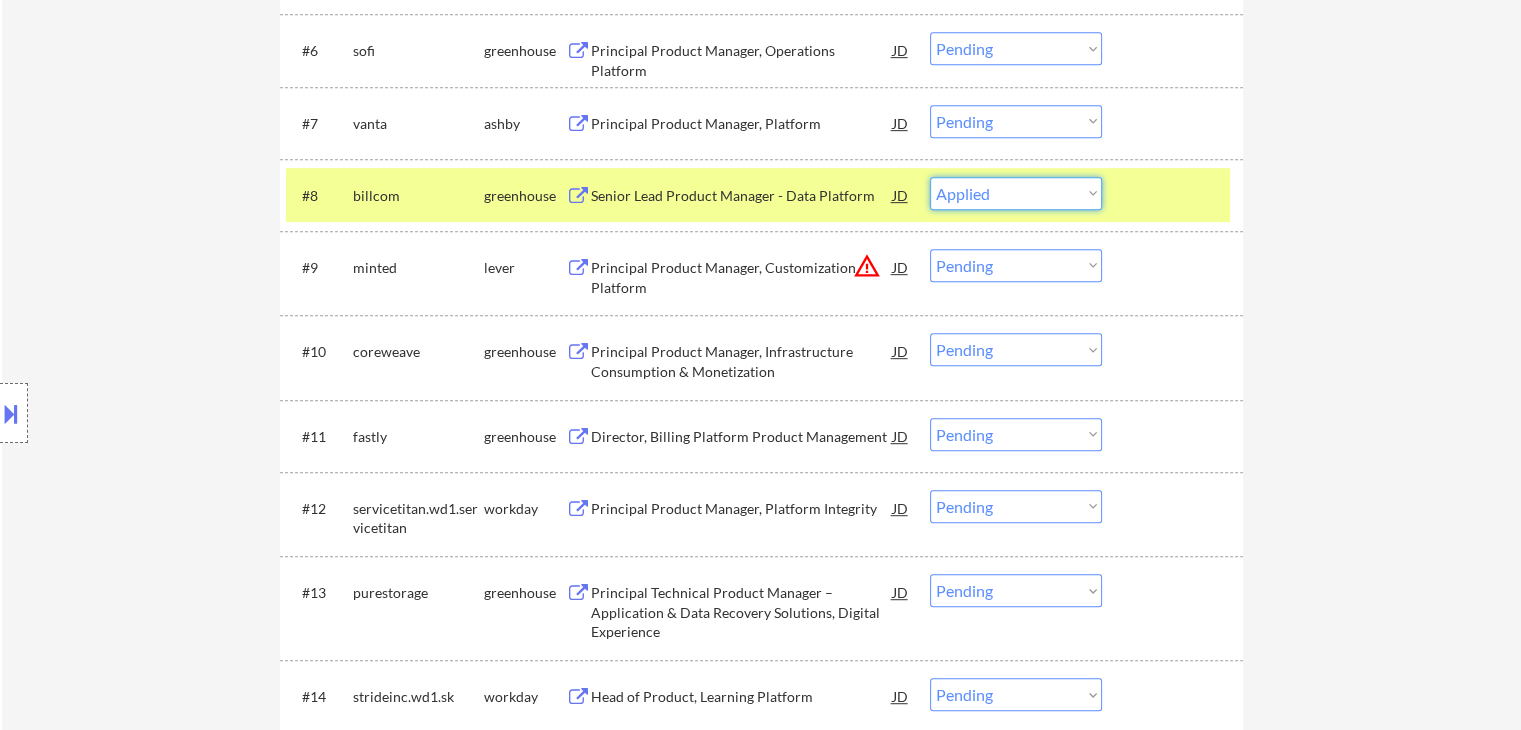 click on "Choose an option... Pending Applied Excluded (Questions) Excluded (Expired) Excluded (Location) Excluded (Bad Match) Excluded (Blocklist) Excluded (Salary) Excluded (Other)" at bounding box center (1016, 193) 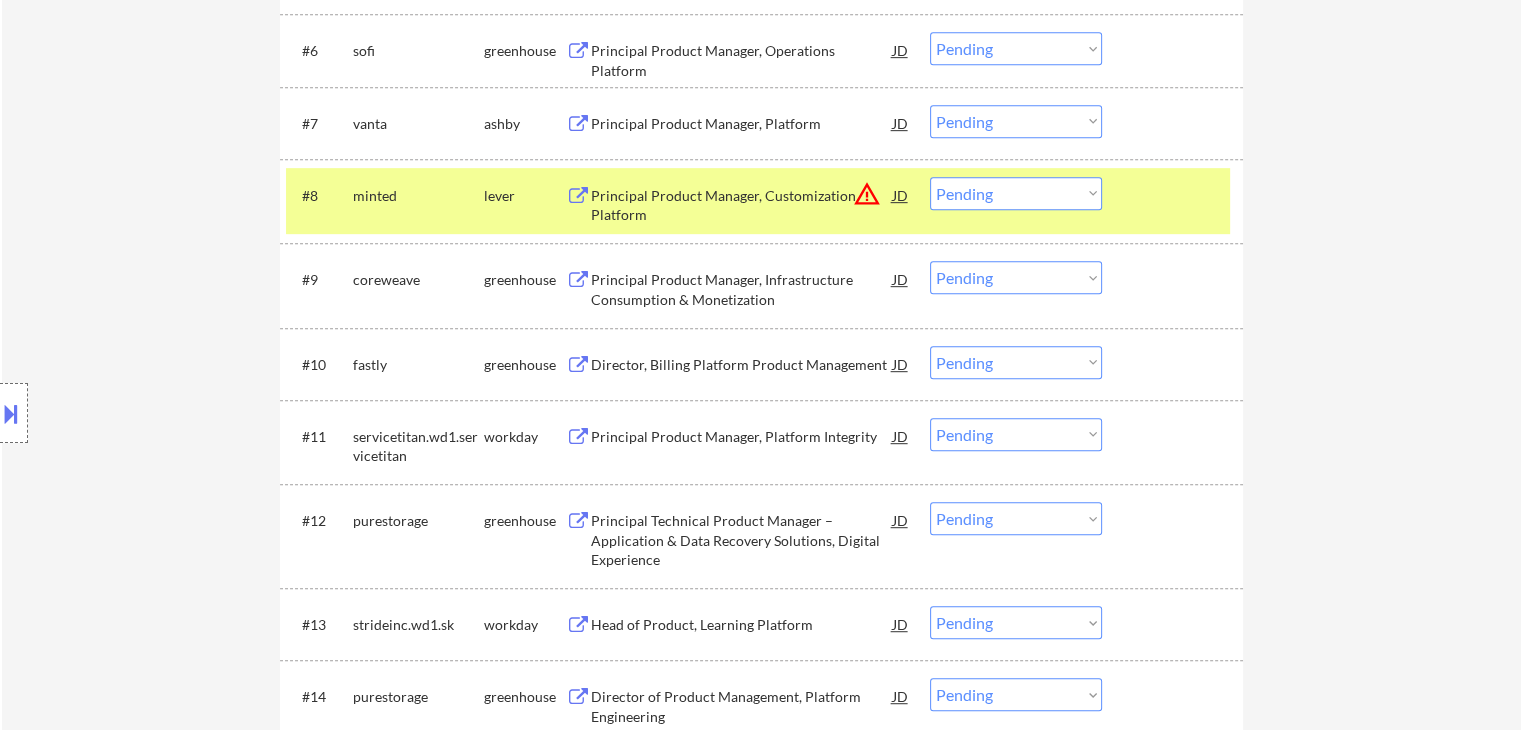 click on "Principal Product Manager, Customization Platform" at bounding box center [742, 205] 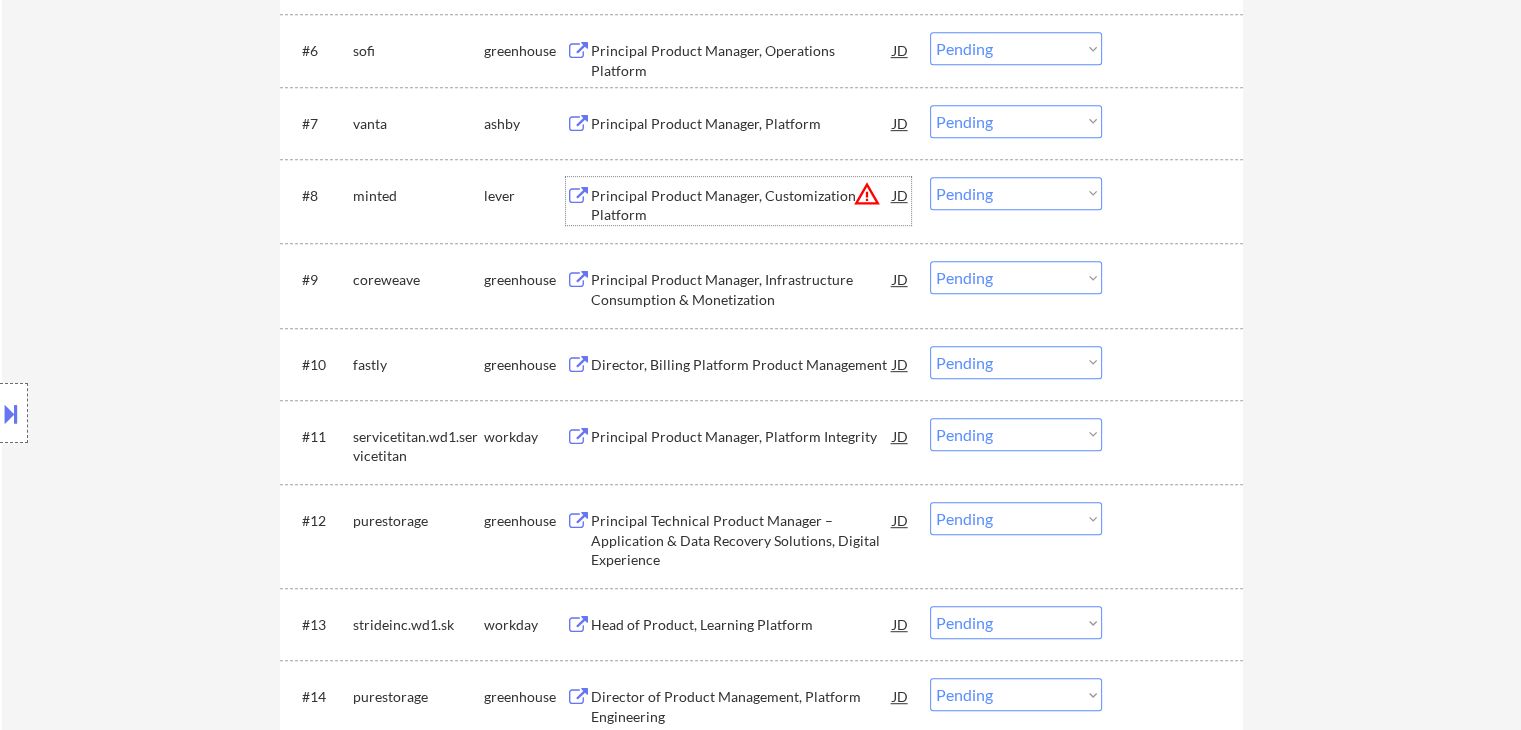 click on "Principal Product Manager, Customization Platform" at bounding box center (742, 205) 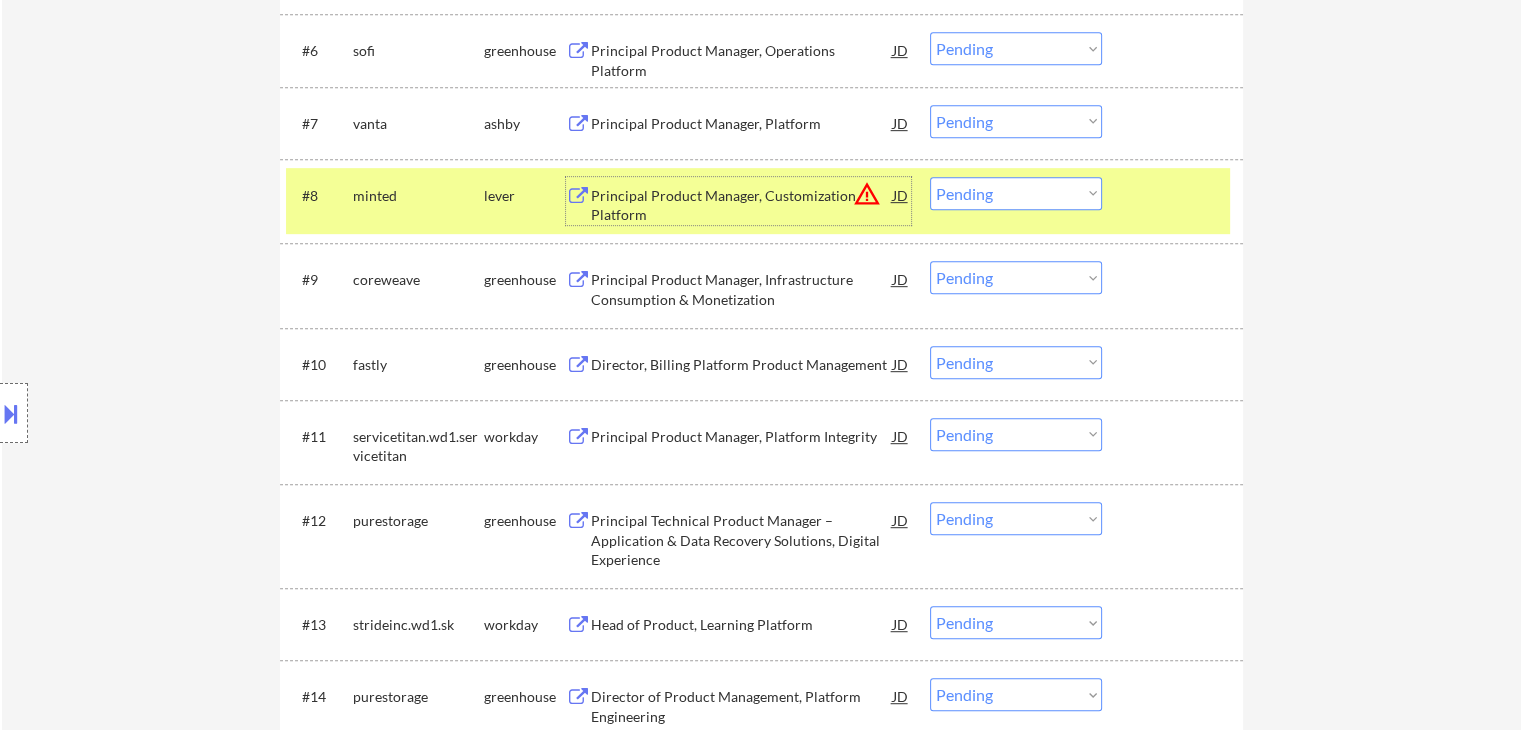 click on "Choose an option... Pending Applied Excluded (Questions) Excluded (Expired) Excluded (Location) Excluded (Bad Match) Excluded (Blocklist) Excluded (Salary) Excluded (Other)" at bounding box center [1016, 193] 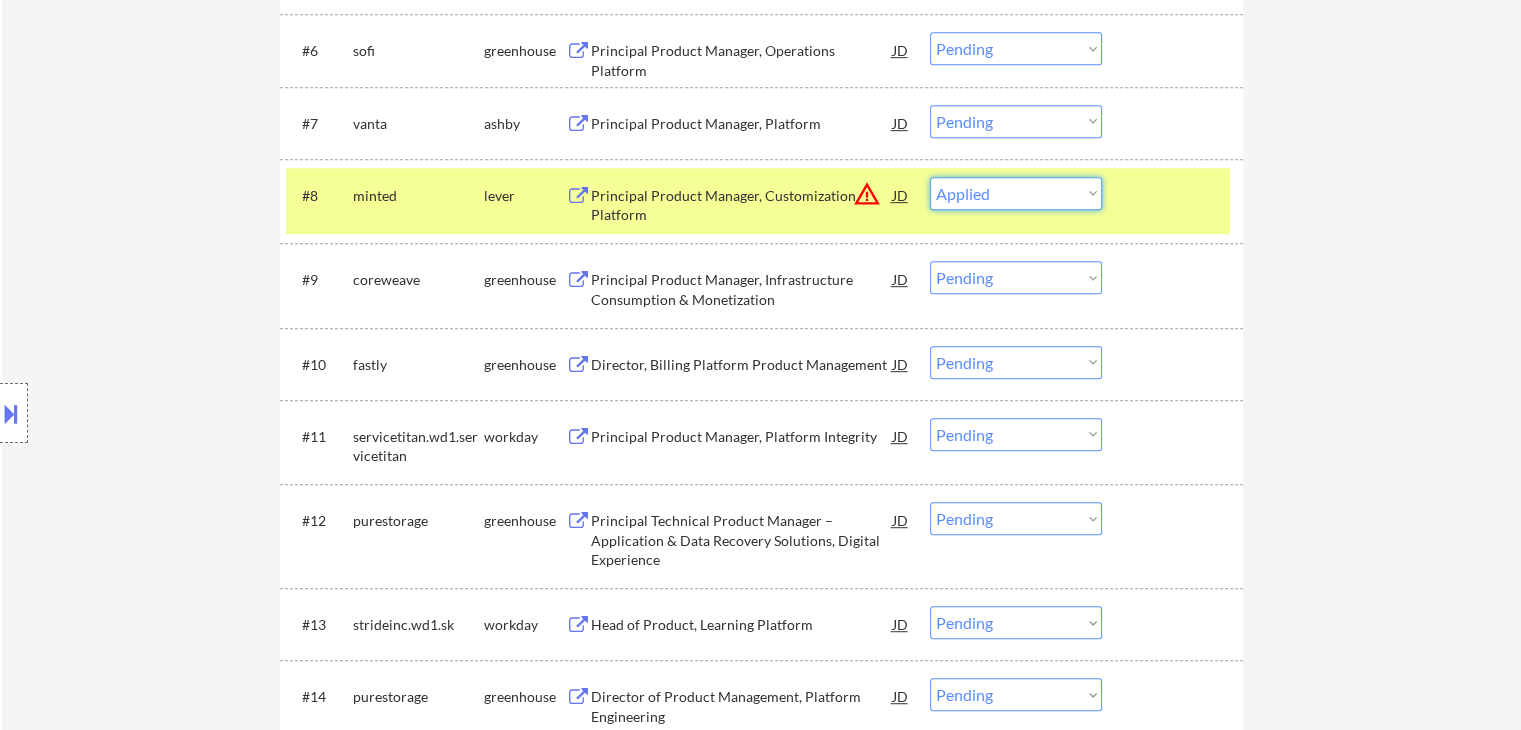 click on "Choose an option... Pending Applied Excluded (Questions) Excluded (Expired) Excluded (Location) Excluded (Bad Match) Excluded (Blocklist) Excluded (Salary) Excluded (Other)" at bounding box center (1016, 193) 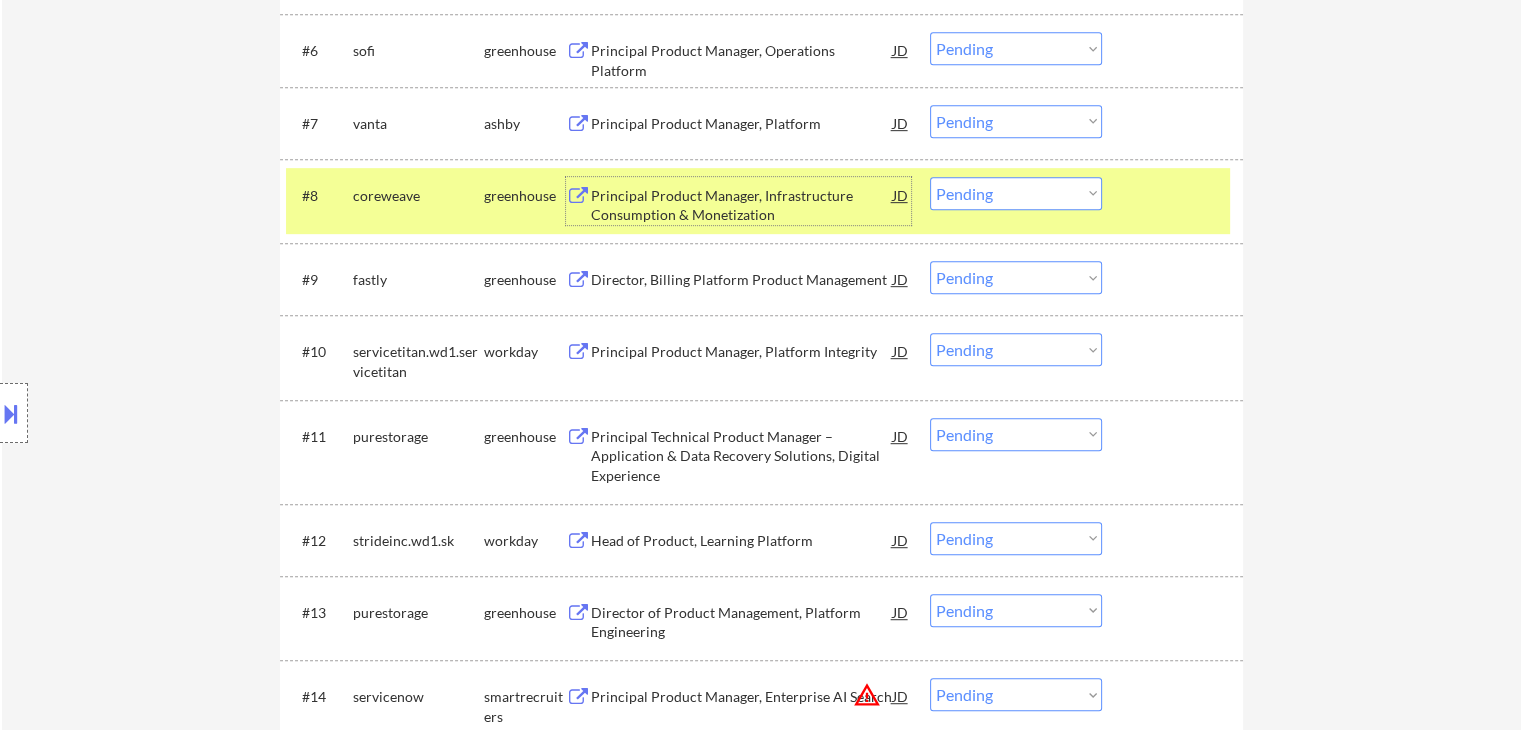 click on "Principal Product Manager, Infrastructure Consumption & Monetization" at bounding box center (742, 205) 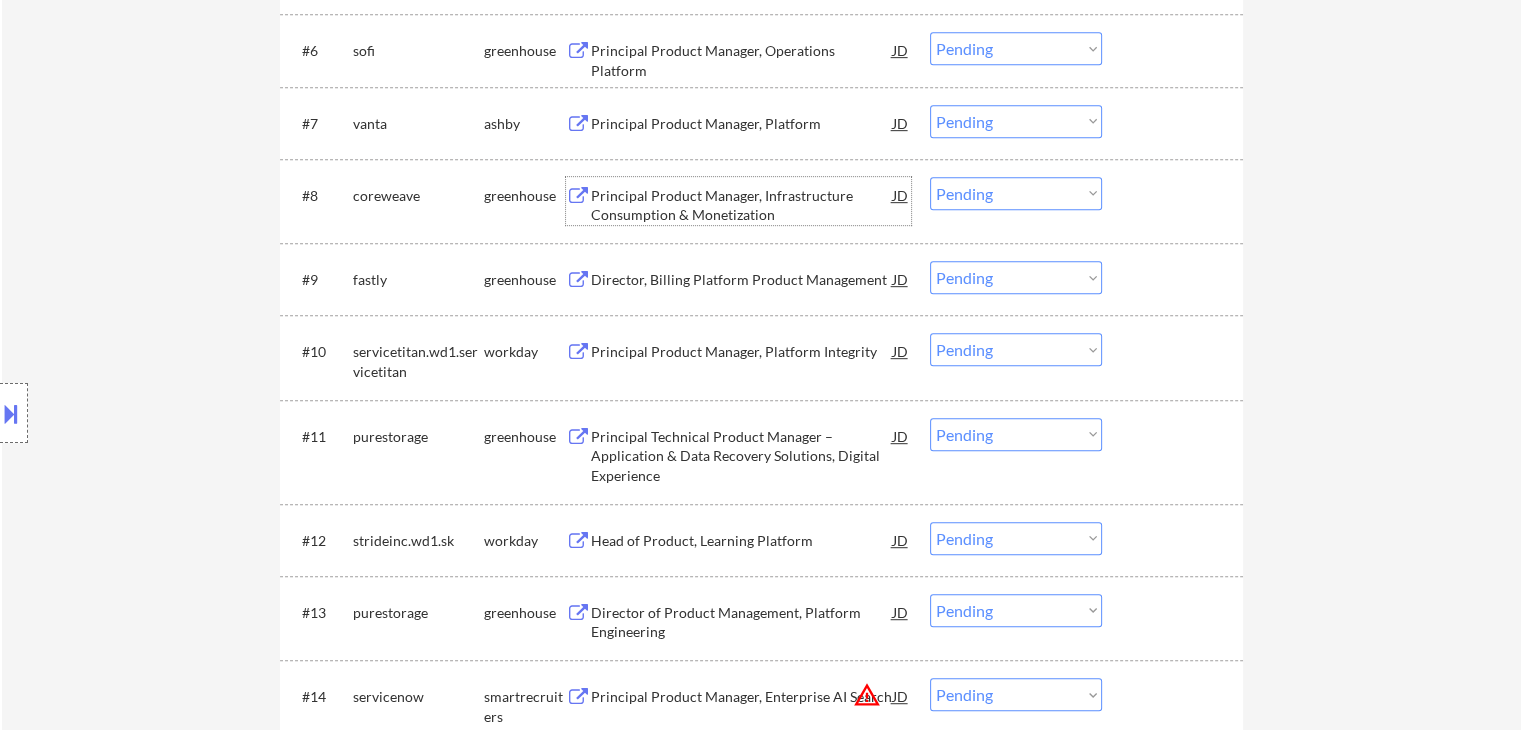 drag, startPoint x: 968, startPoint y: 195, endPoint x: 972, endPoint y: 205, distance: 10.770329 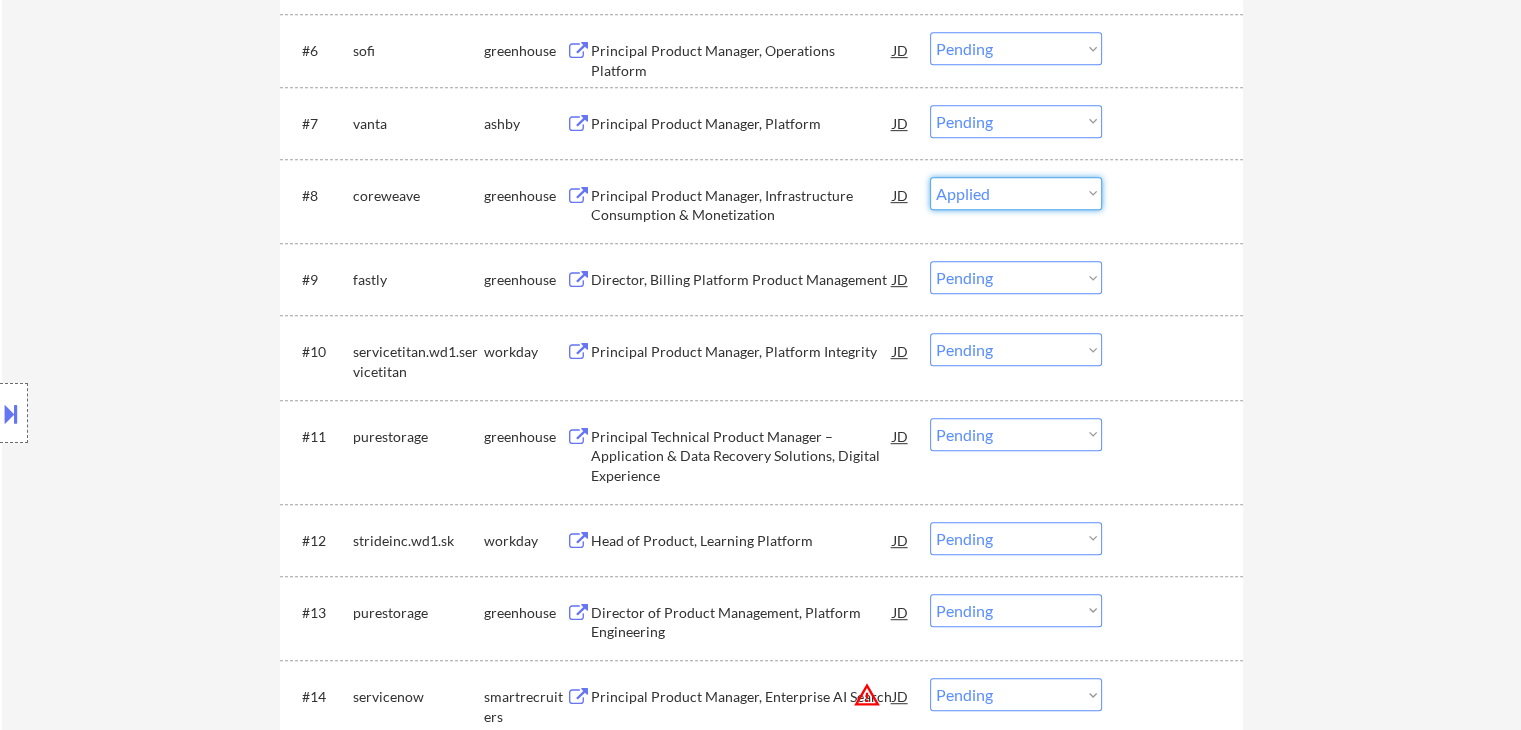 click on "Choose an option... Pending Applied Excluded (Questions) Excluded (Expired) Excluded (Location) Excluded (Bad Match) Excluded (Blocklist) Excluded (Salary) Excluded (Other)" at bounding box center (1016, 193) 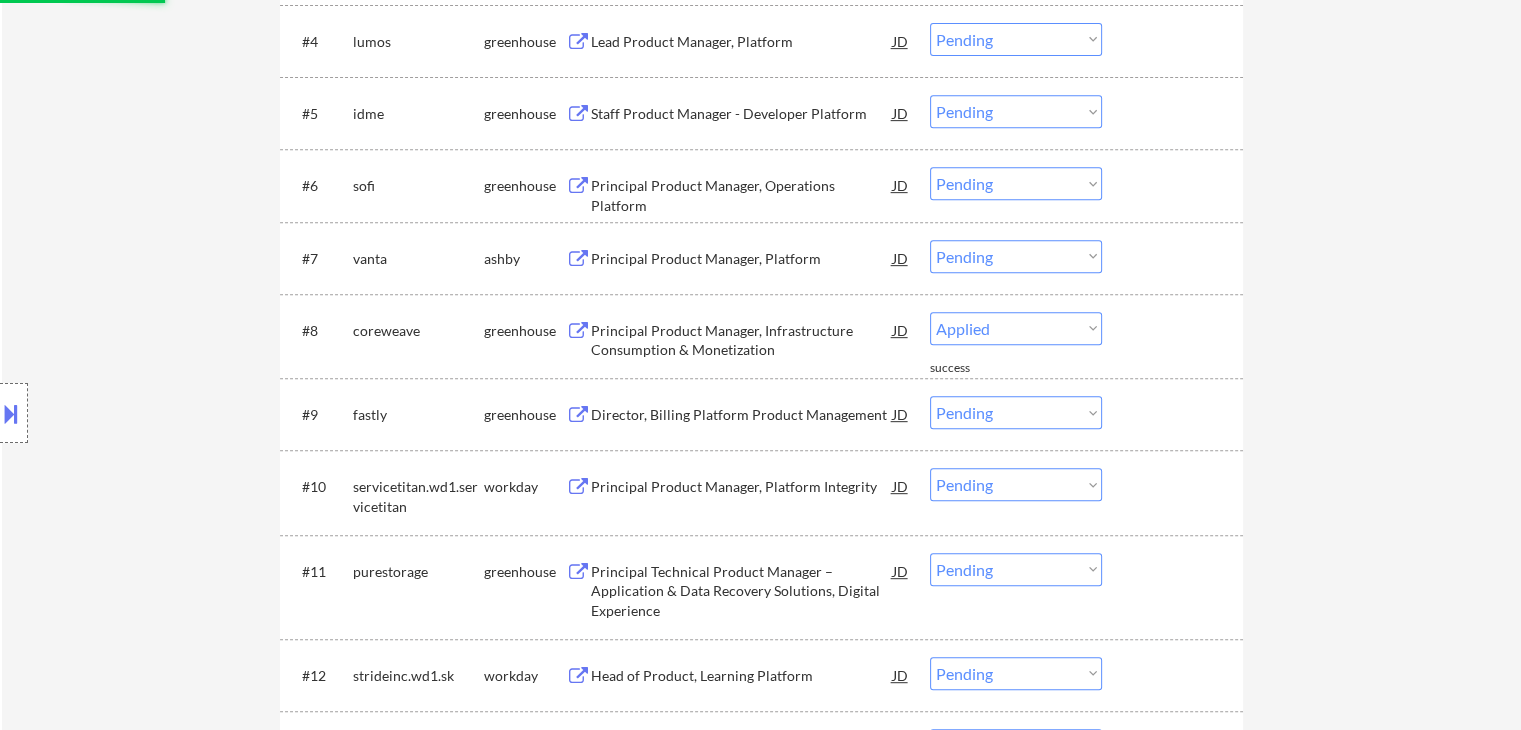 scroll, scrollTop: 1100, scrollLeft: 0, axis: vertical 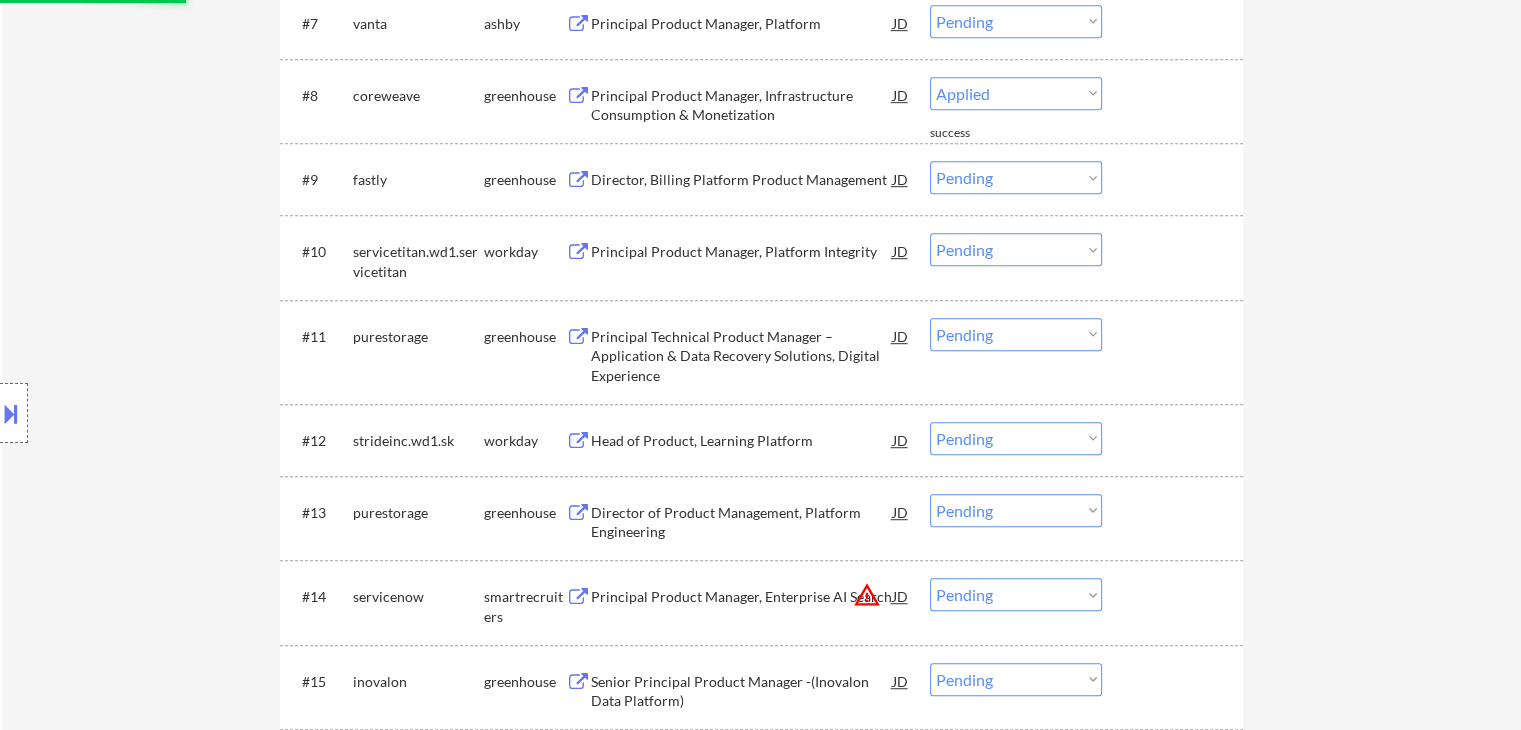 select on ""pending"" 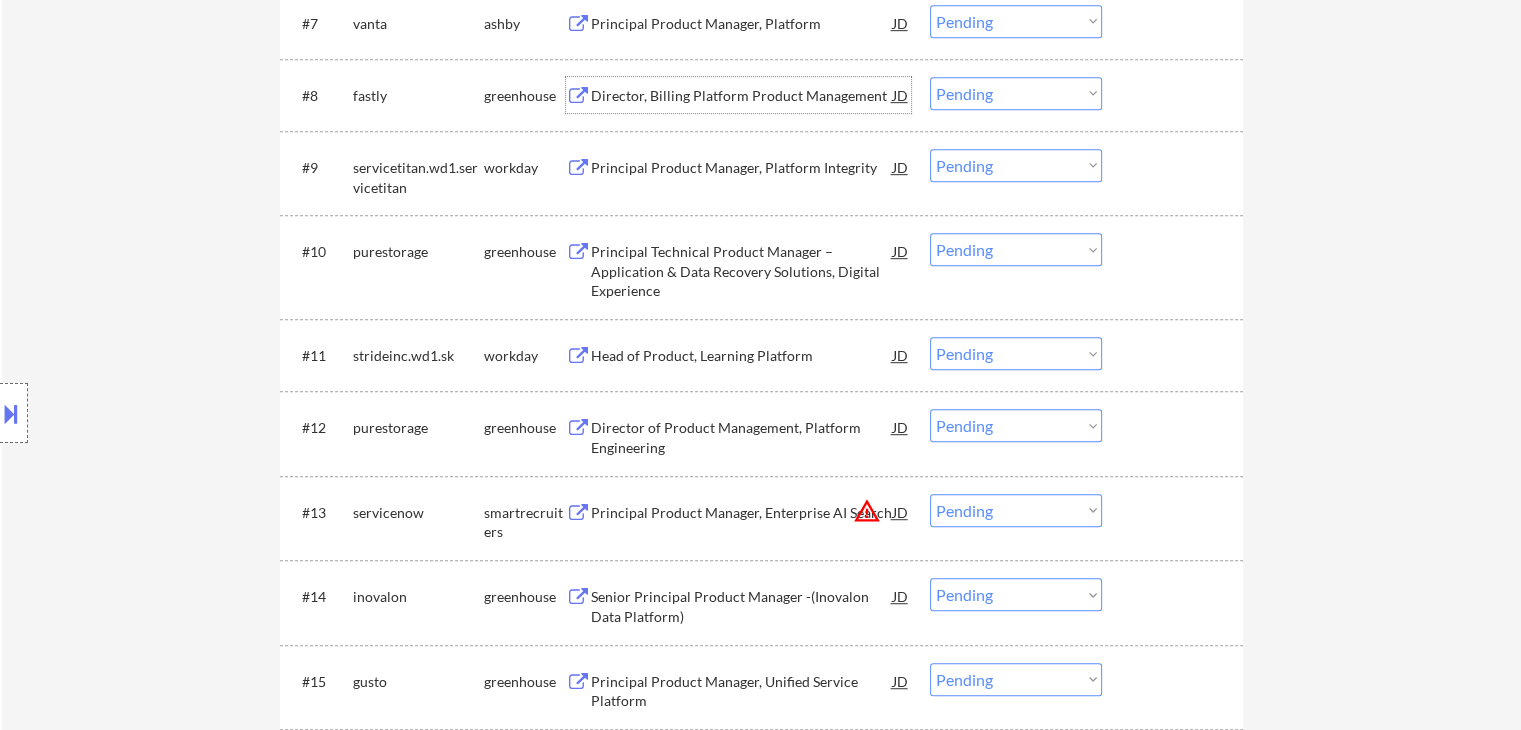 click on "Director, Billing Platform Product Management" at bounding box center [742, 96] 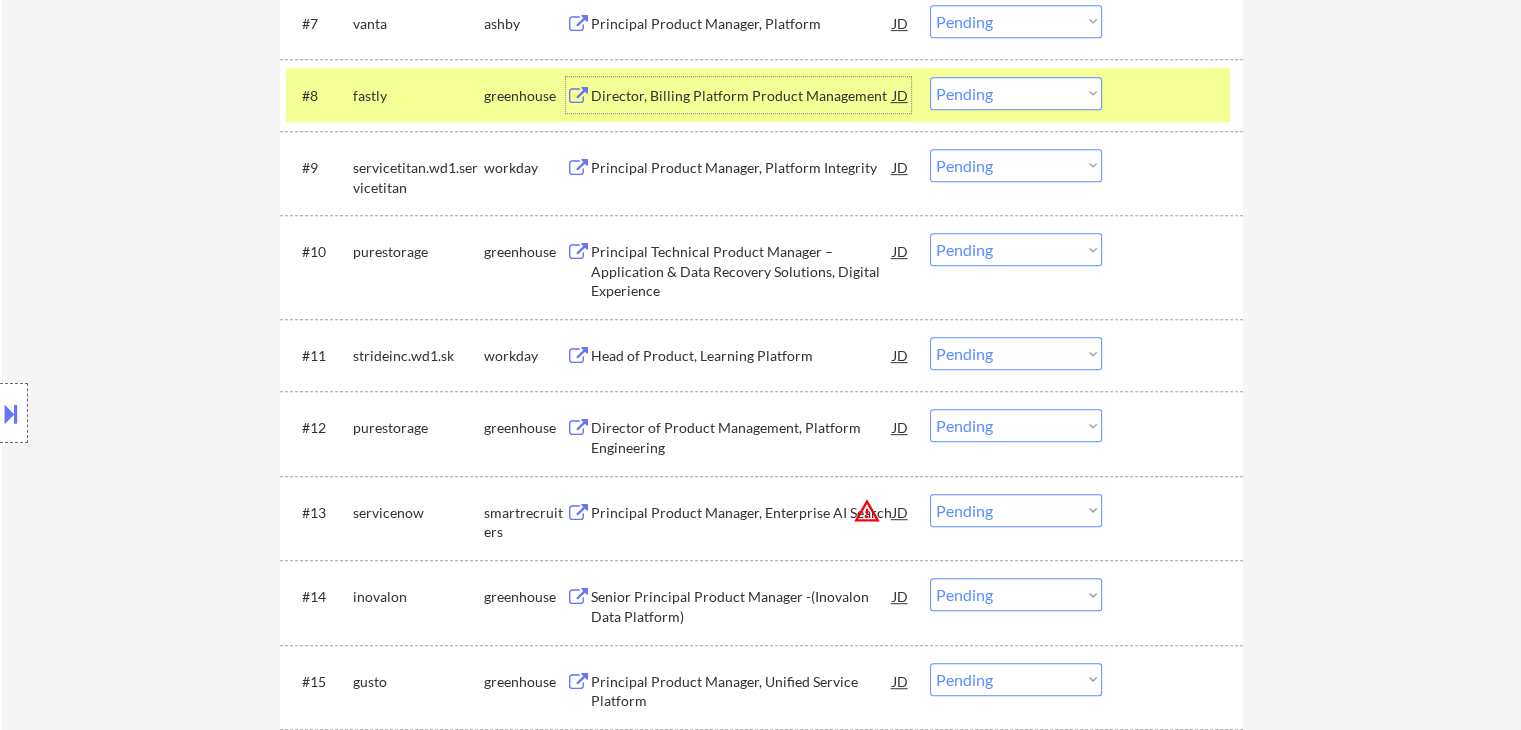 drag, startPoint x: 407, startPoint y: 103, endPoint x: 413, endPoint y: 117, distance: 15.231546 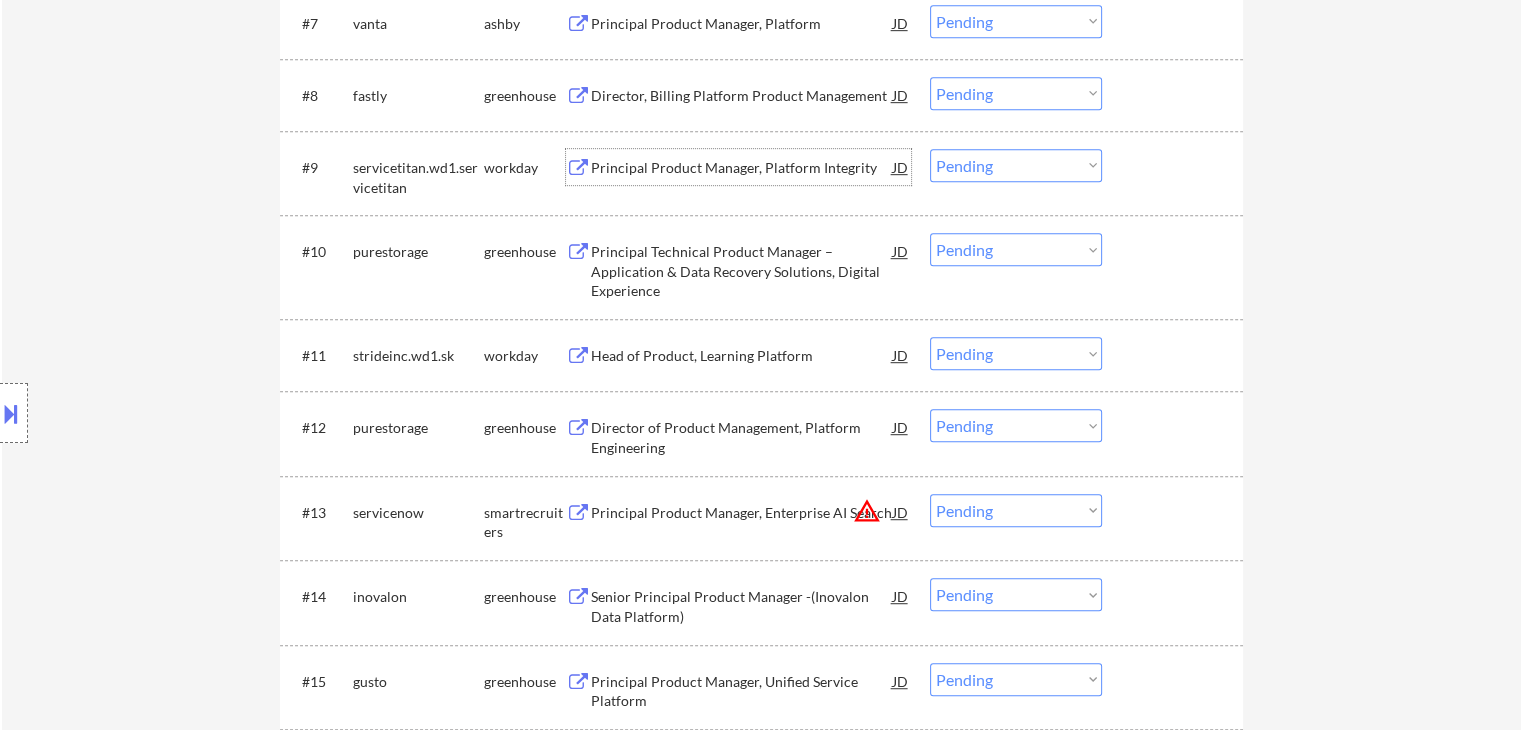 click on "Principal Product Manager, Platform Integrity" at bounding box center [742, 168] 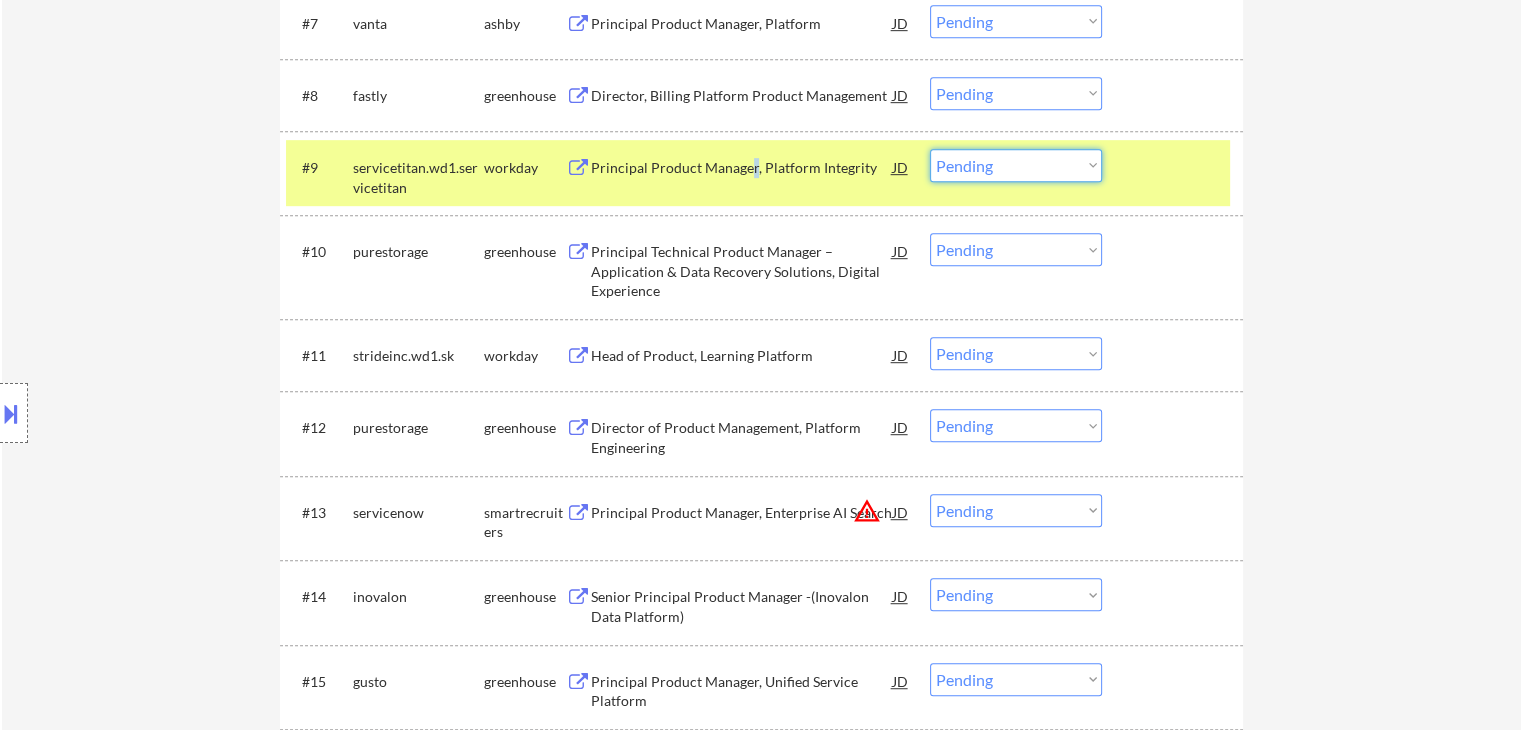 drag, startPoint x: 1085, startPoint y: 167, endPoint x: 1068, endPoint y: 173, distance: 18.027756 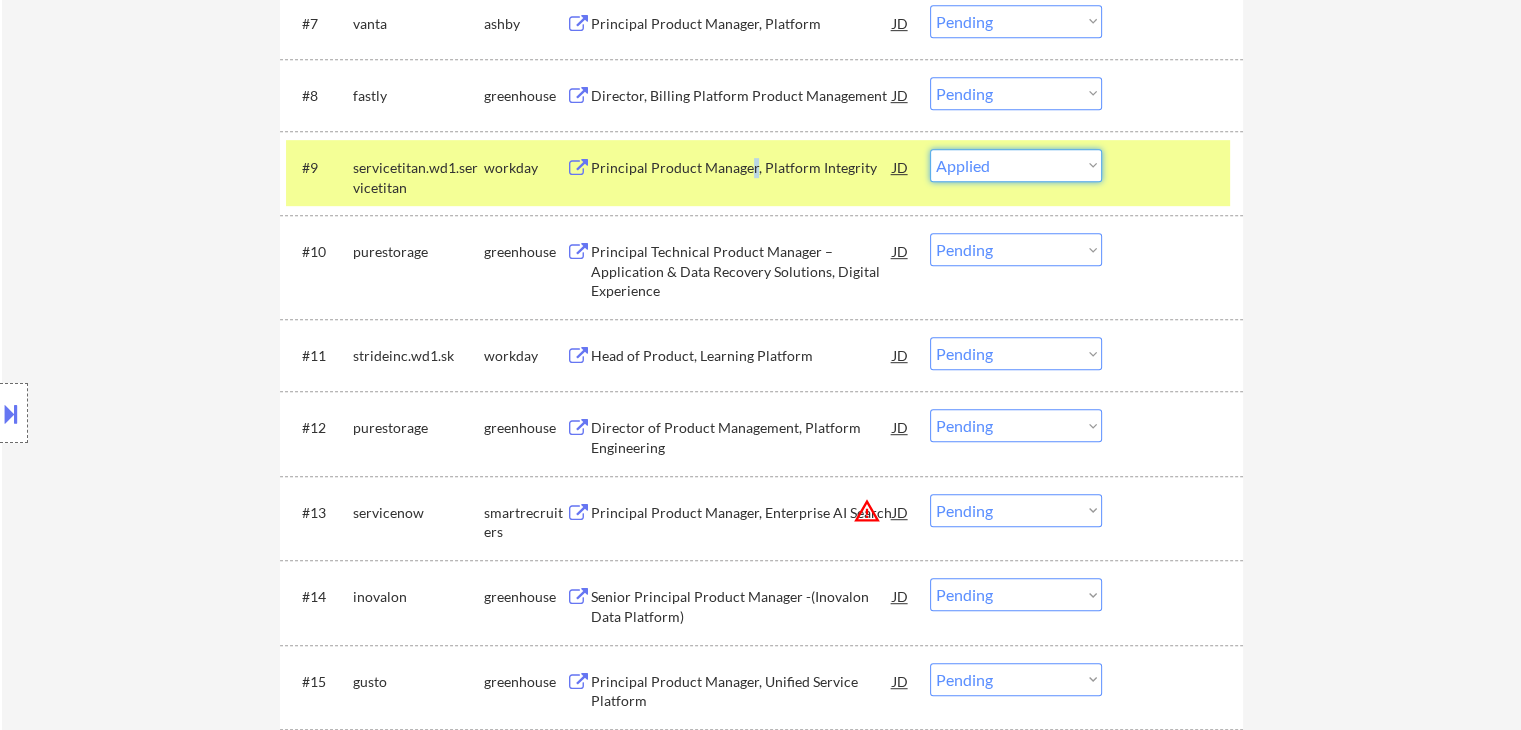 click on "Choose an option... Pending Applied Excluded (Questions) Excluded (Expired) Excluded (Location) Excluded (Bad Match) Excluded (Blocklist) Excluded (Salary) Excluded (Other)" at bounding box center (1016, 165) 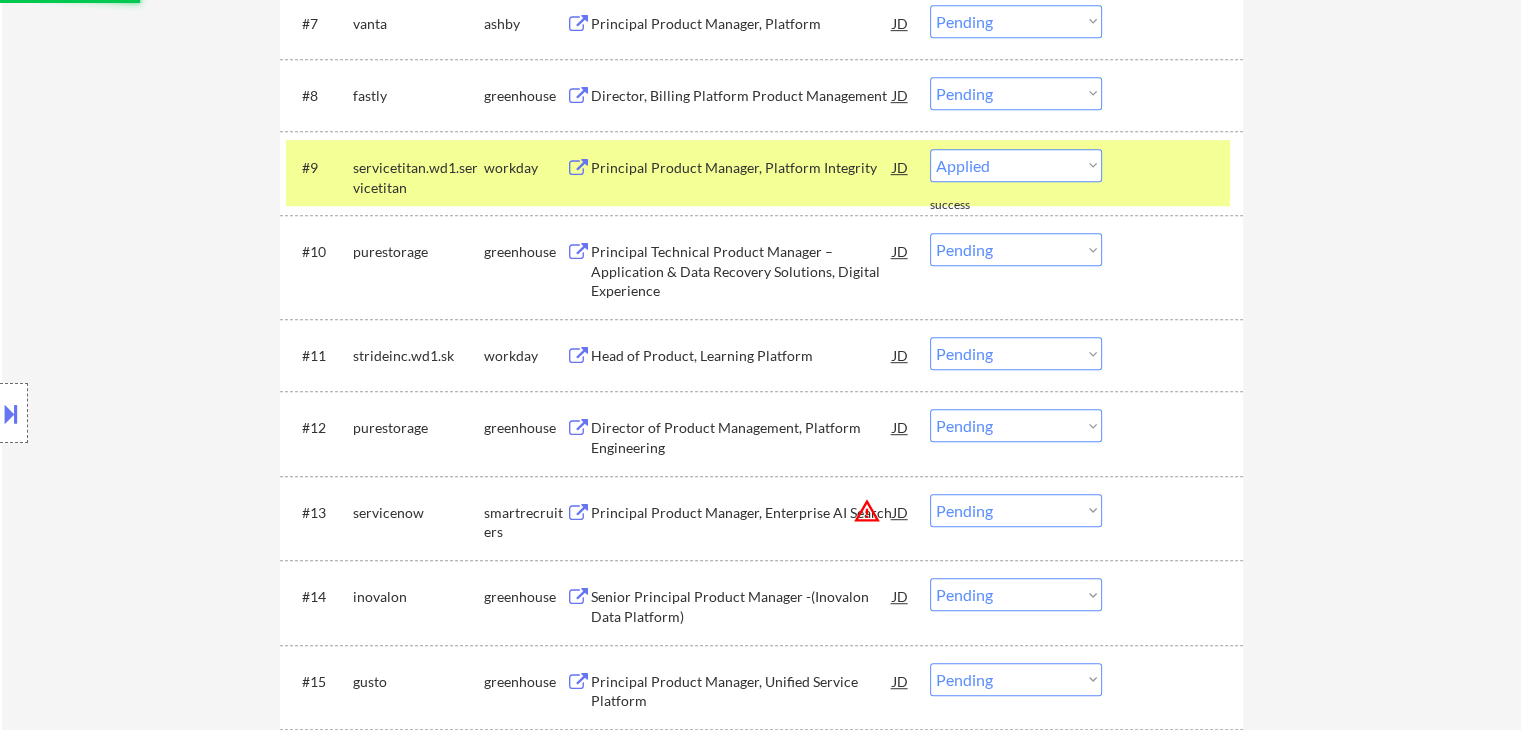click on "servicetitan.wd1.servicetitan" at bounding box center [418, 177] 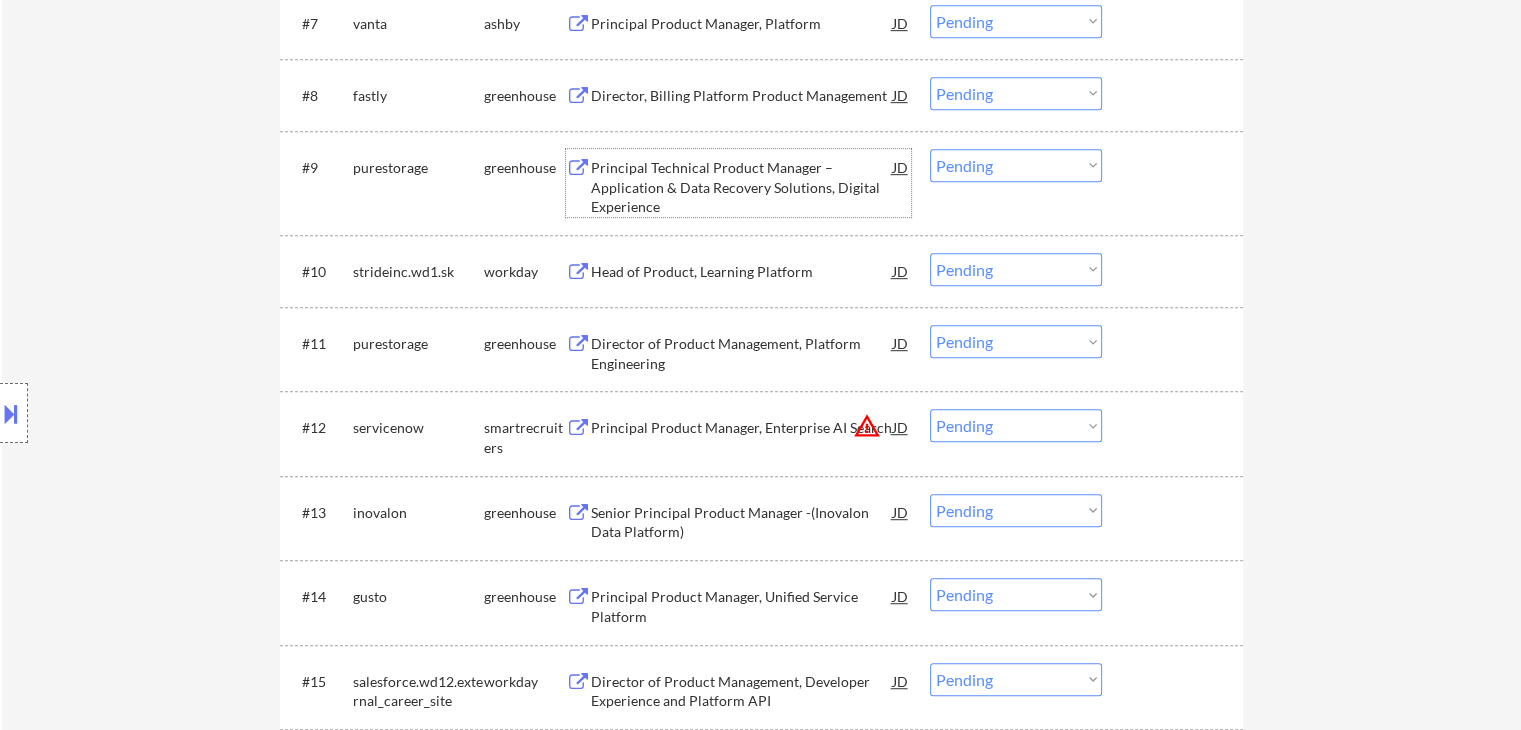 click on "Principal Technical Product Manager – Application & Data Recovery Solutions, Digital Experience" at bounding box center [742, 187] 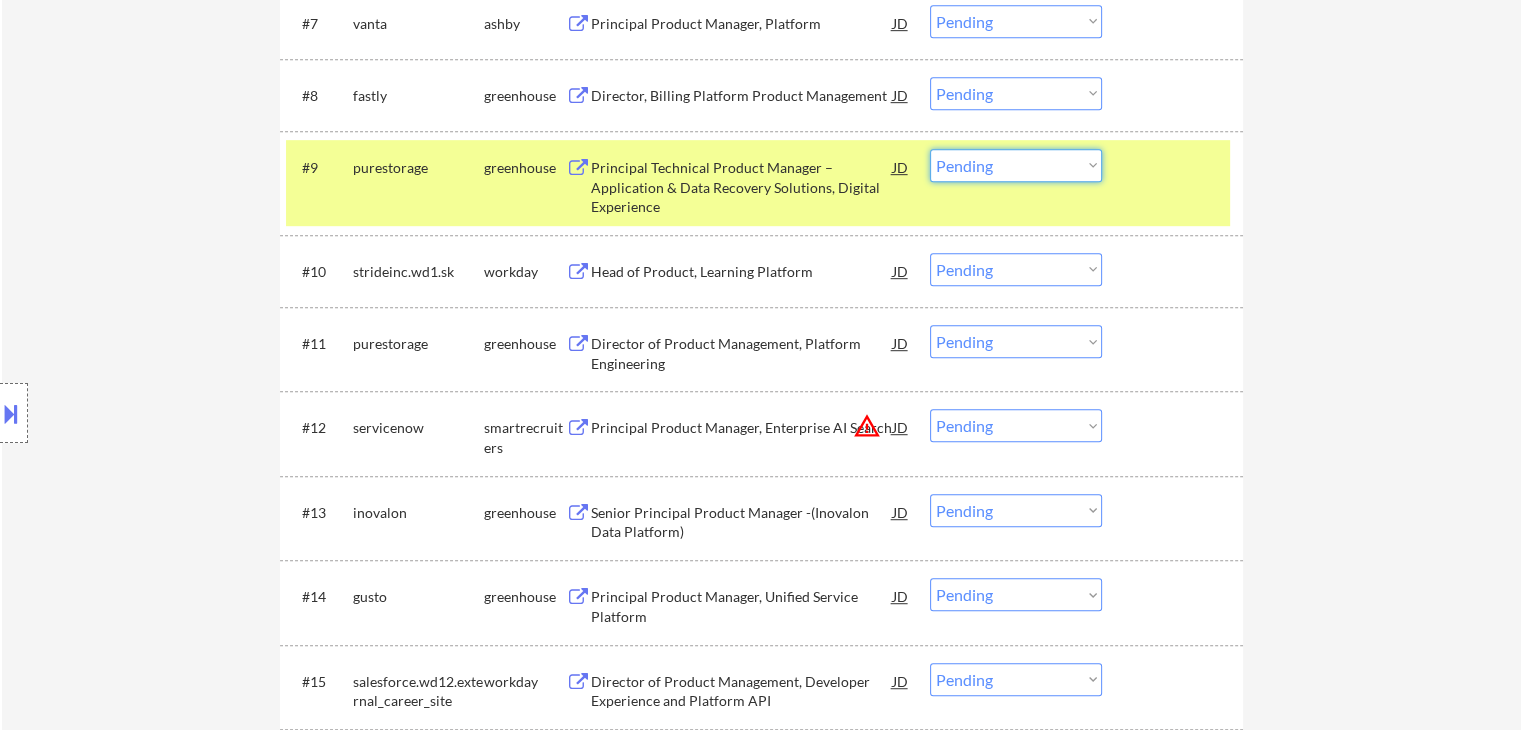 drag, startPoint x: 957, startPoint y: 158, endPoint x: 959, endPoint y: 178, distance: 20.09975 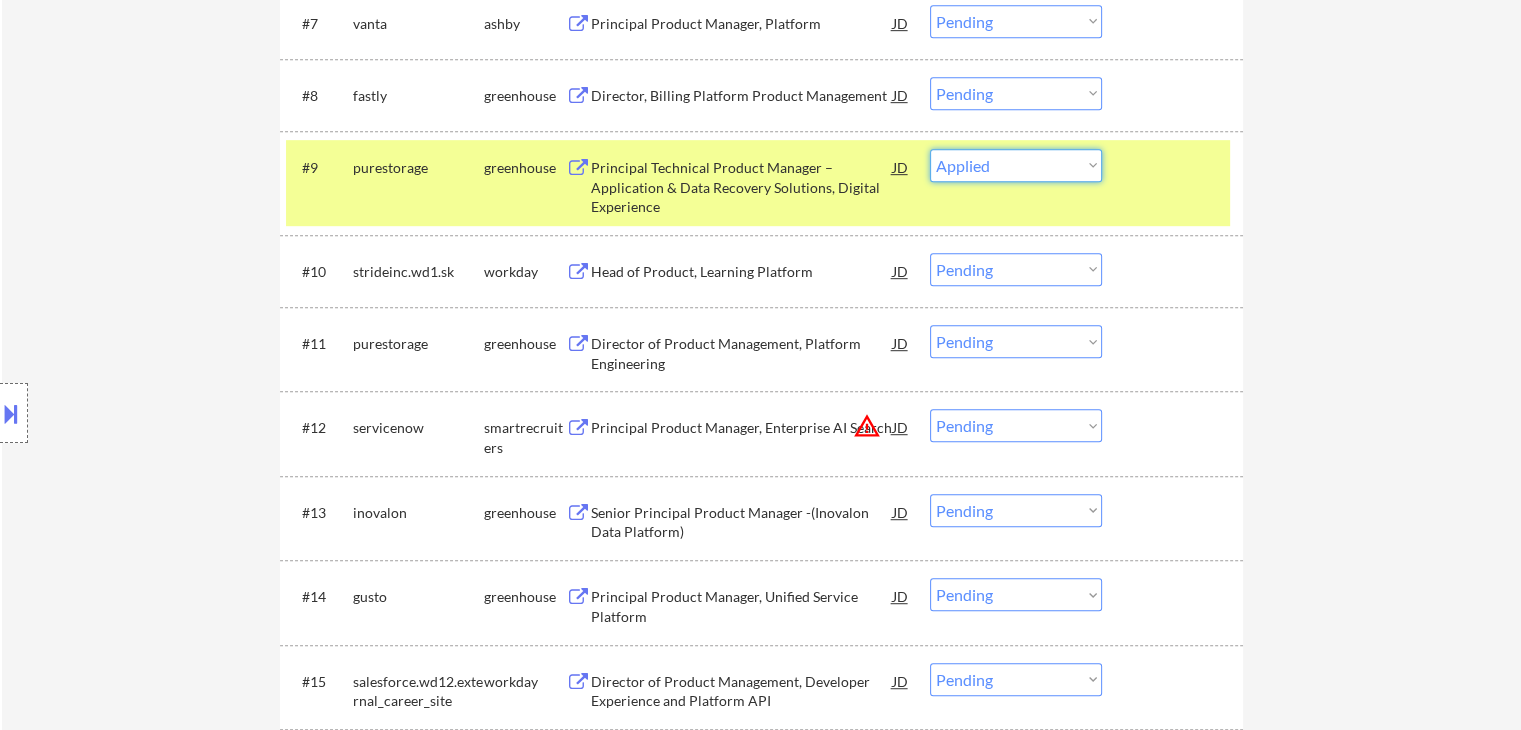 click on "Choose an option... Pending Applied Excluded (Questions) Excluded (Expired) Excluded (Location) Excluded (Bad Match) Excluded (Blocklist) Excluded (Salary) Excluded (Other)" at bounding box center (1016, 165) 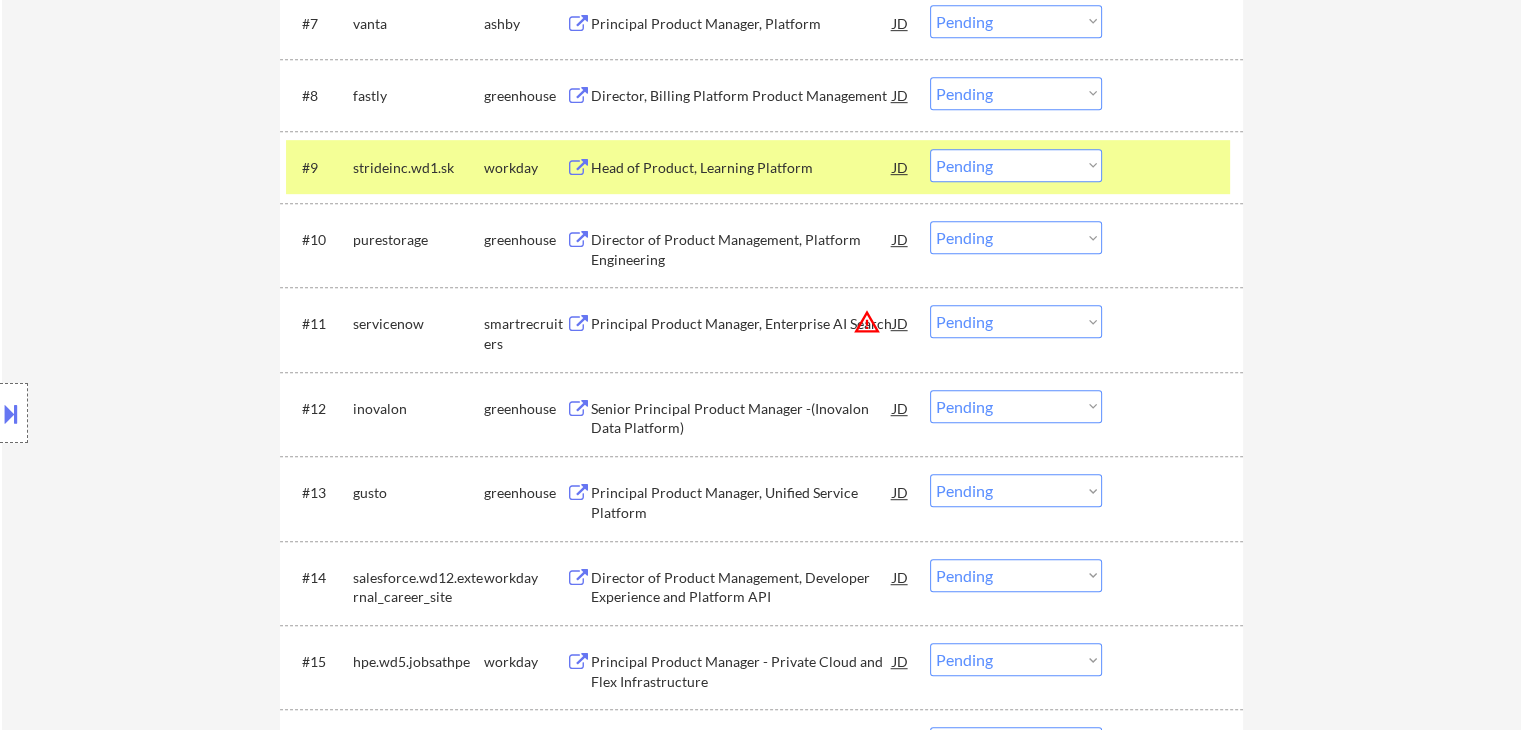 click on "Head of Product, Learning Platform" at bounding box center [742, 168] 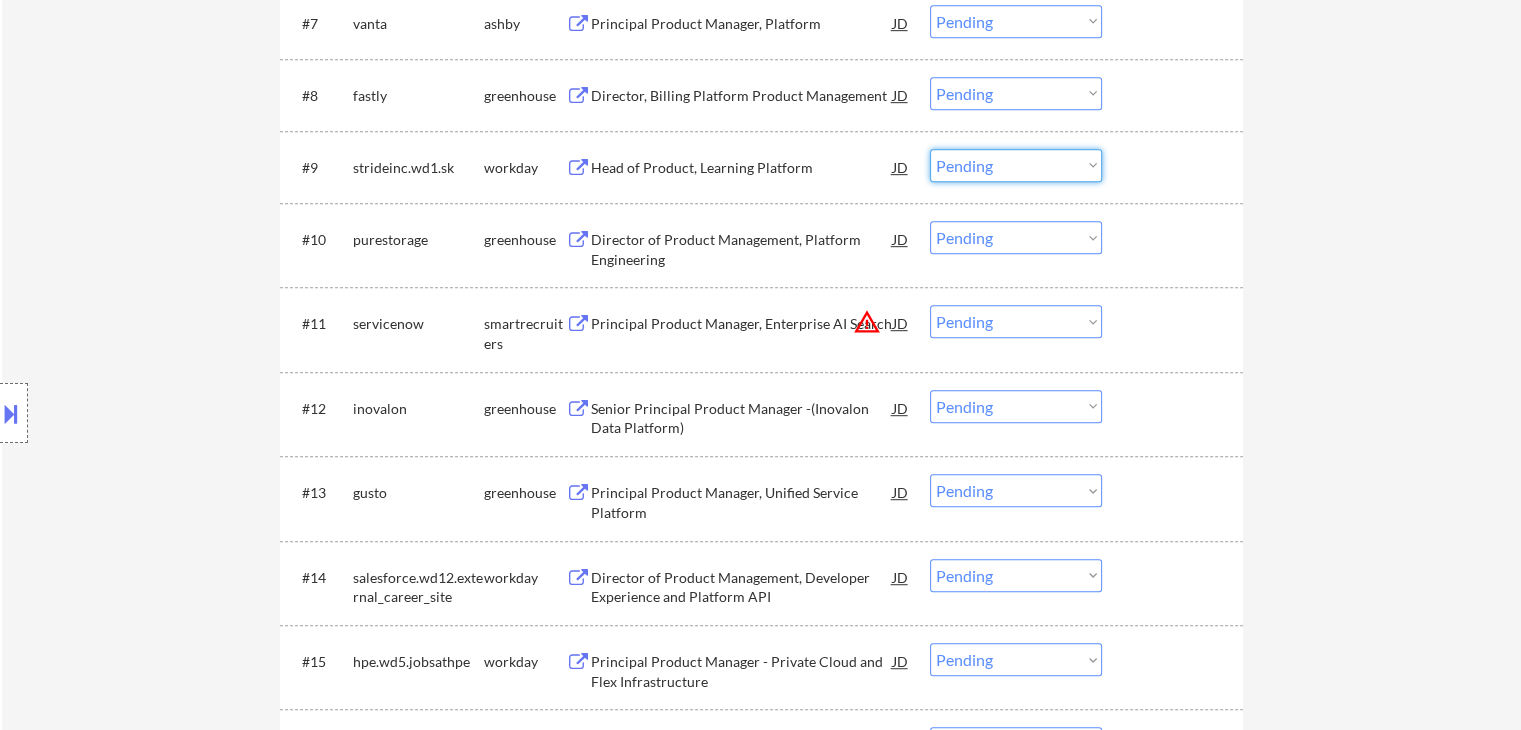 drag, startPoint x: 997, startPoint y: 170, endPoint x: 1008, endPoint y: 173, distance: 11.401754 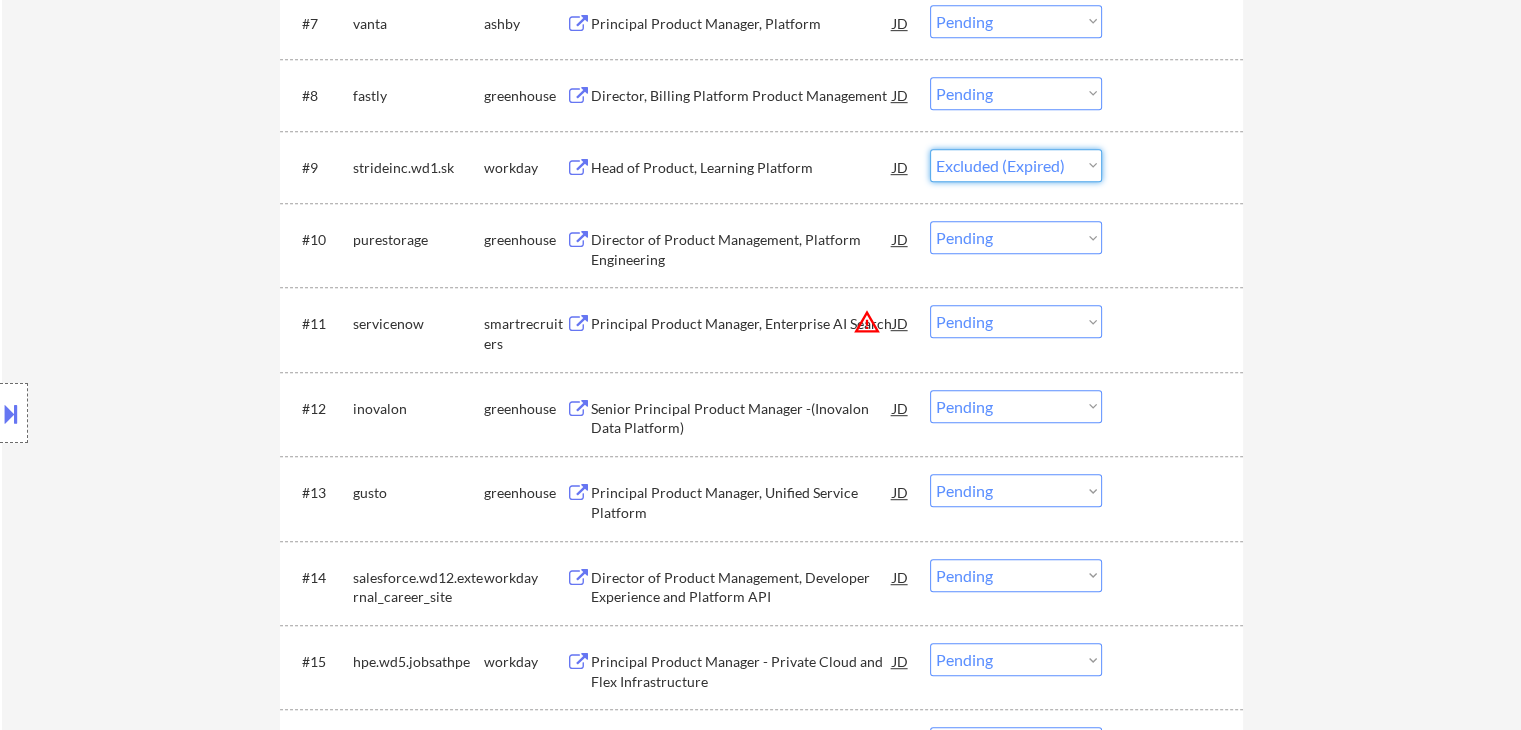 click on "Choose an option... Pending Applied Excluded (Questions) Excluded (Expired) Excluded (Location) Excluded (Bad Match) Excluded (Blocklist) Excluded (Salary) Excluded (Other)" at bounding box center (1016, 165) 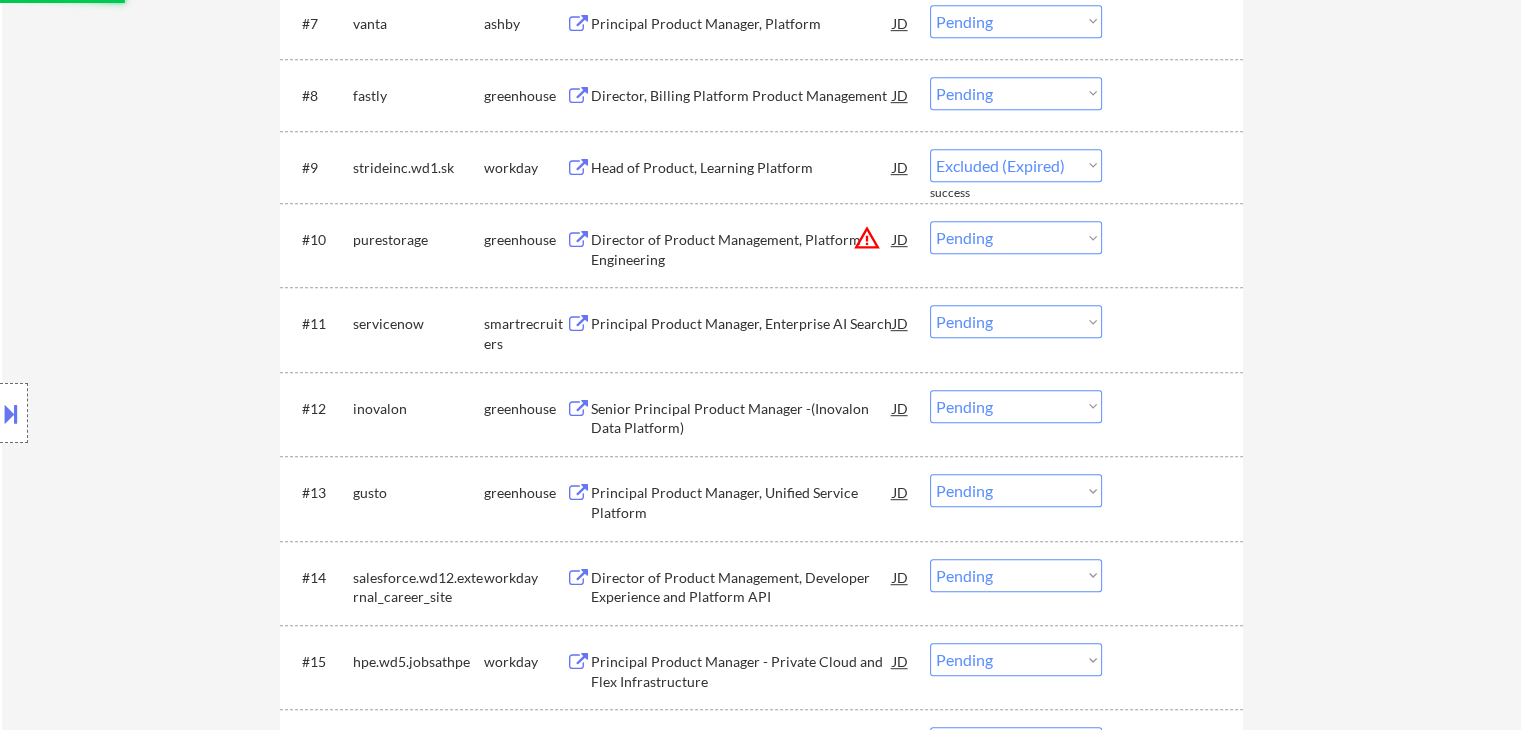 select on ""pending"" 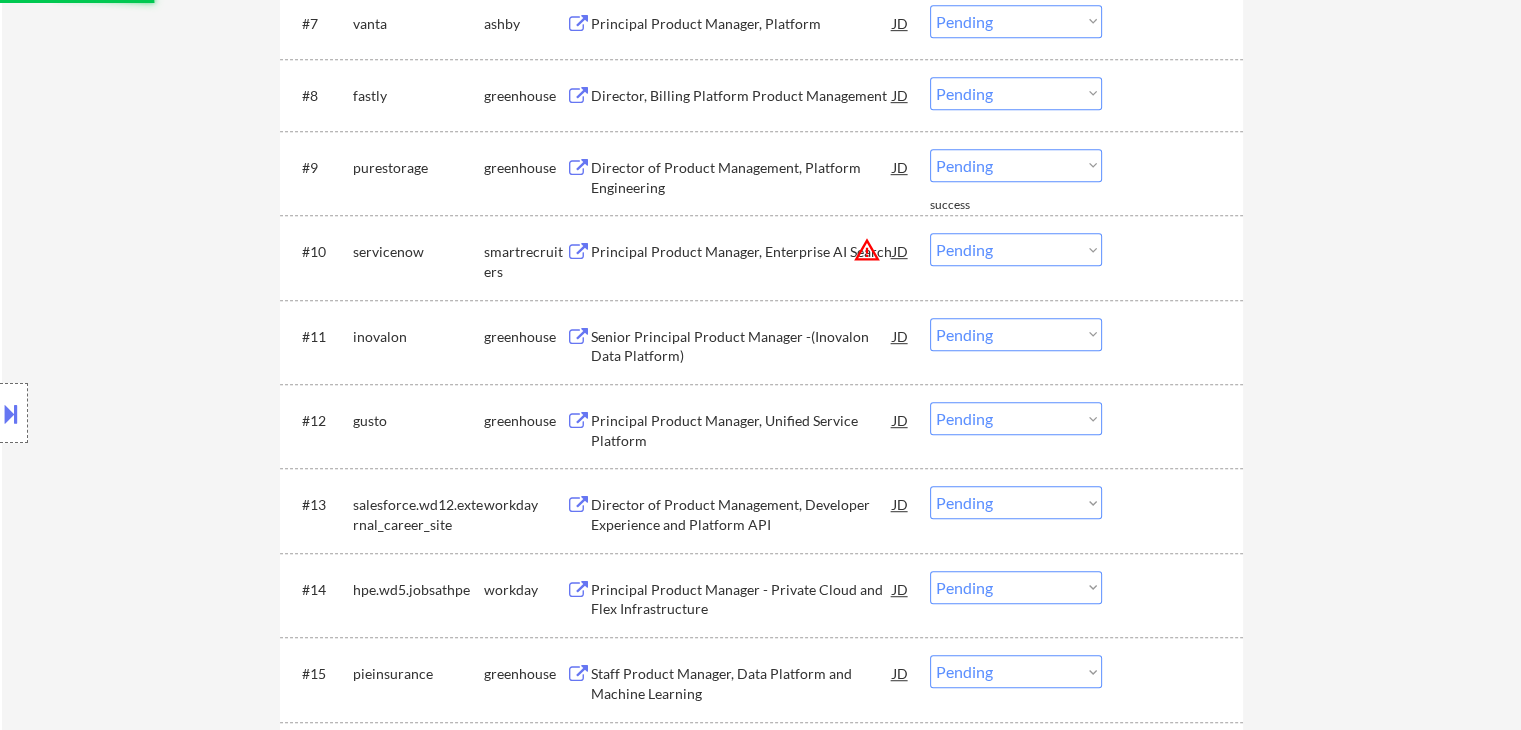 click on "Director of Product Management, Platform Engineering" at bounding box center [742, 177] 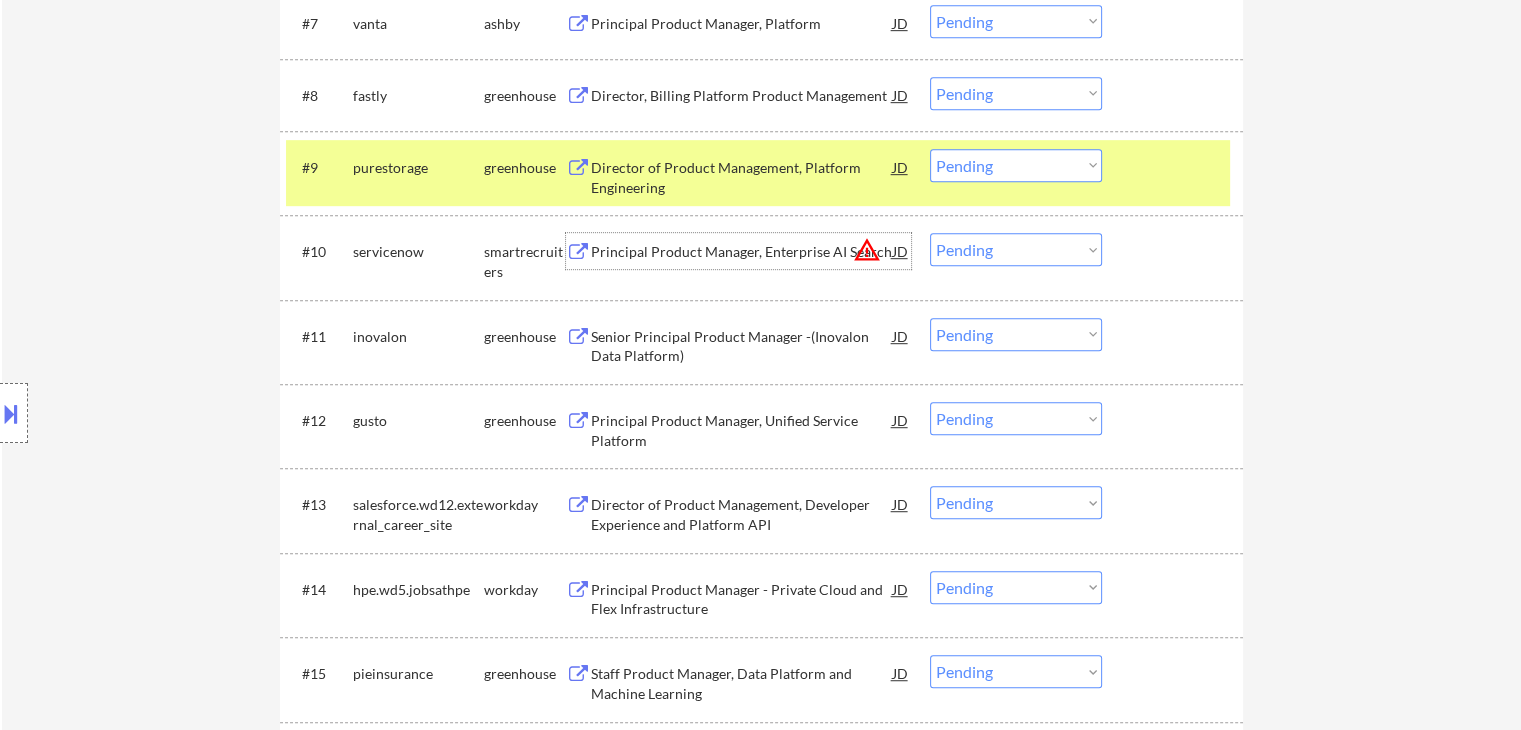 click on "Principal Product Manager, Enterprise AI Search" at bounding box center (742, 252) 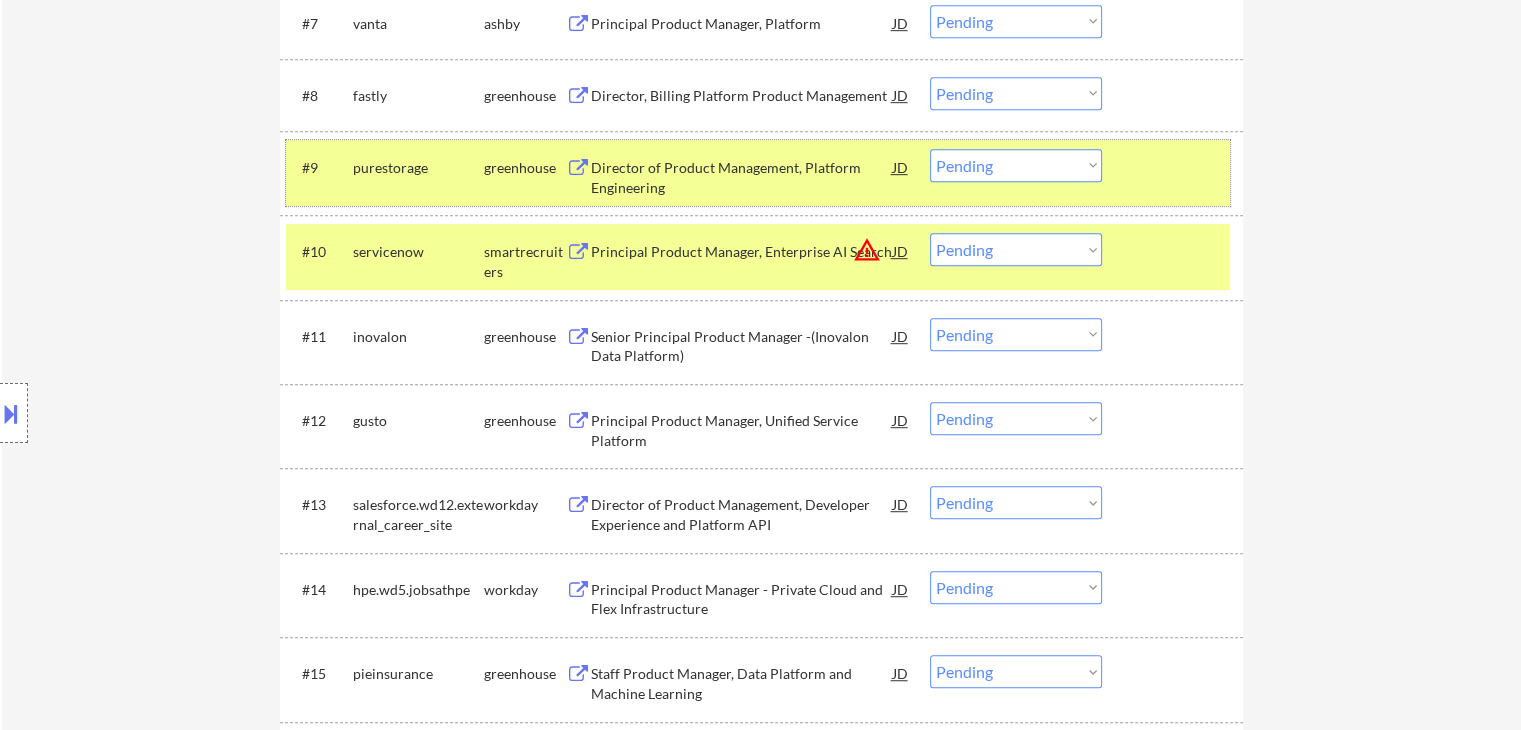 drag, startPoint x: 432, startPoint y: 177, endPoint x: 459, endPoint y: 175, distance: 27.073973 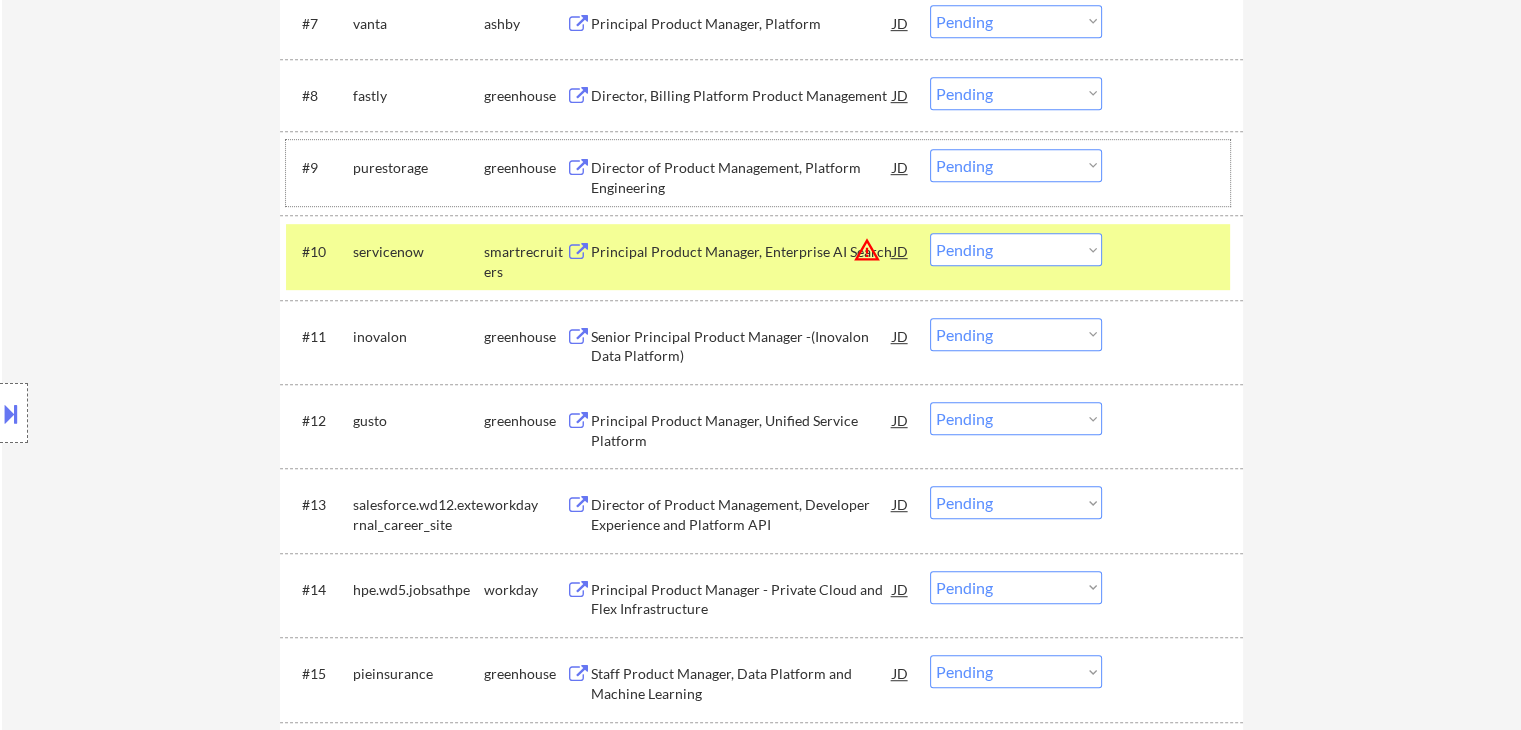 drag, startPoint x: 1006, startPoint y: 246, endPoint x: 1010, endPoint y: 259, distance: 13.601471 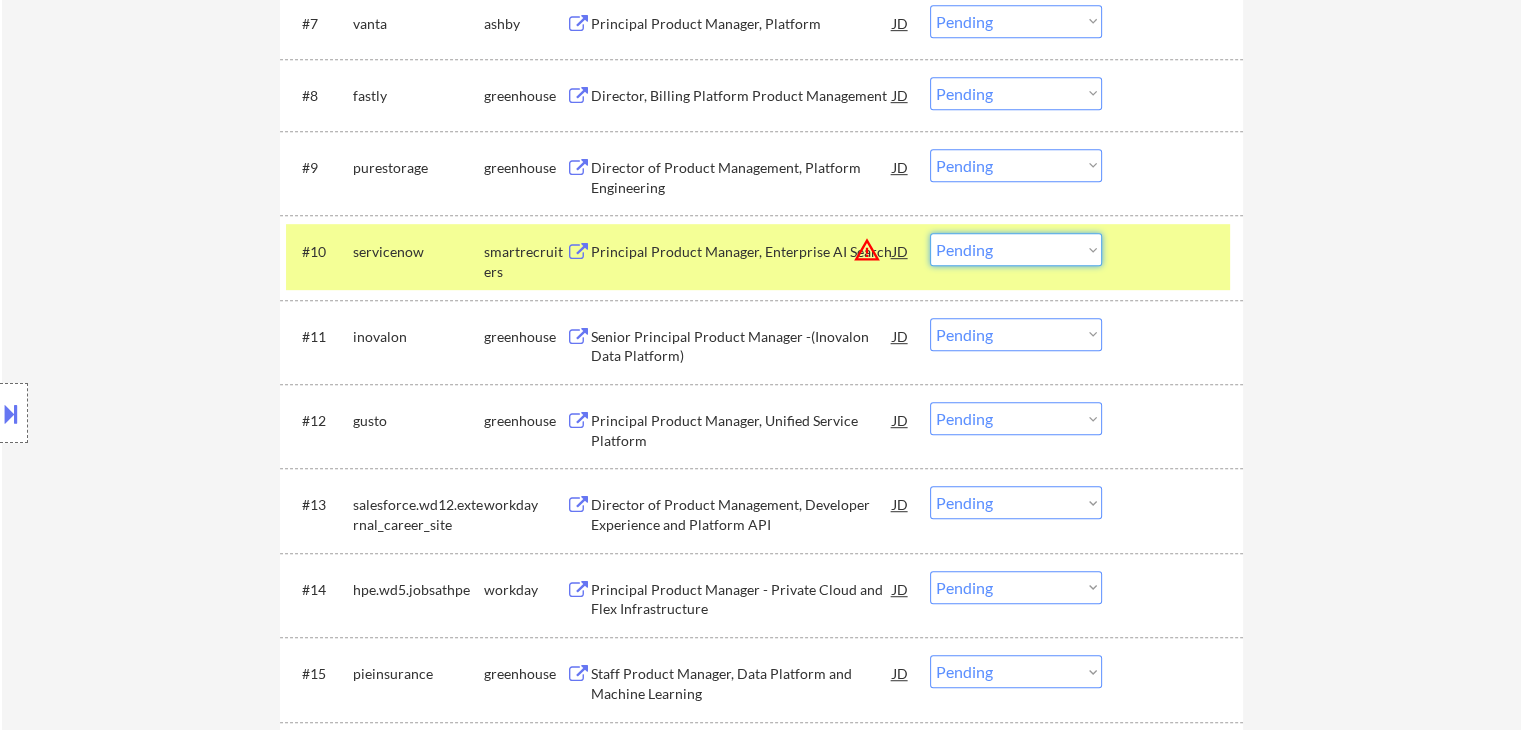 click on "Choose an option... Pending Applied Excluded (Questions) Excluded (Expired) Excluded (Location) Excluded (Bad Match) Excluded (Blocklist) Excluded (Salary) Excluded (Other)" at bounding box center (1016, 249) 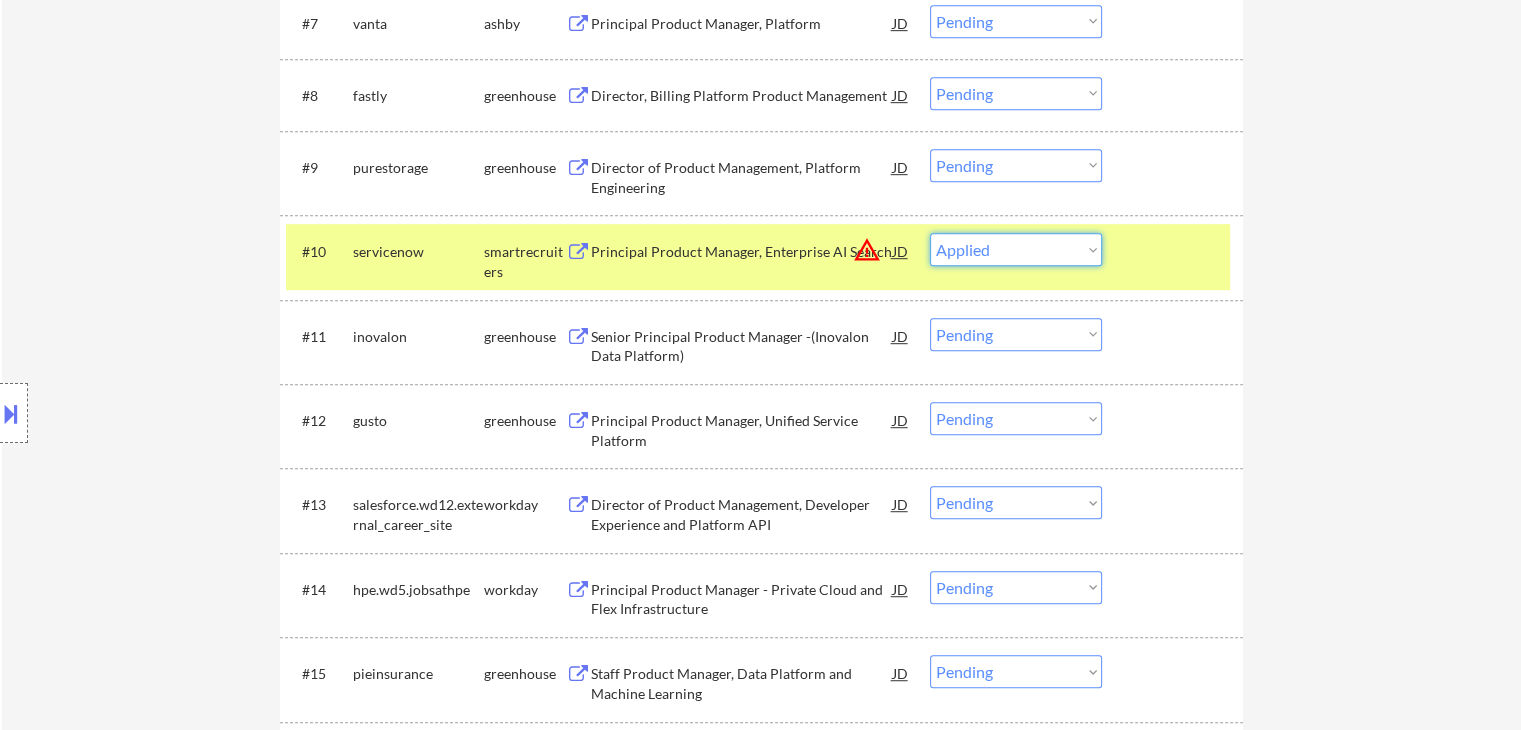 click on "Choose an option... Pending Applied Excluded (Questions) Excluded (Expired) Excluded (Location) Excluded (Bad Match) Excluded (Blocklist) Excluded (Salary) Excluded (Other)" at bounding box center [1016, 249] 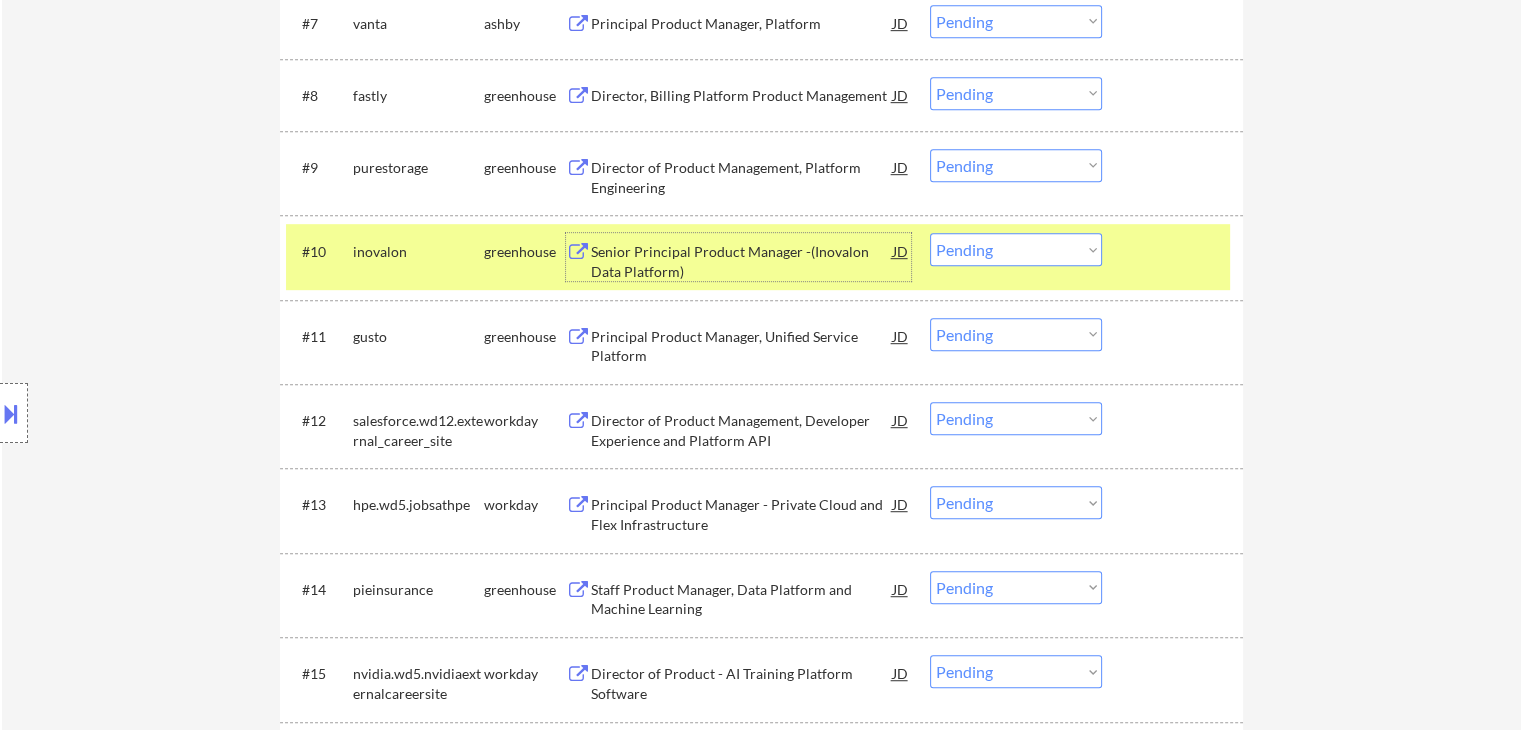 click on "Senior Principal Product Manager -(Inovalon Data Platform)" at bounding box center (742, 261) 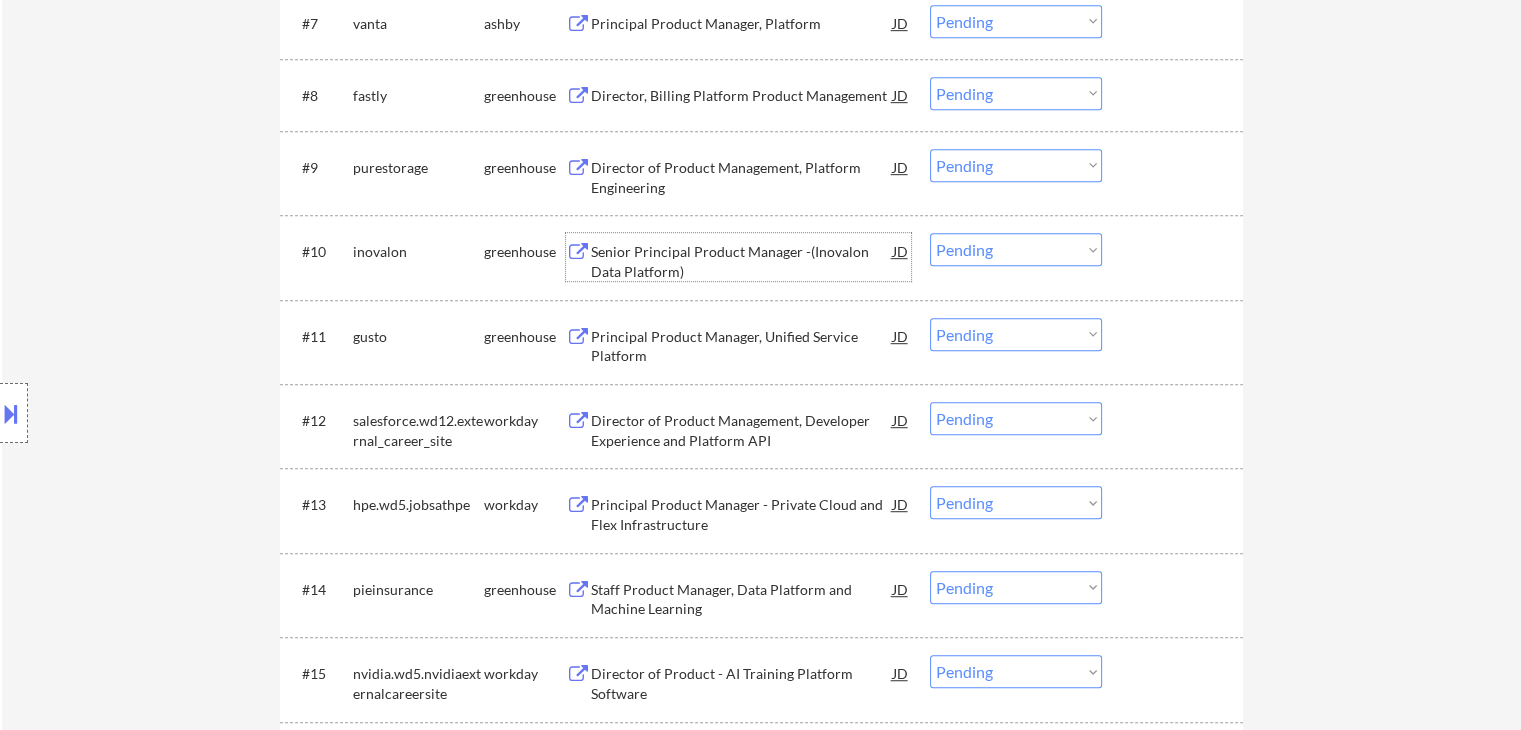 click on "Choose an option... Pending Applied Excluded (Questions) Excluded (Expired) Excluded (Location) Excluded (Bad Match) Excluded (Blocklist) Excluded (Salary) Excluded (Other)" at bounding box center [1016, 249] 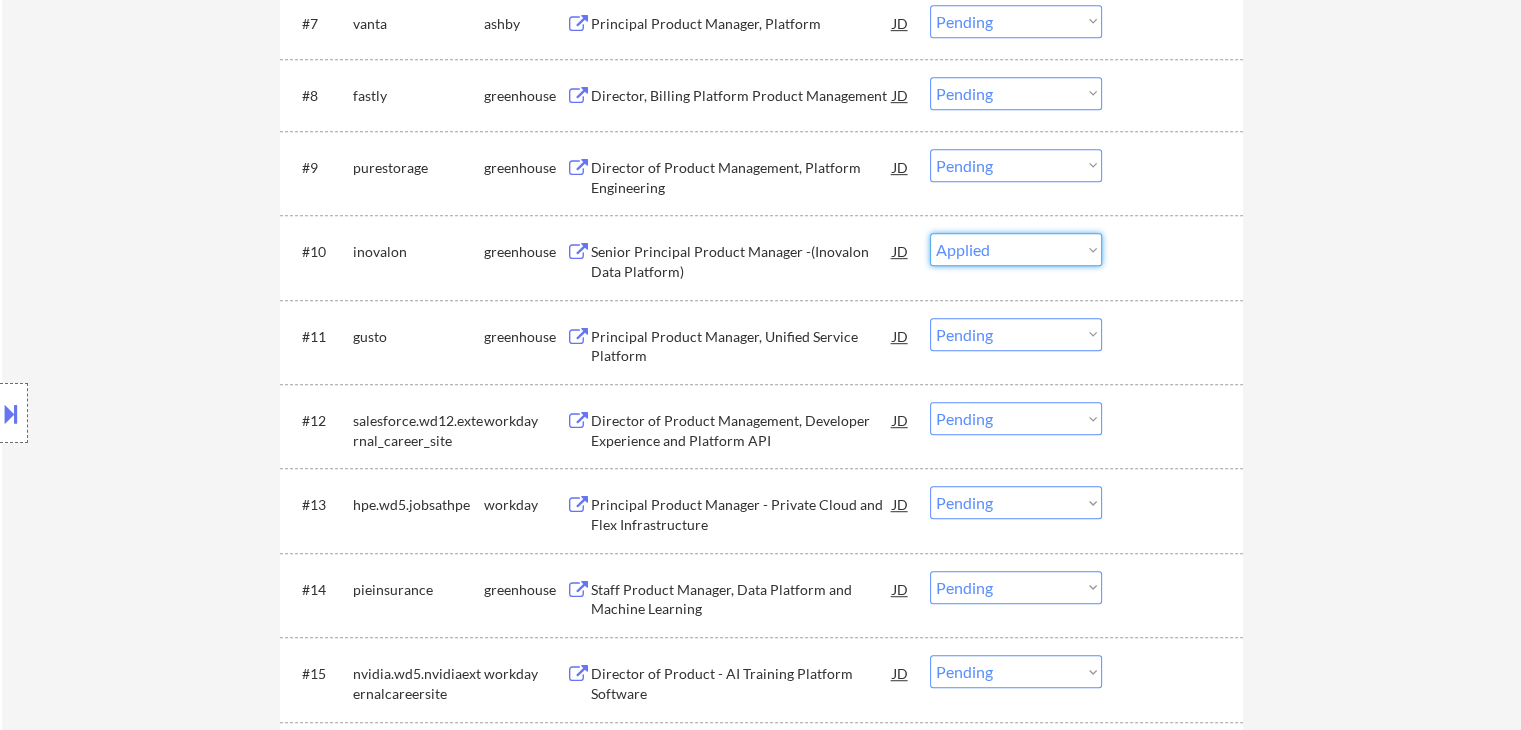 click on "Choose an option... Pending Applied Excluded (Questions) Excluded (Expired) Excluded (Location) Excluded (Bad Match) Excluded (Blocklist) Excluded (Salary) Excluded (Other)" at bounding box center (1016, 249) 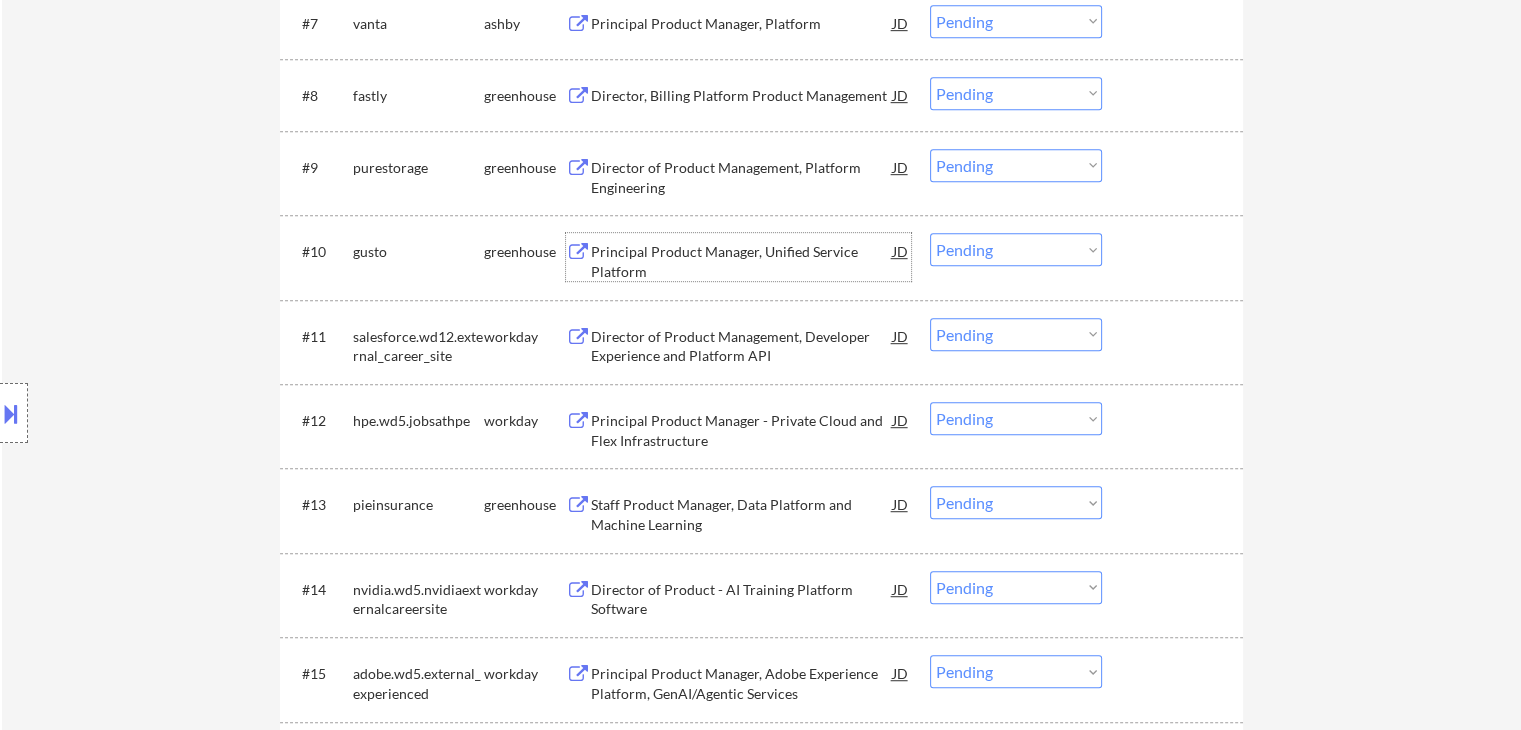click on "Principal Product Manager, Unified Service Platform" at bounding box center (742, 261) 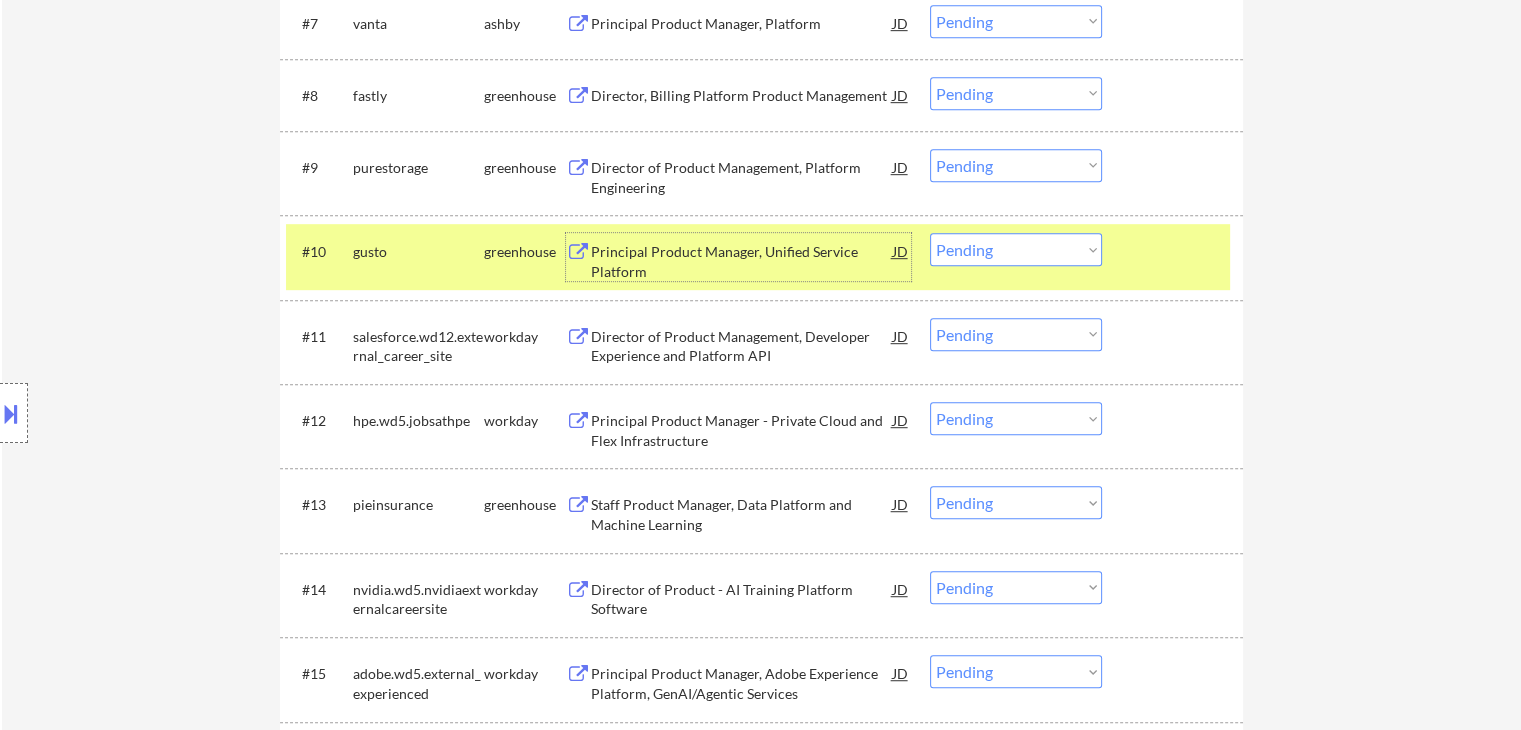 drag, startPoint x: 999, startPoint y: 252, endPoint x: 996, endPoint y: 262, distance: 10.440307 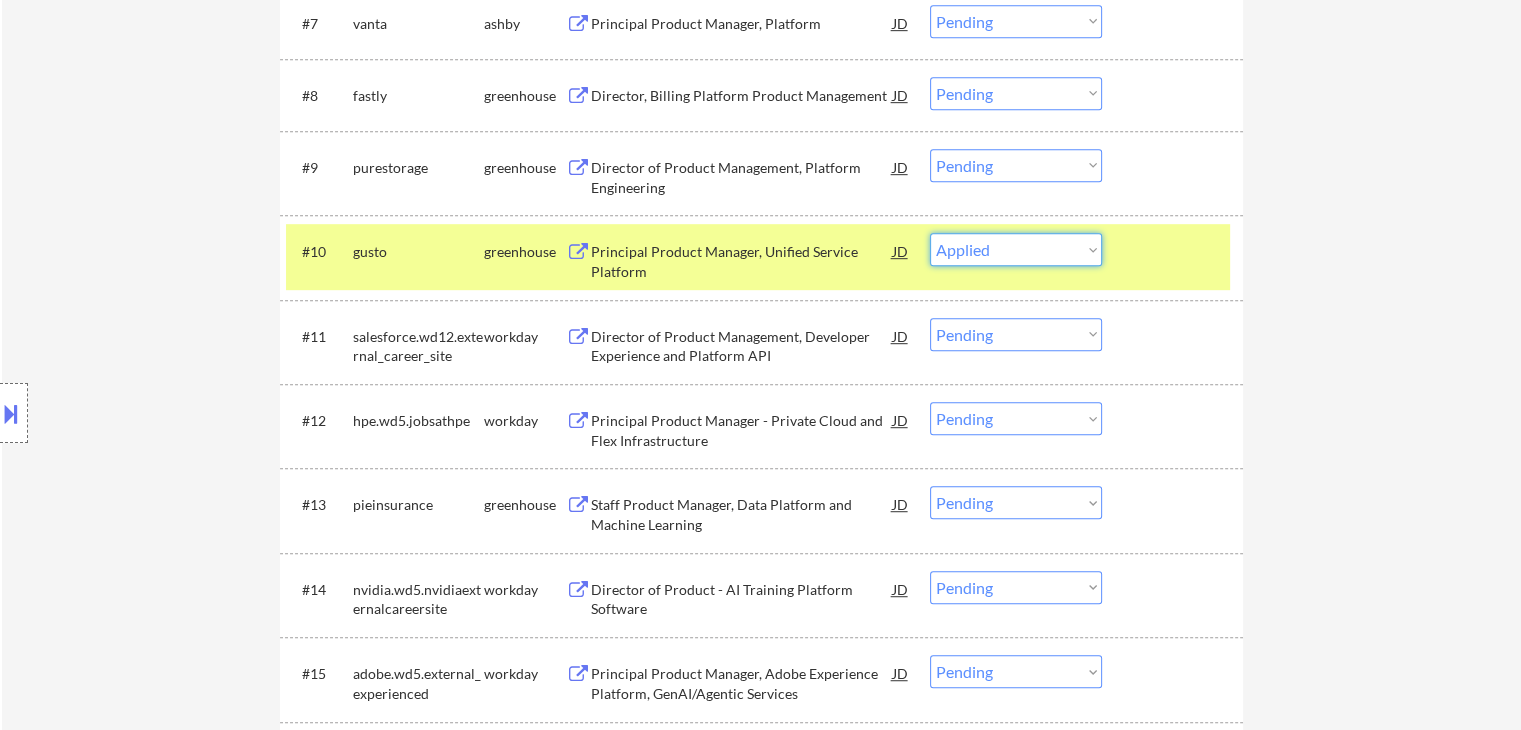 click on "Choose an option... Pending Applied Excluded (Questions) Excluded (Expired) Excluded (Location) Excluded (Bad Match) Excluded (Blocklist) Excluded (Salary) Excluded (Other)" at bounding box center [1016, 249] 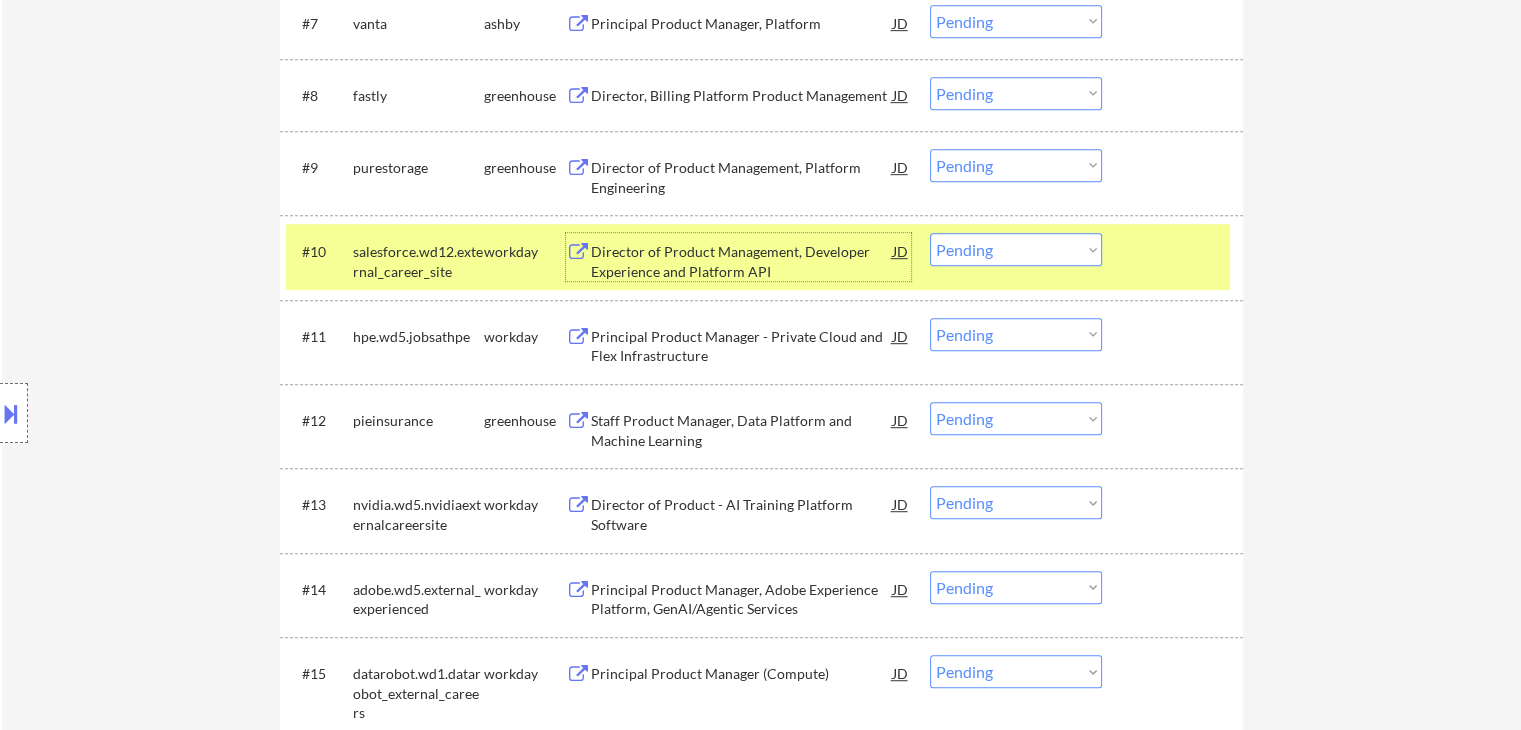 click on "Director of Product Management, Developer Experience and Platform API" at bounding box center [742, 261] 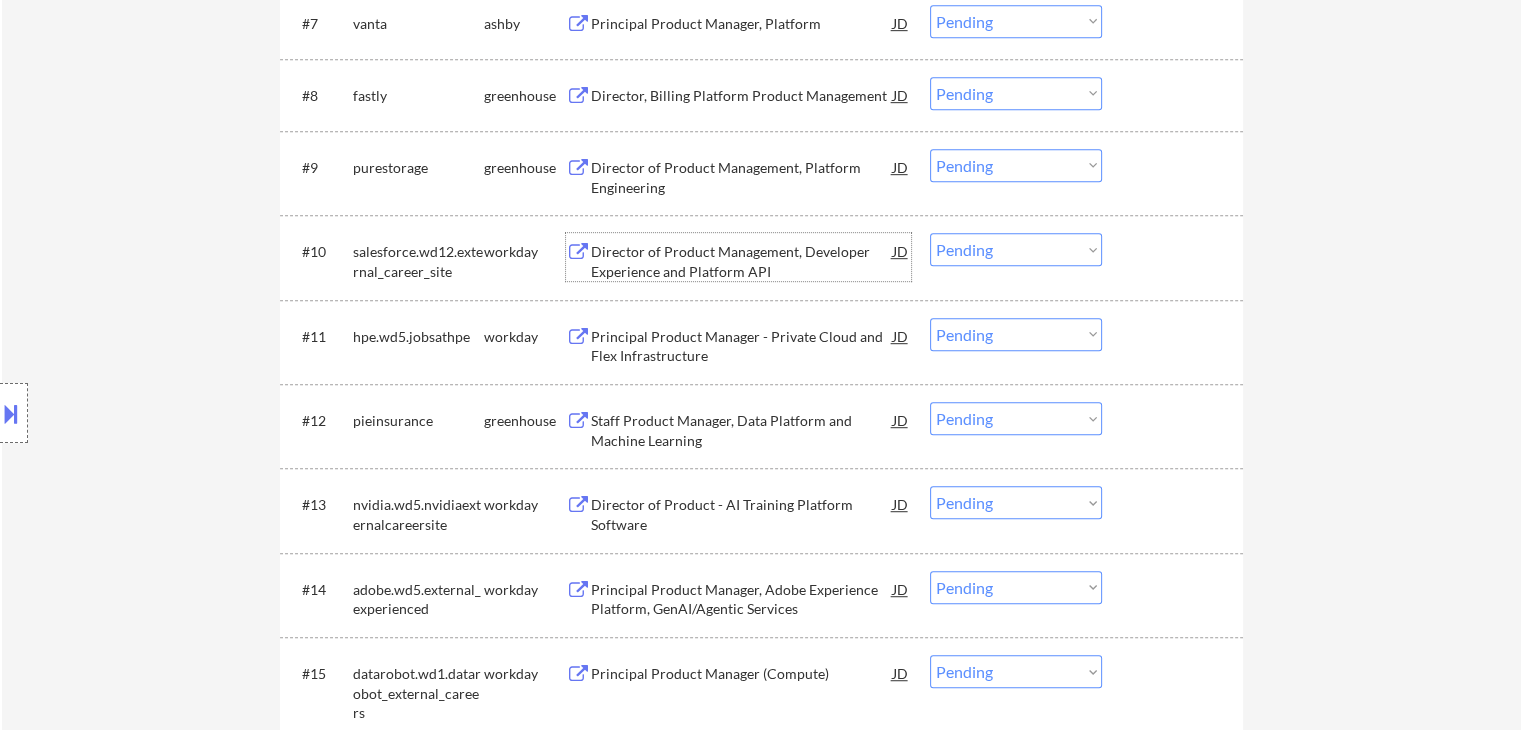 click on "Choose an option... Pending Applied Excluded (Questions) Excluded (Expired) Excluded (Location) Excluded (Bad Match) Excluded (Blocklist) Excluded (Salary) Excluded (Other)" at bounding box center [1016, 249] 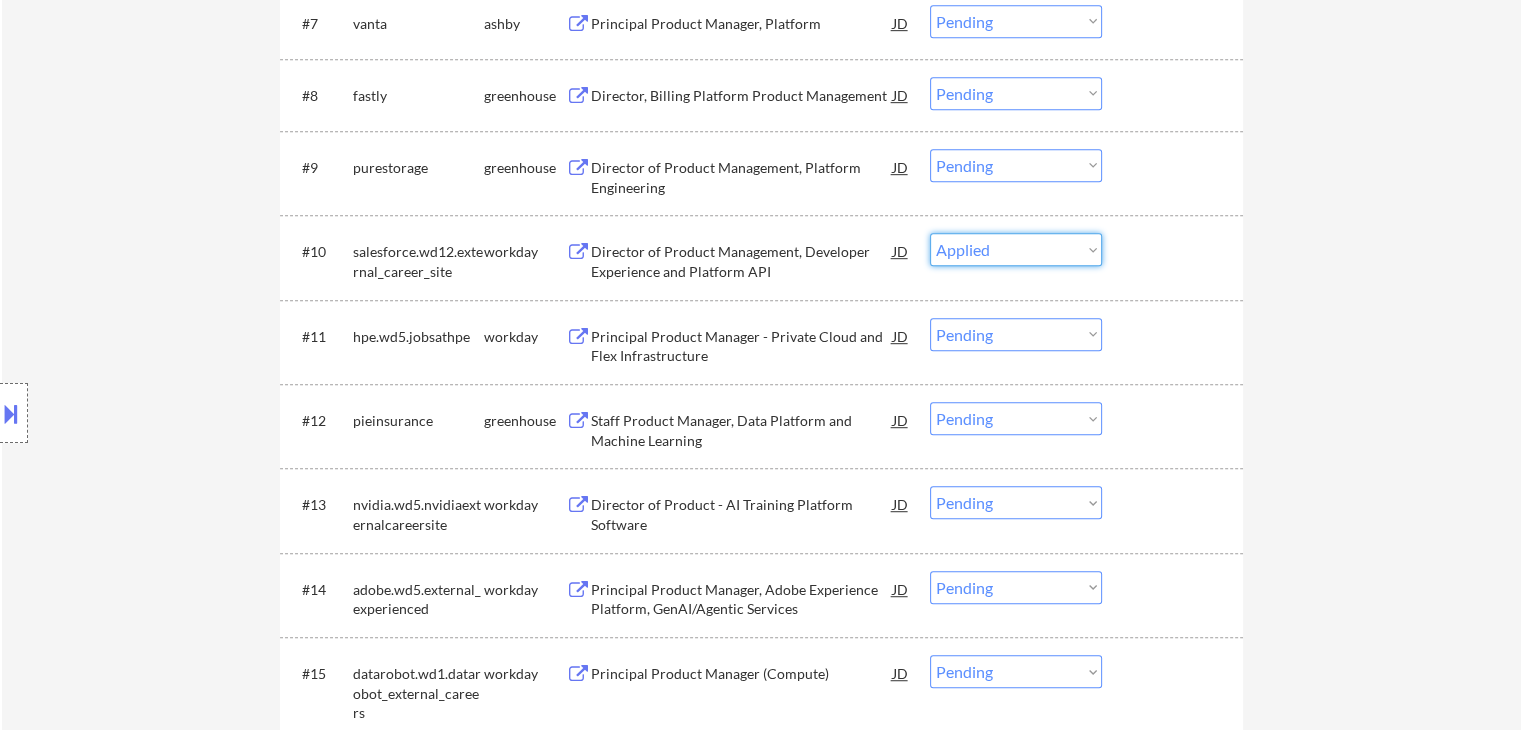 click on "Choose an option... Pending Applied Excluded (Questions) Excluded (Expired) Excluded (Location) Excluded (Bad Match) Excluded (Blocklist) Excluded (Salary) Excluded (Other)" at bounding box center (1016, 249) 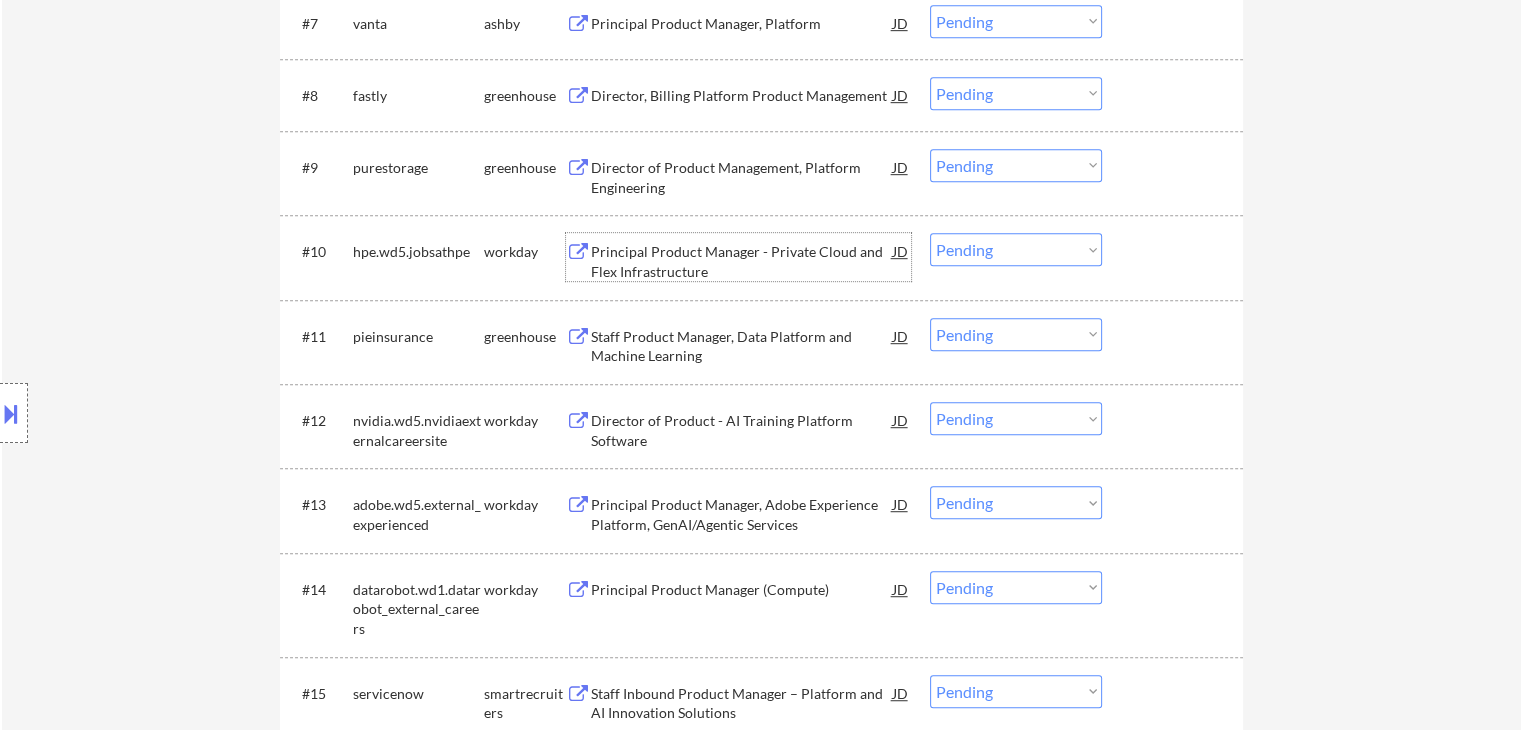 click on "Principal Product Manager - Private Cloud and Flex Infrastructure" at bounding box center [742, 257] 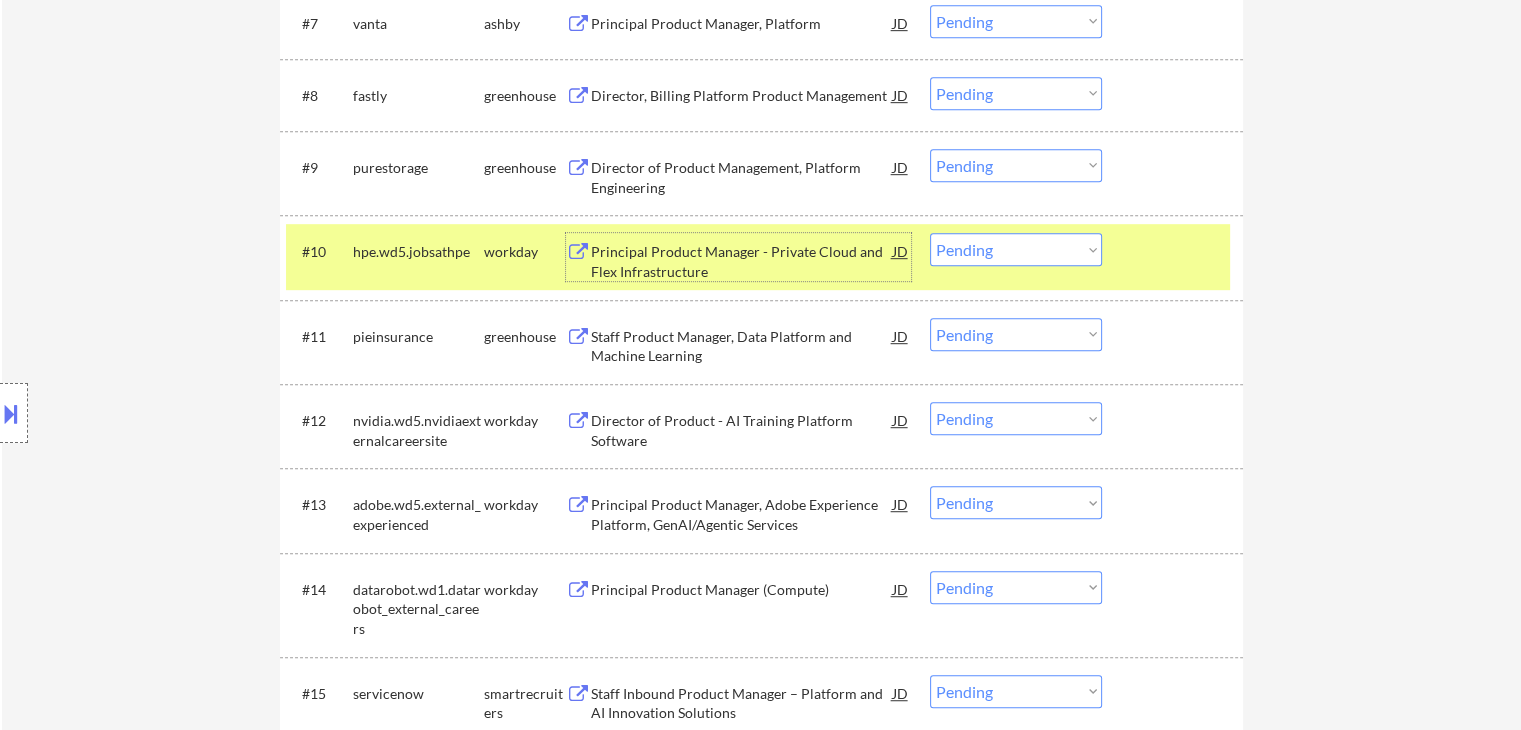 click on "Principal Product Manager - Private Cloud and Flex Infrastructure" at bounding box center [742, 261] 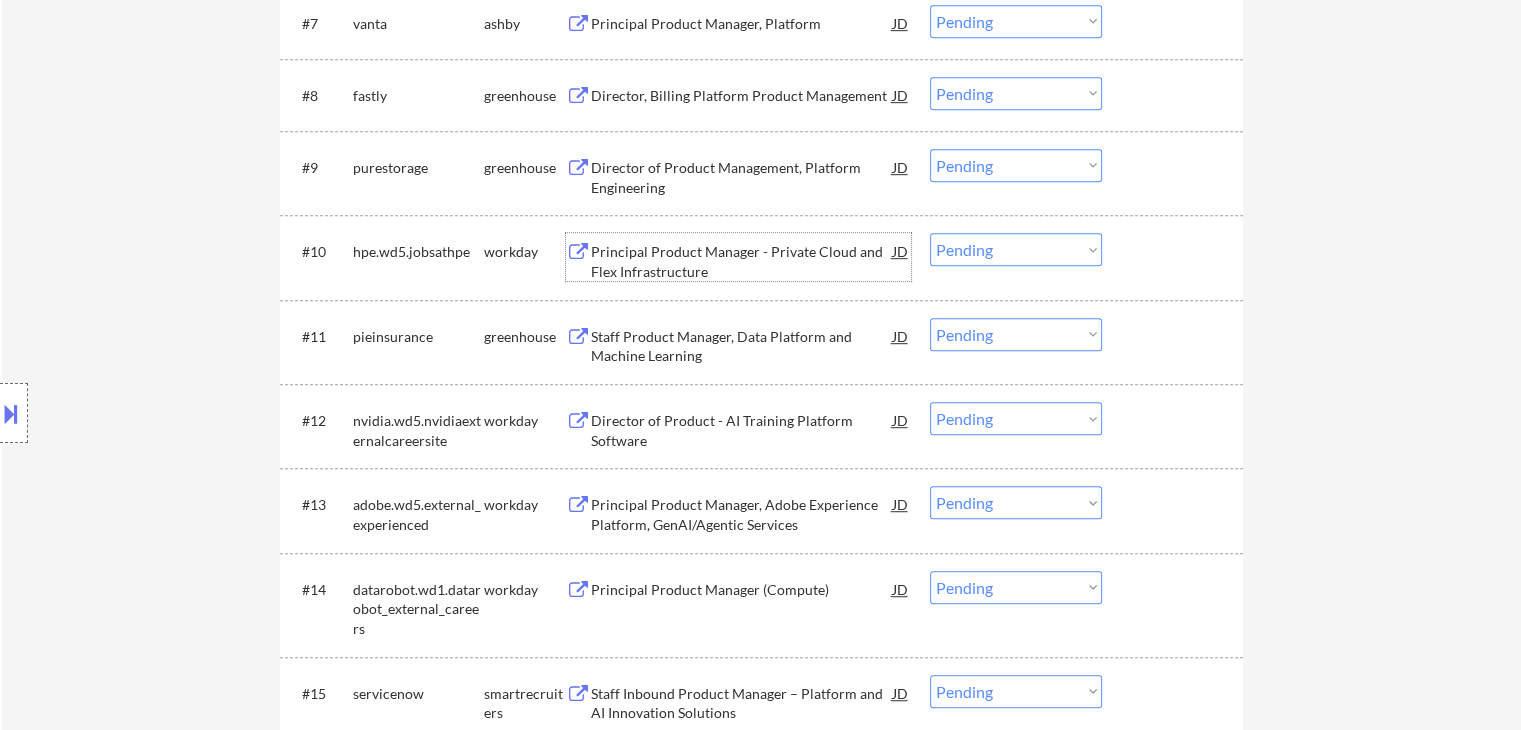 click on "Choose an option... Pending Applied Excluded (Questions) Excluded (Expired) Excluded (Location) Excluded (Bad Match) Excluded (Blocklist) Excluded (Salary) Excluded (Other)" at bounding box center [1016, 249] 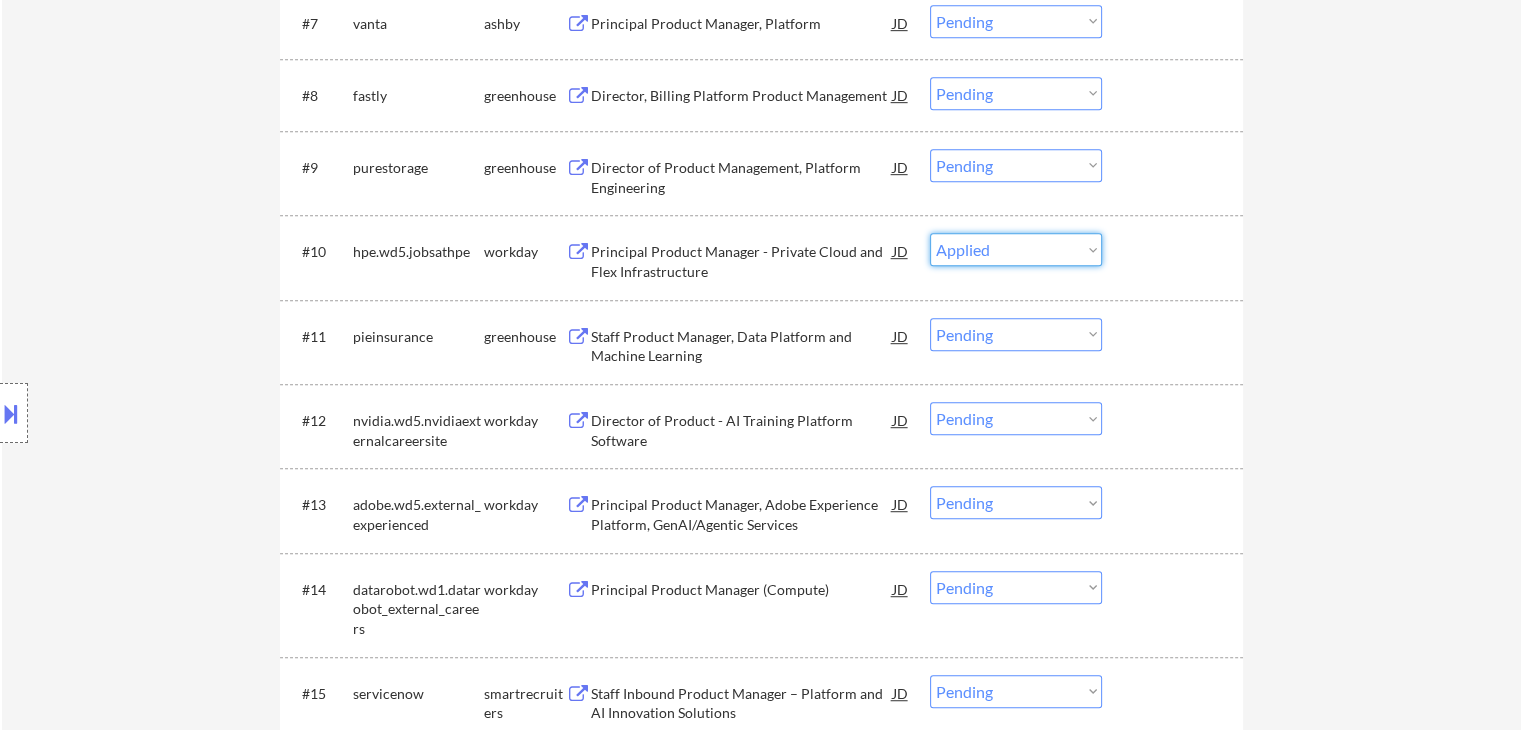 click on "Choose an option... Pending Applied Excluded (Questions) Excluded (Expired) Excluded (Location) Excluded (Bad Match) Excluded (Blocklist) Excluded (Salary) Excluded (Other)" at bounding box center (1016, 249) 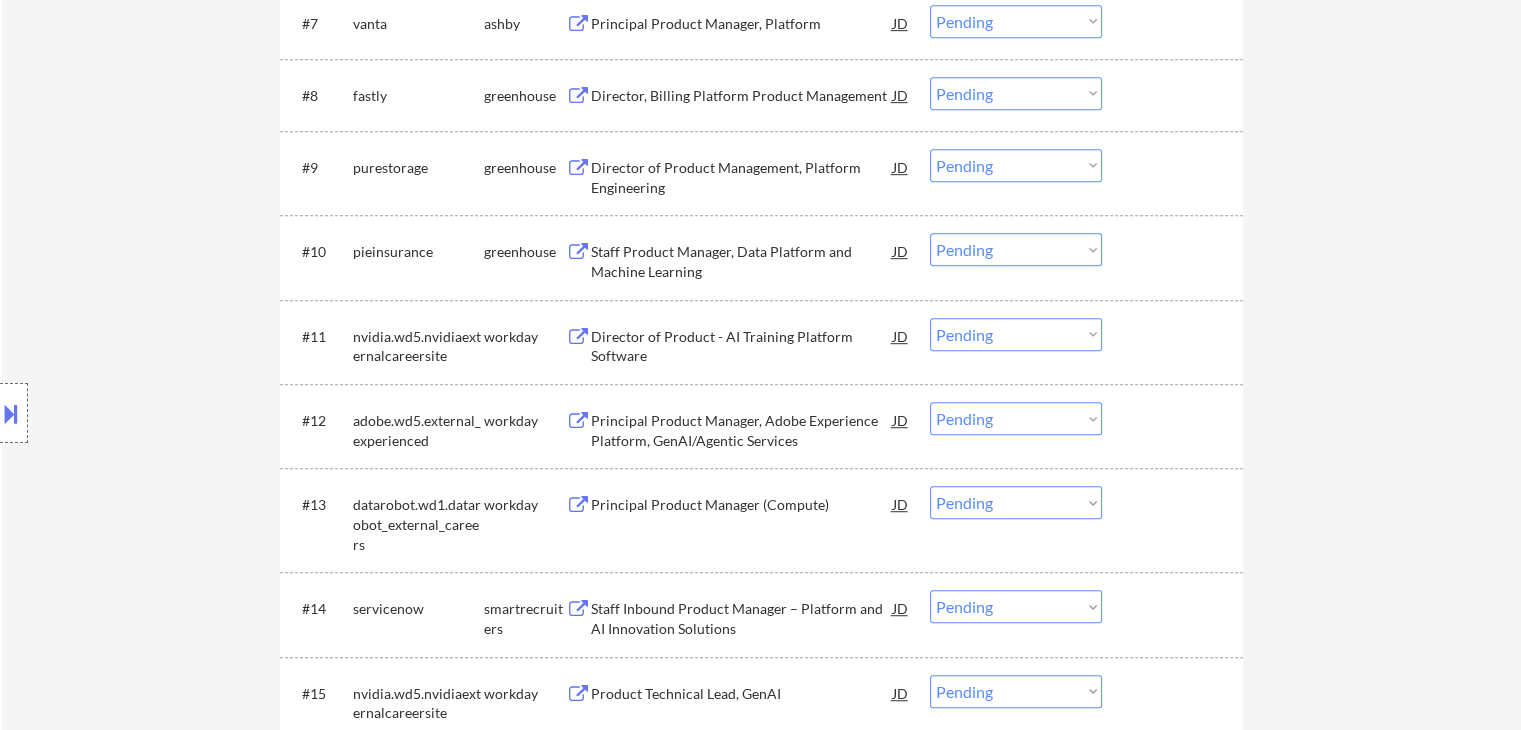 click on "Staff Product Manager, Data Platform and Machine Learning" at bounding box center [742, 261] 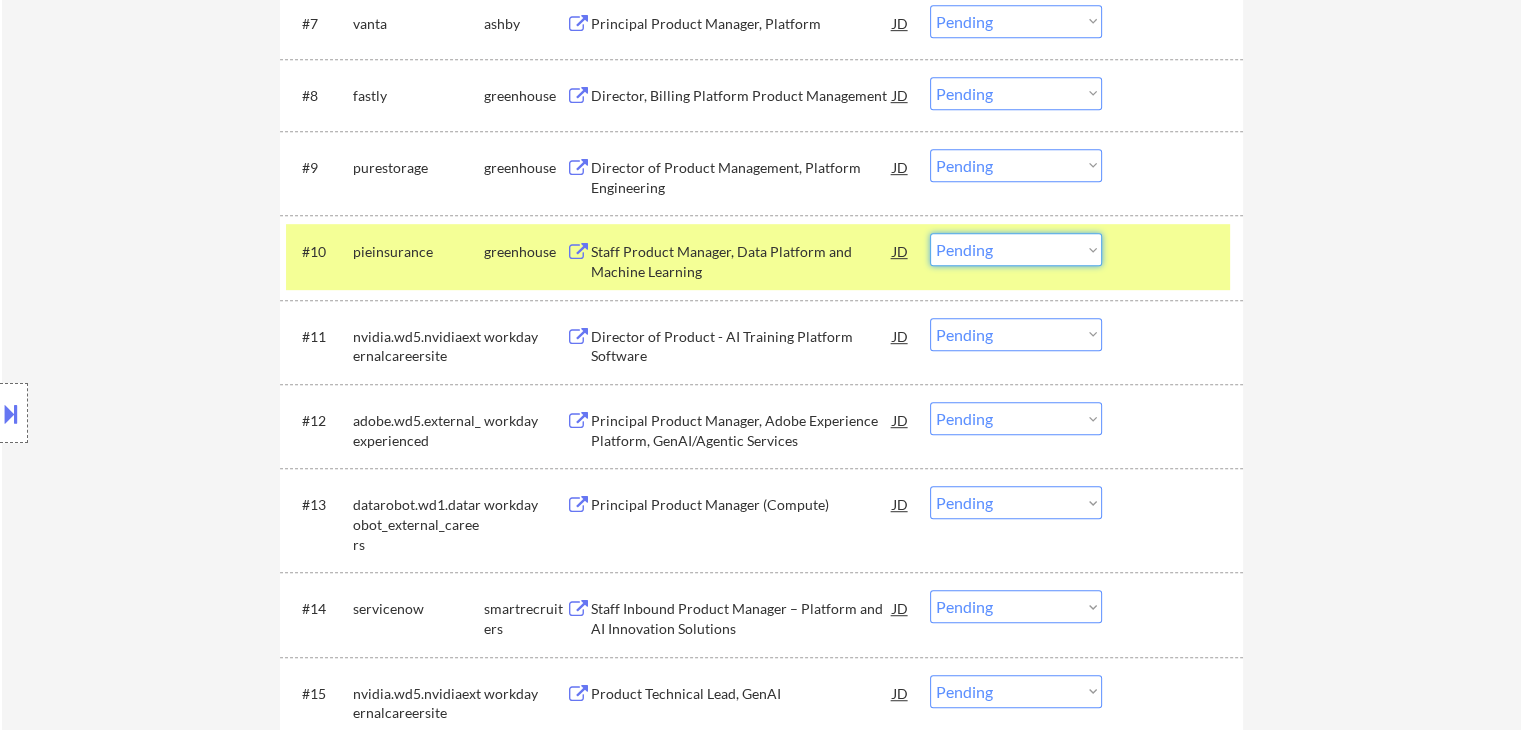 click on "Choose an option... Pending Applied Excluded (Questions) Excluded (Expired) Excluded (Location) Excluded (Bad Match) Excluded (Blocklist) Excluded (Salary) Excluded (Other)" at bounding box center [1016, 249] 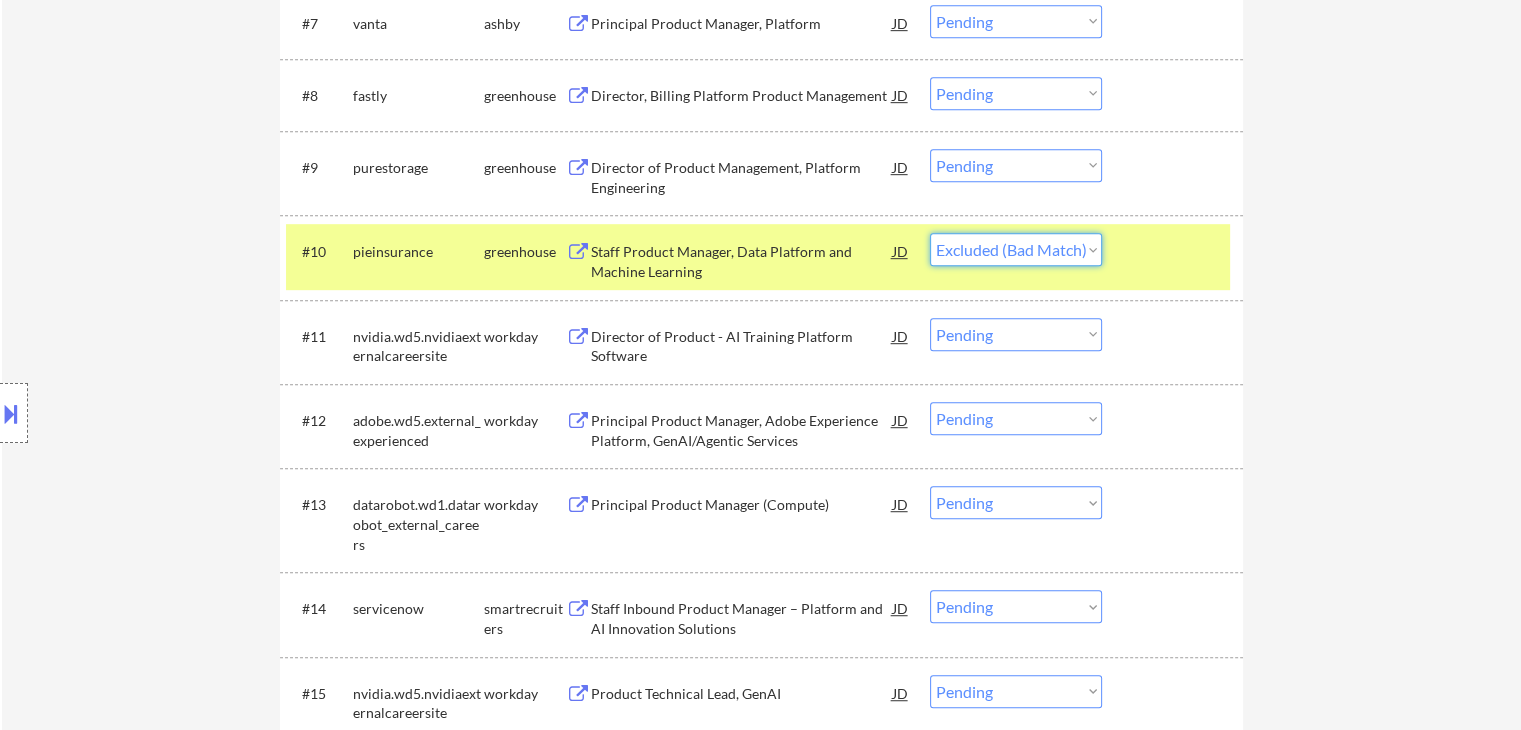 click on "Choose an option... Pending Applied Excluded (Questions) Excluded (Expired) Excluded (Location) Excluded (Bad Match) Excluded (Blocklist) Excluded (Salary) Excluded (Other)" at bounding box center [1016, 249] 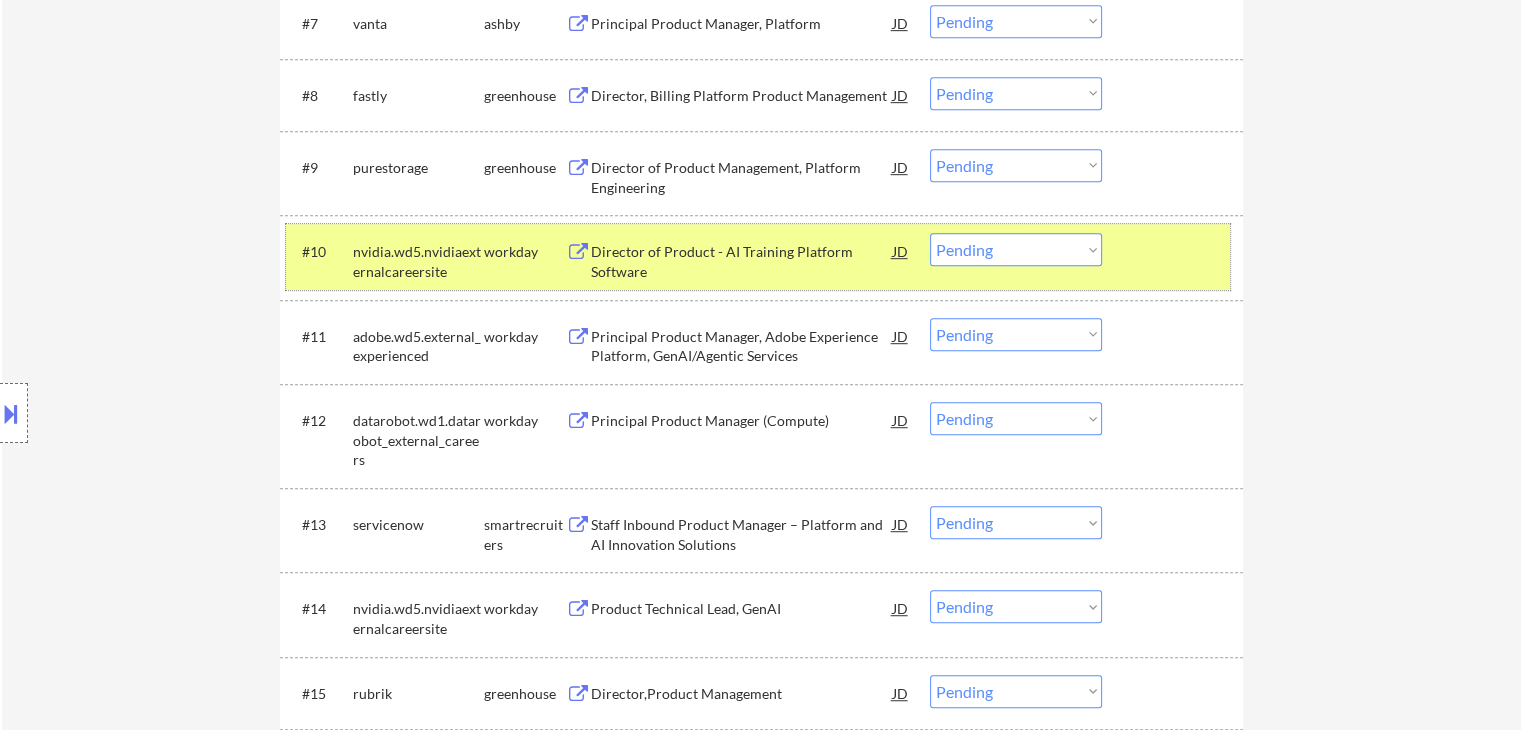 click on "nvidia.wd5.nvidiaexternalcareersite" at bounding box center (418, 261) 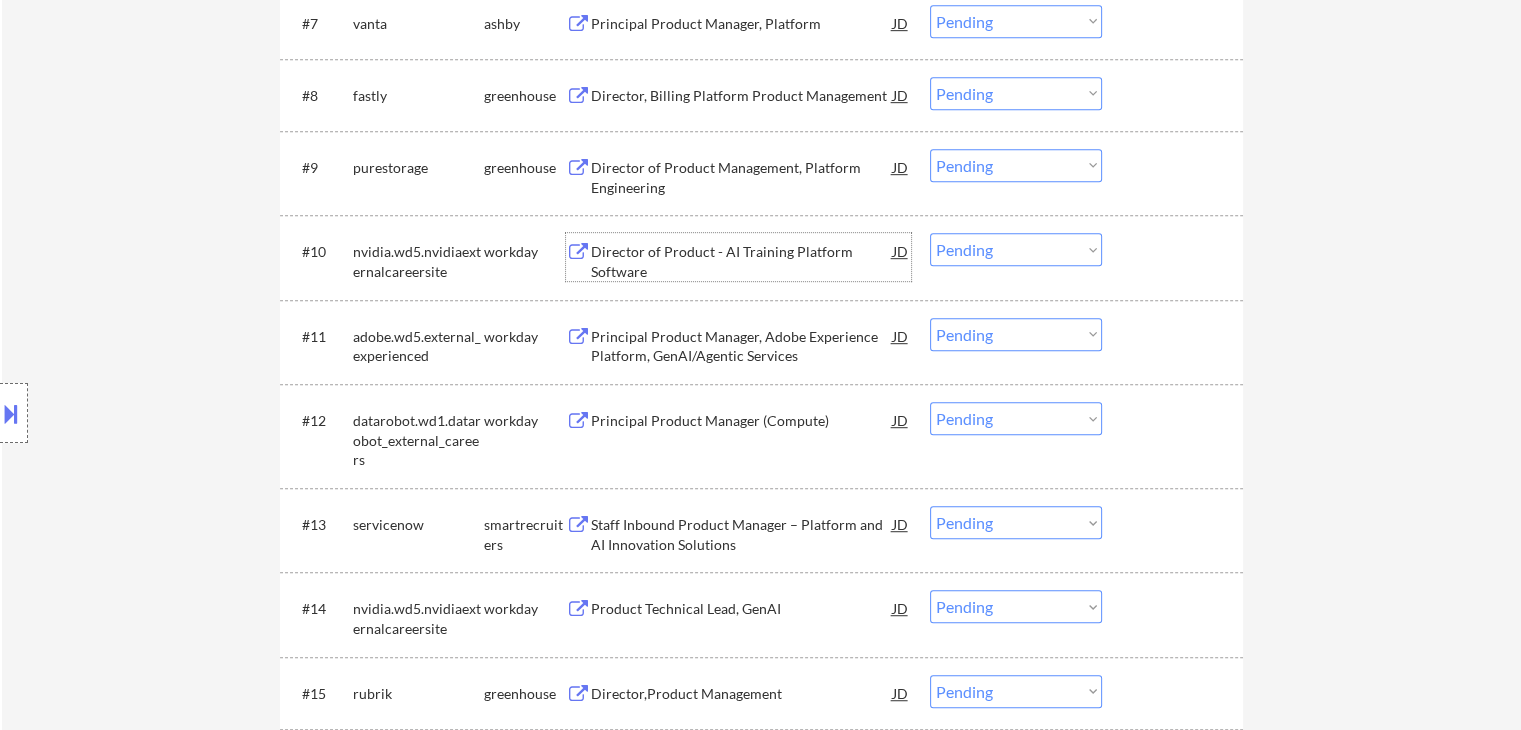 click on "Director of Product - AI Training Platform Software" at bounding box center [742, 261] 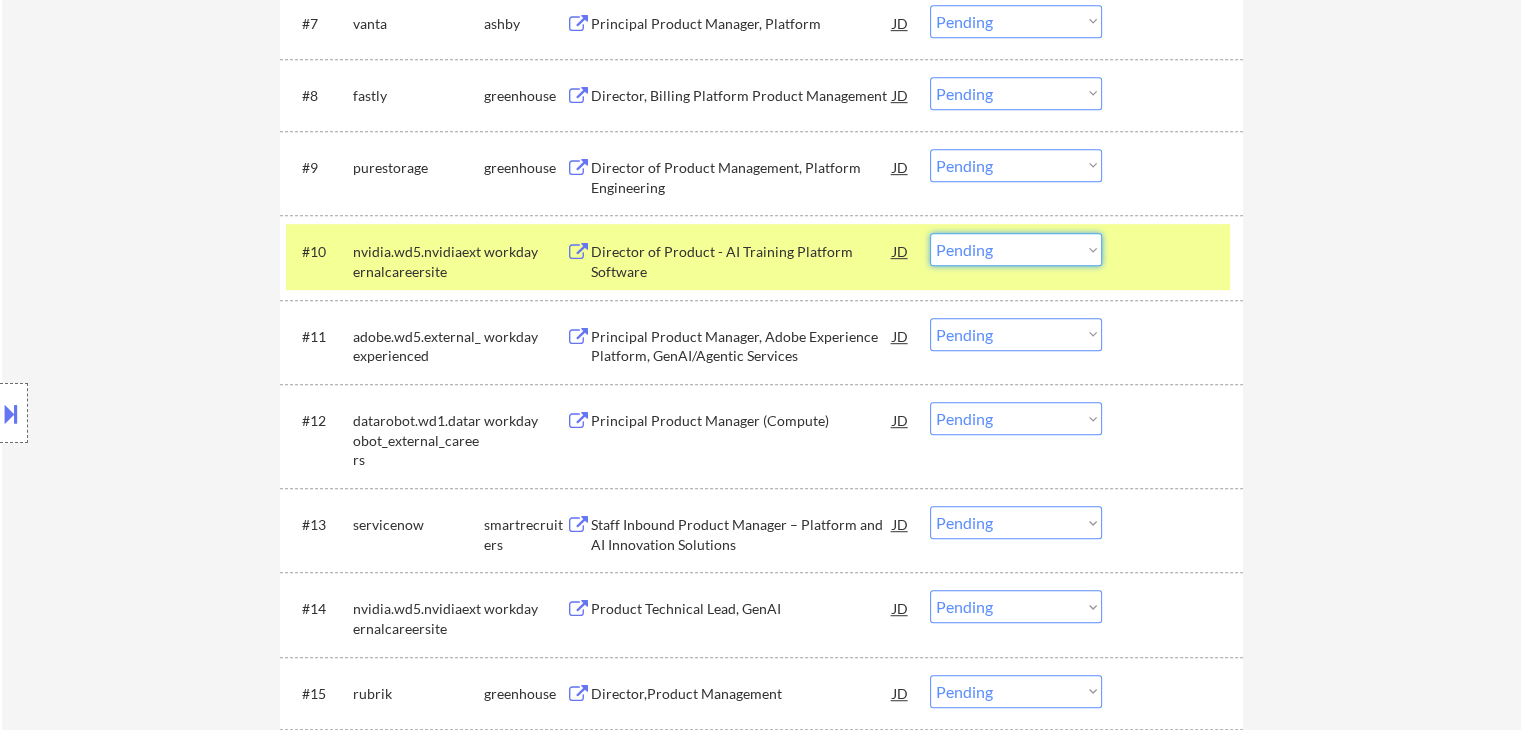 click on "Choose an option... Pending Applied Excluded (Questions) Excluded (Expired) Excluded (Location) Excluded (Bad Match) Excluded (Blocklist) Excluded (Salary) Excluded (Other)" at bounding box center [1016, 249] 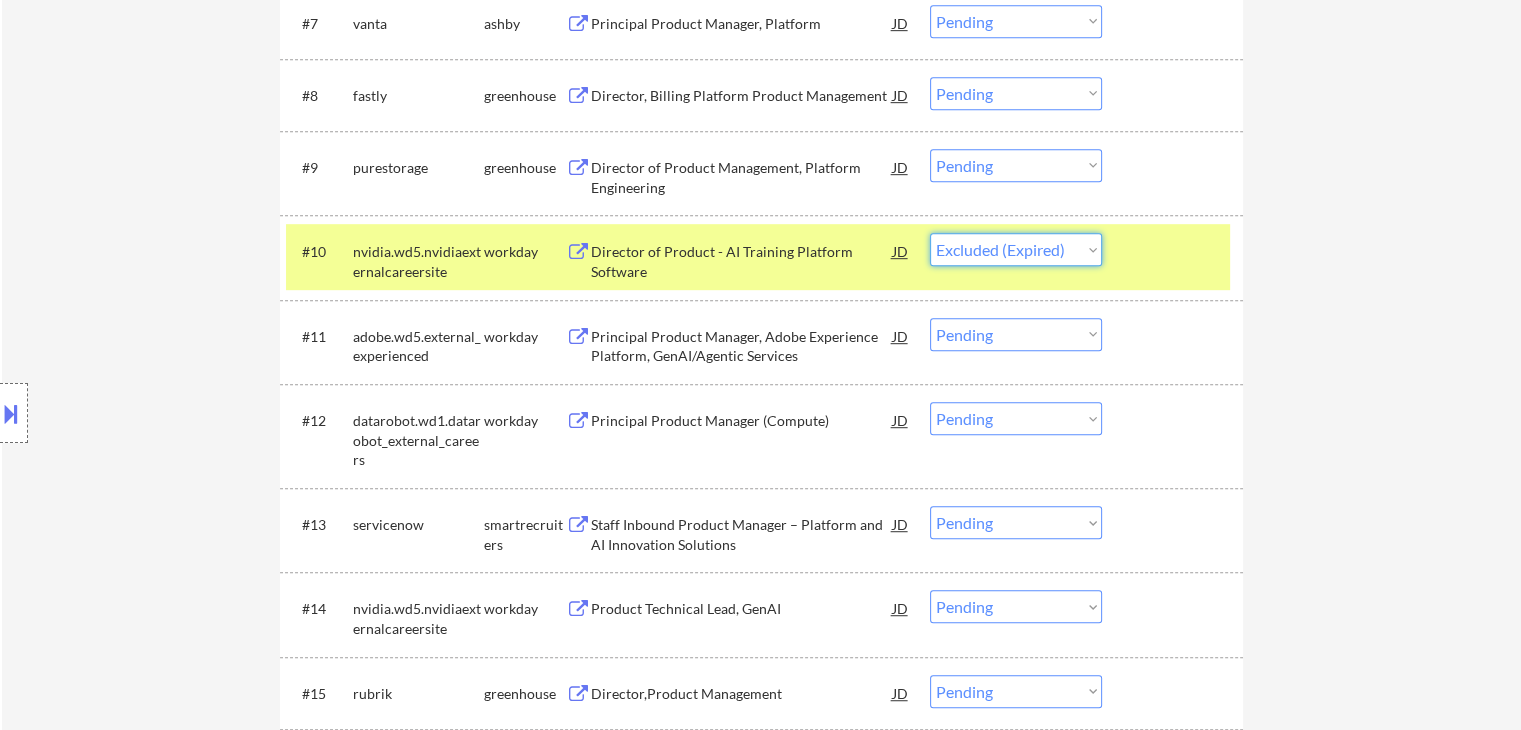 click on "Choose an option... Pending Applied Excluded (Questions) Excluded (Expired) Excluded (Location) Excluded (Bad Match) Excluded (Blocklist) Excluded (Salary) Excluded (Other)" at bounding box center (1016, 249) 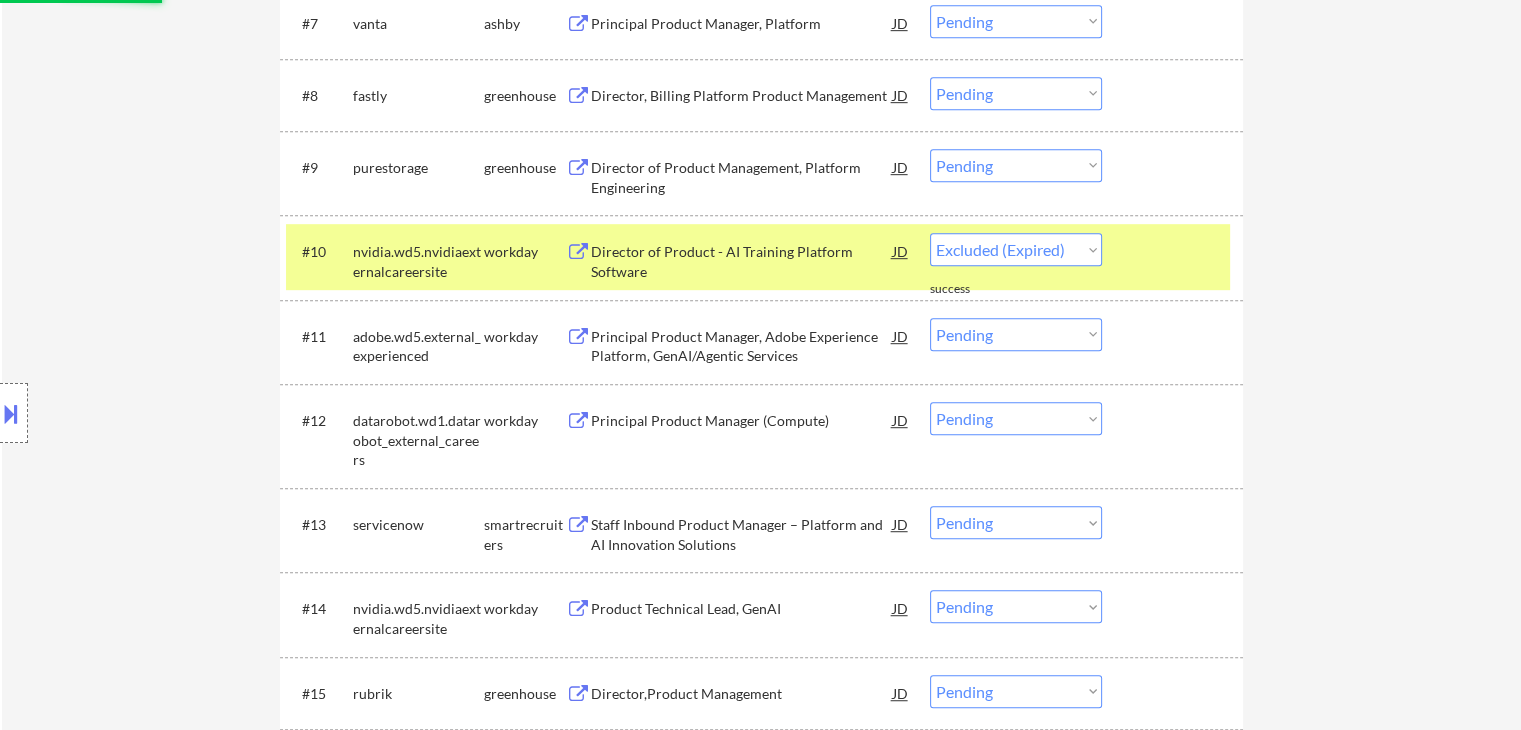 select on ""pending"" 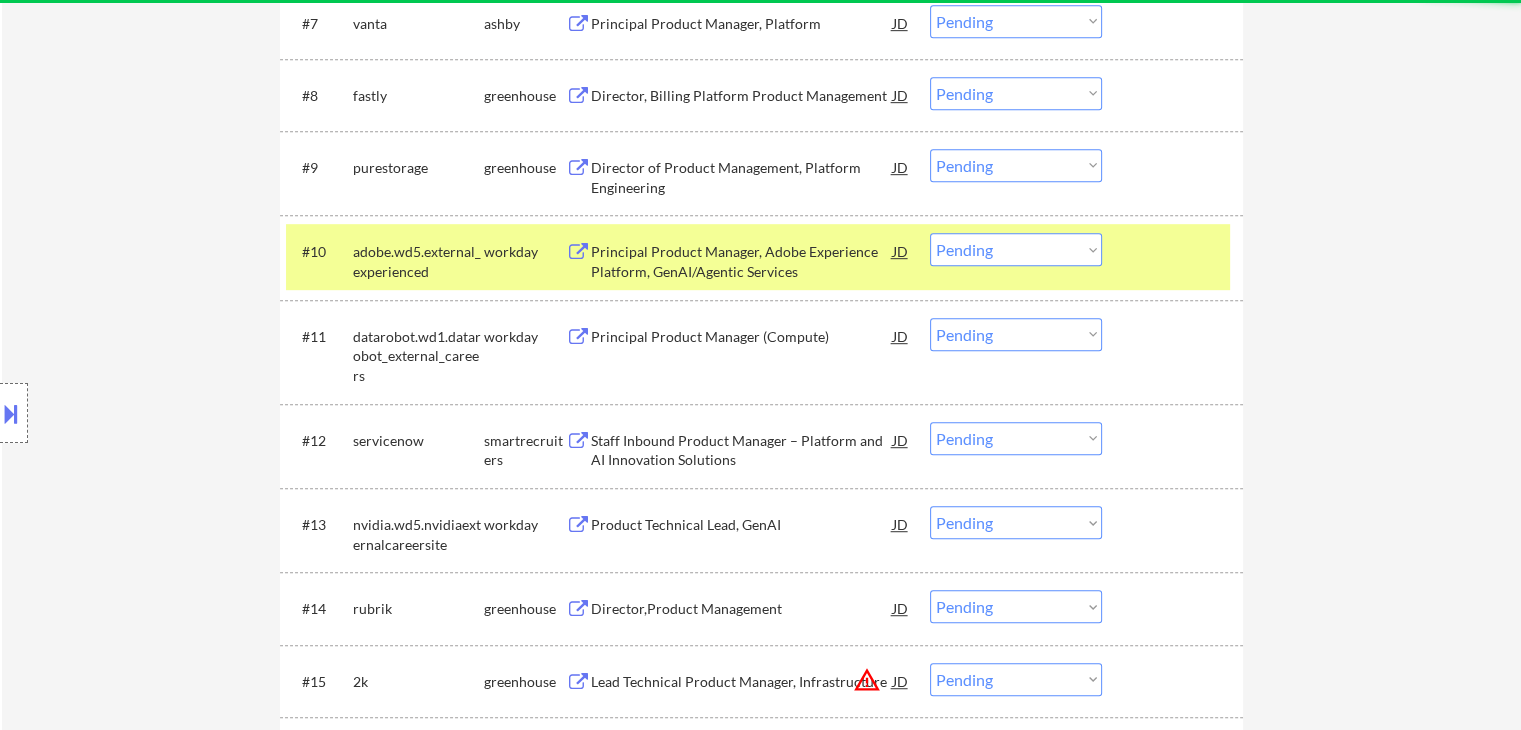 click on "Principal Product Manager, Adobe Experience Platform, GenAI/Agentic Services" at bounding box center [742, 261] 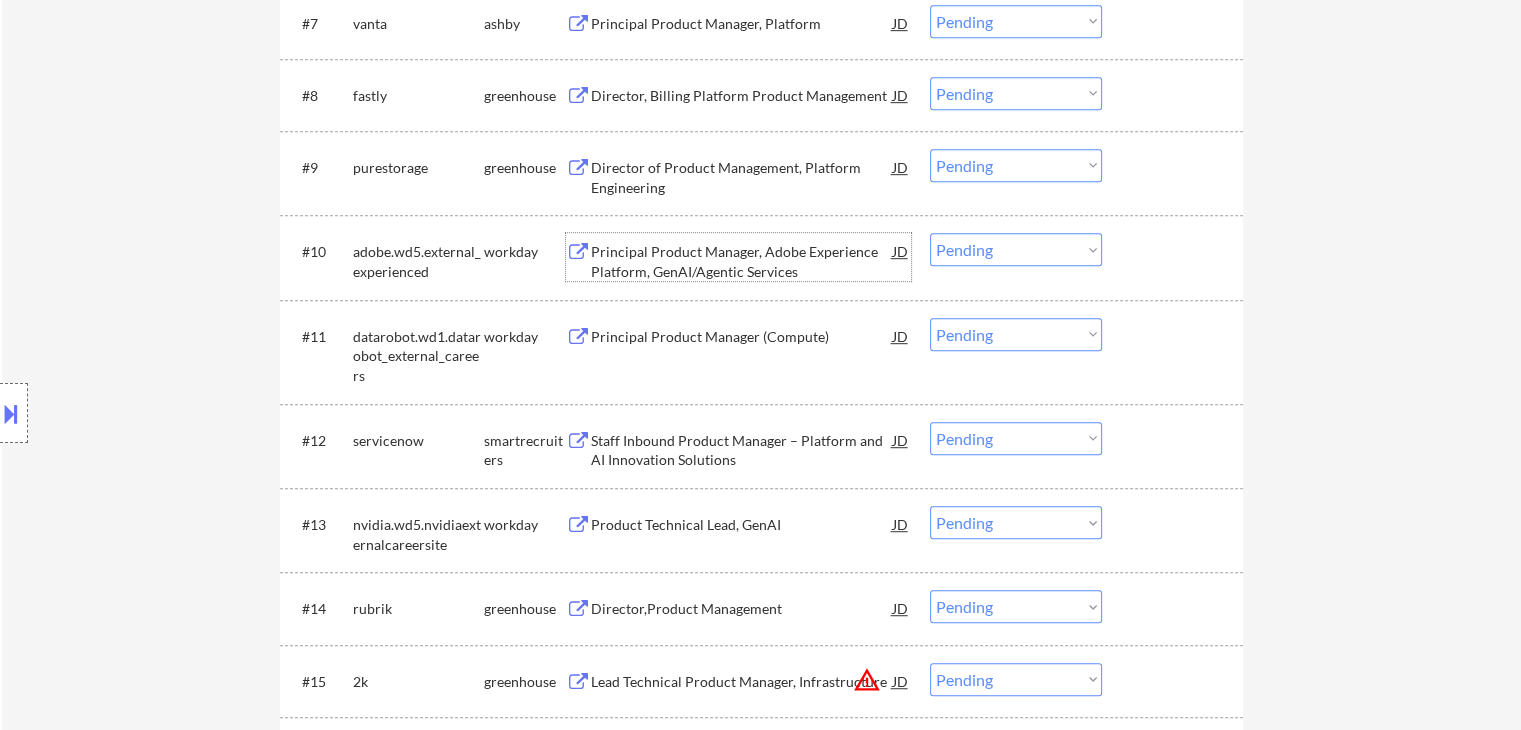 click on "Principal Product Manager (Compute)" at bounding box center [742, 337] 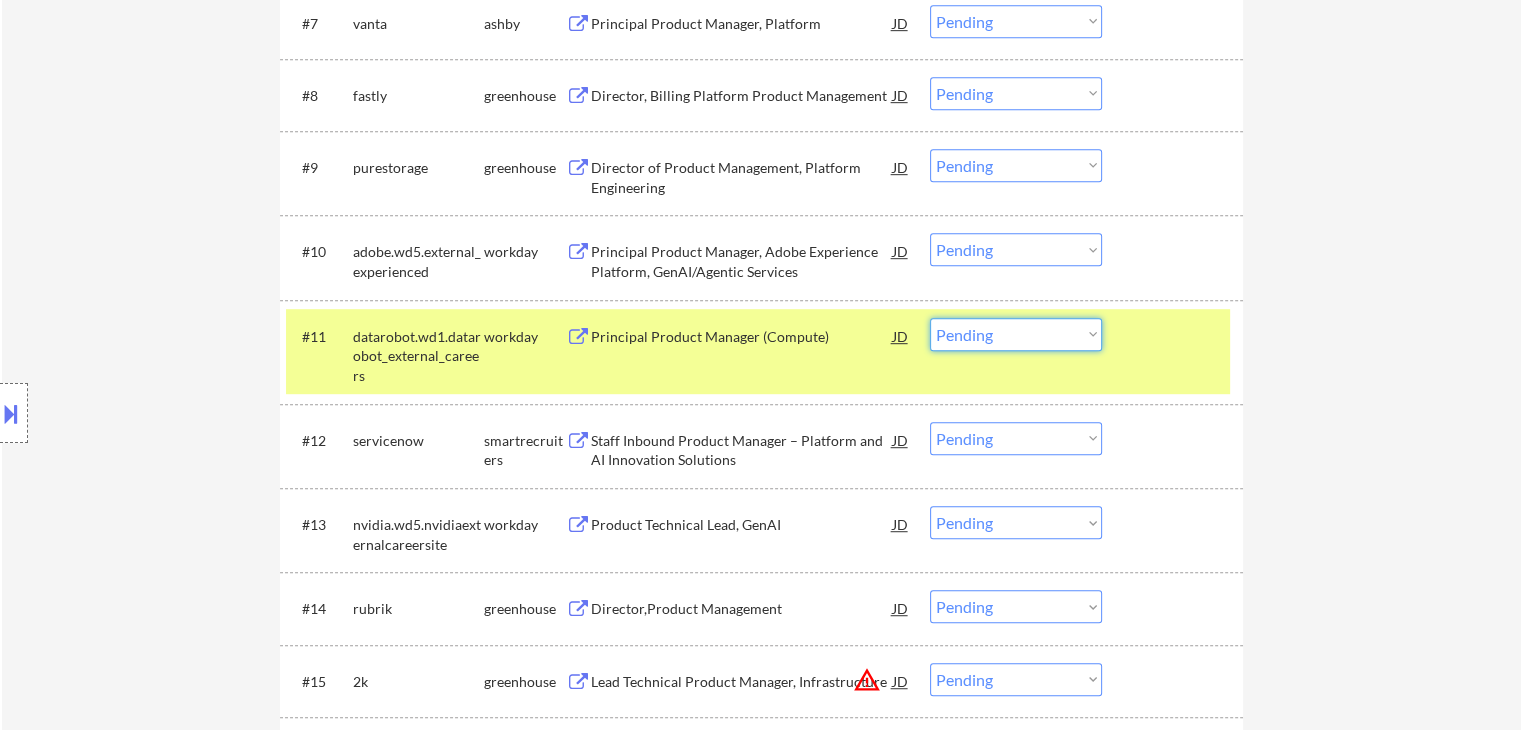 click on "Choose an option... Pending Applied Excluded (Questions) Excluded (Expired) Excluded (Location) Excluded (Bad Match) Excluded (Blocklist) Excluded (Salary) Excluded (Other)" at bounding box center [1016, 334] 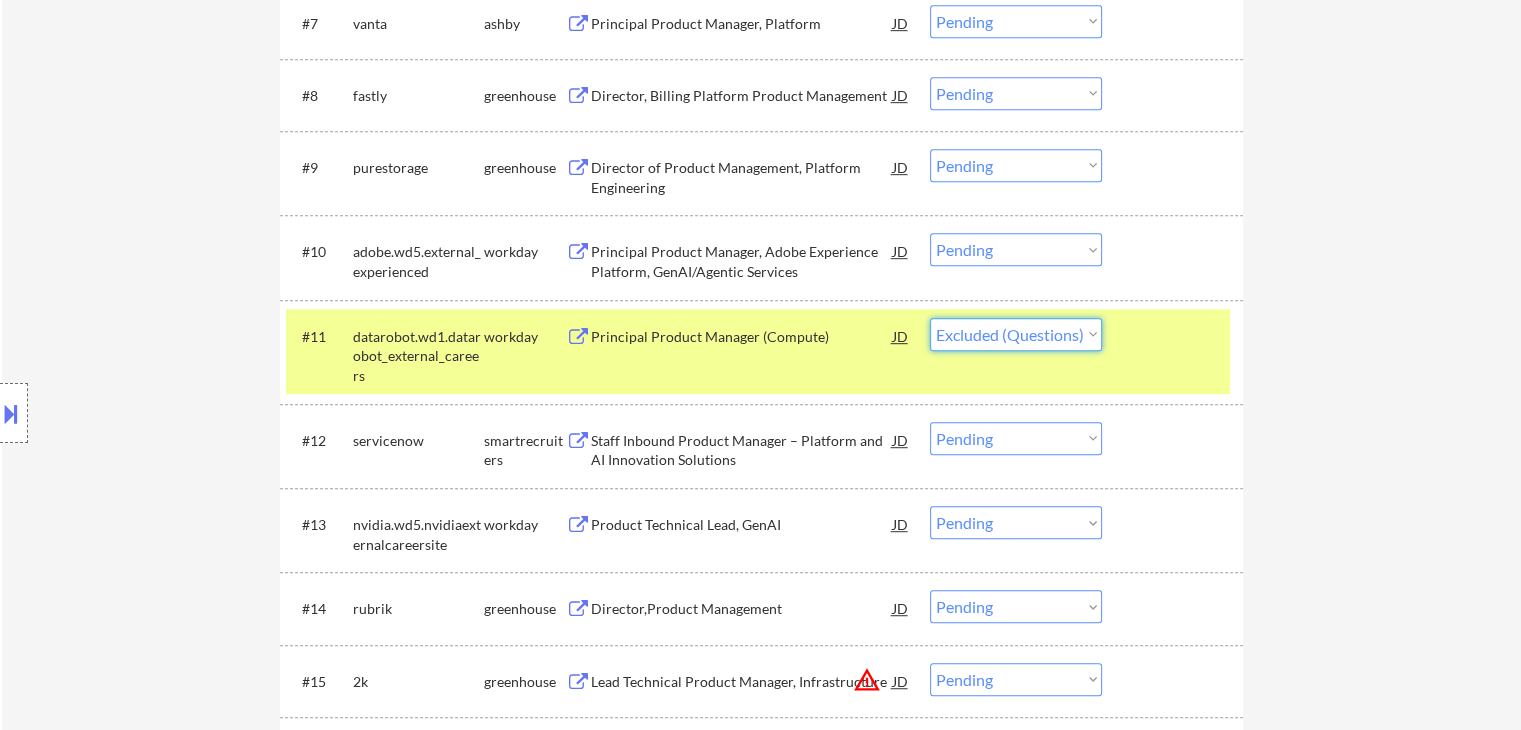 click on "Choose an option... Pending Applied Excluded (Questions) Excluded (Expired) Excluded (Location) Excluded (Bad Match) Excluded (Blocklist) Excluded (Salary) Excluded (Other)" at bounding box center [1016, 334] 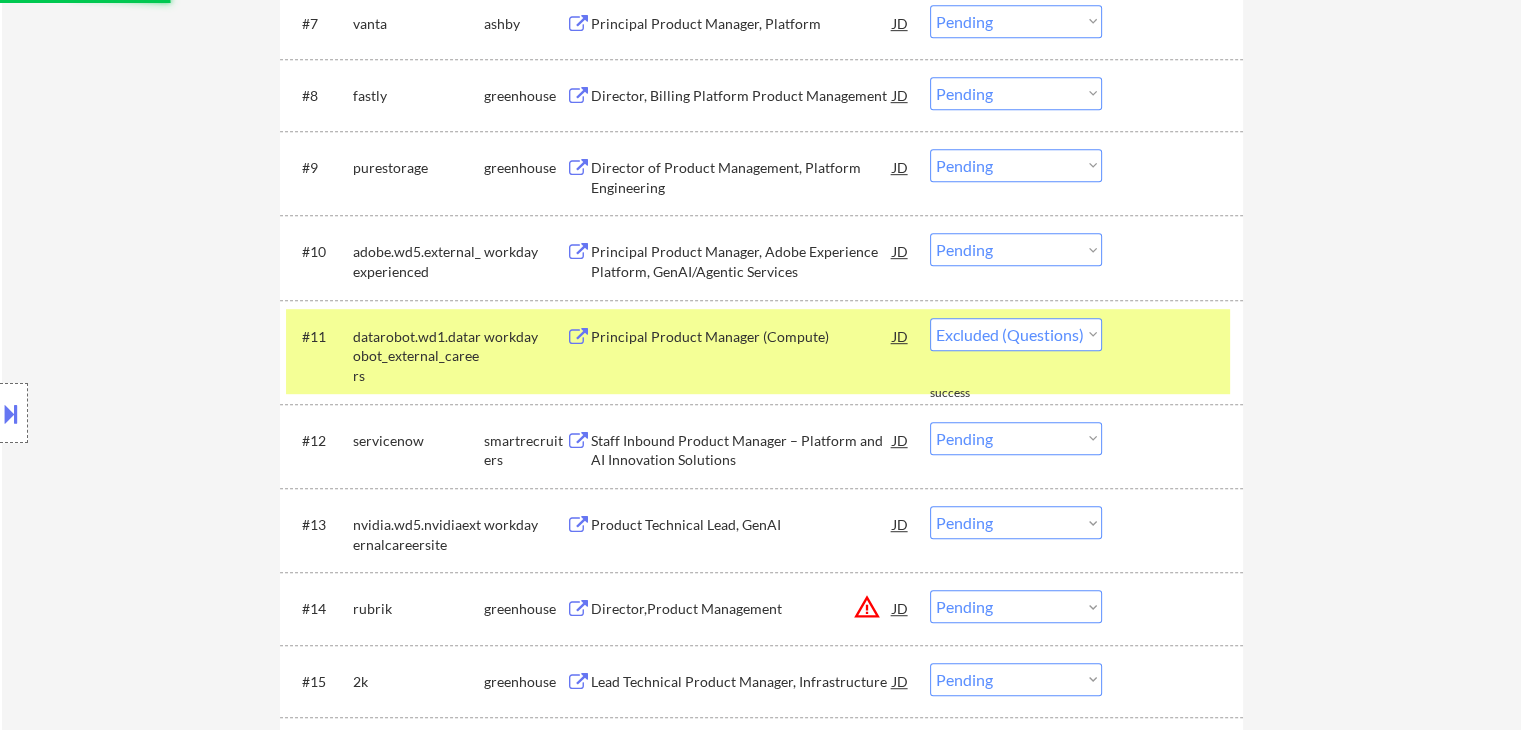 select on ""pending"" 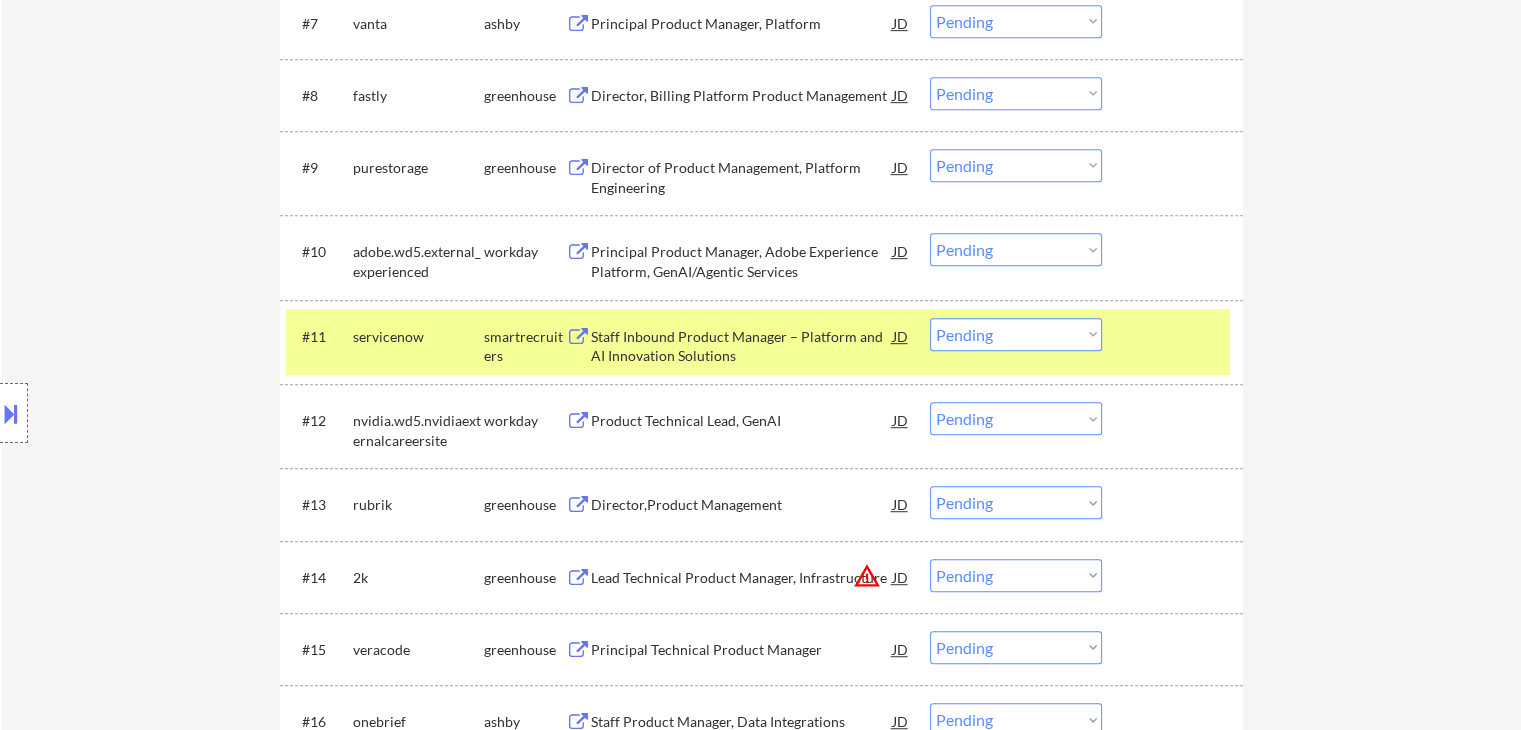 click on "Location Inclusions:" at bounding box center (179, 413) 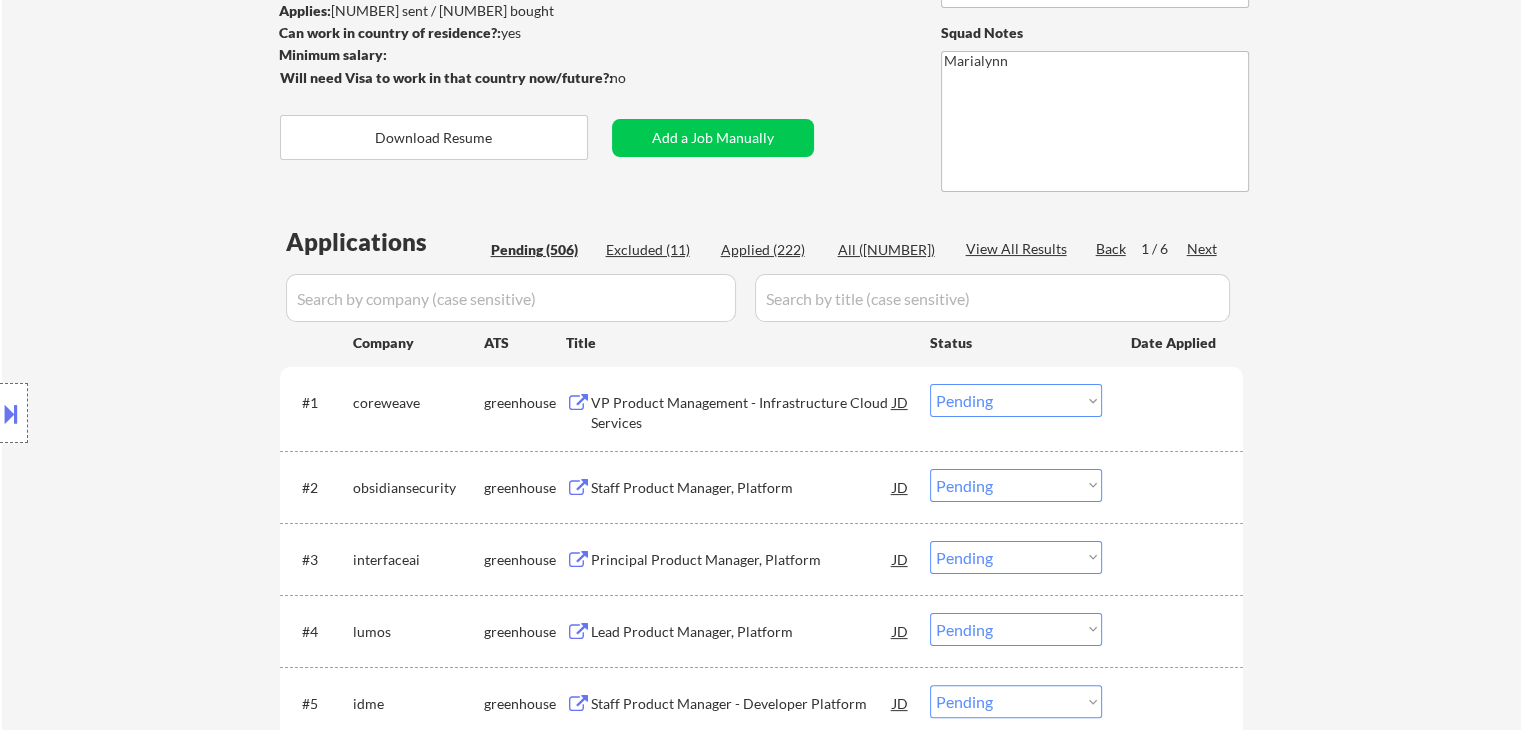 scroll, scrollTop: 200, scrollLeft: 0, axis: vertical 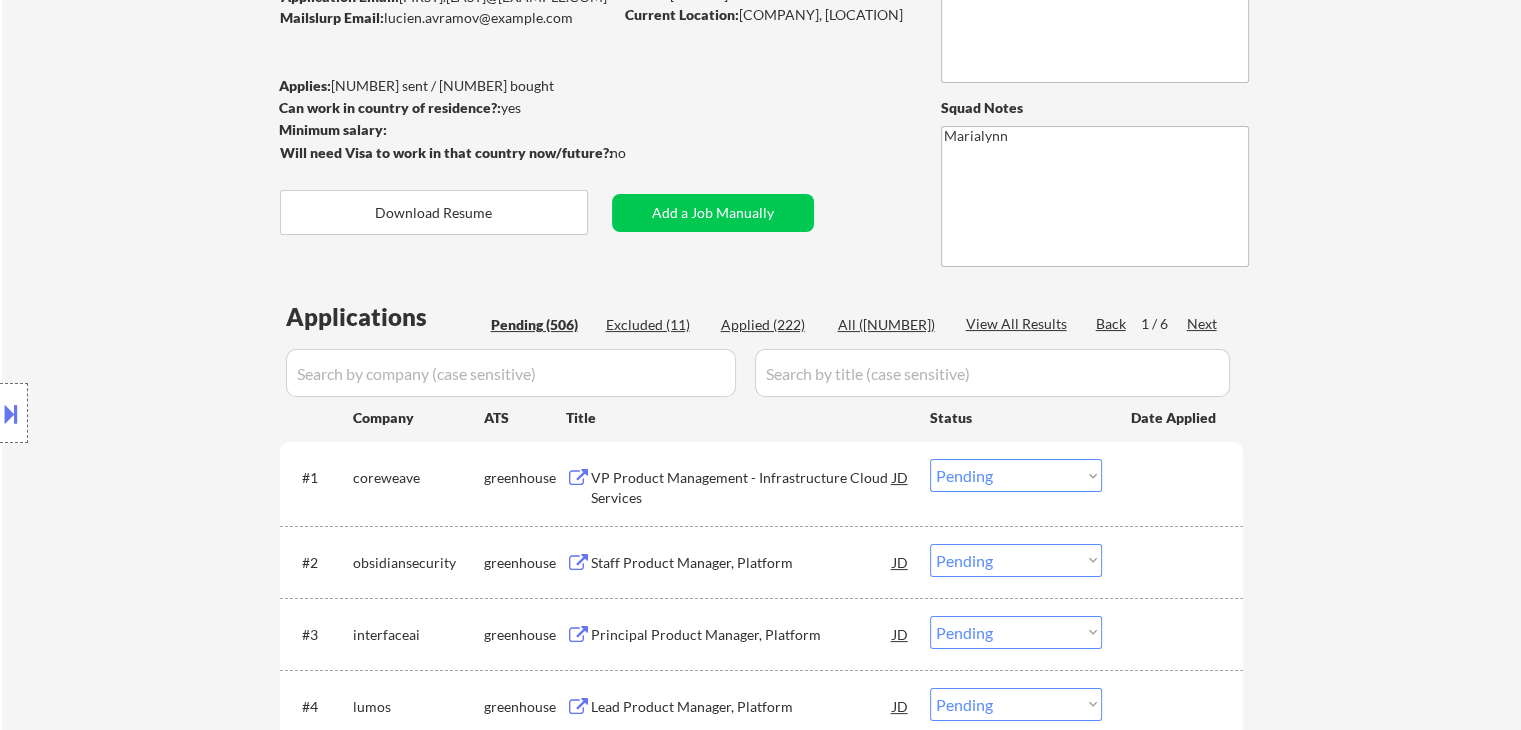 click on "Next" at bounding box center [1203, 324] 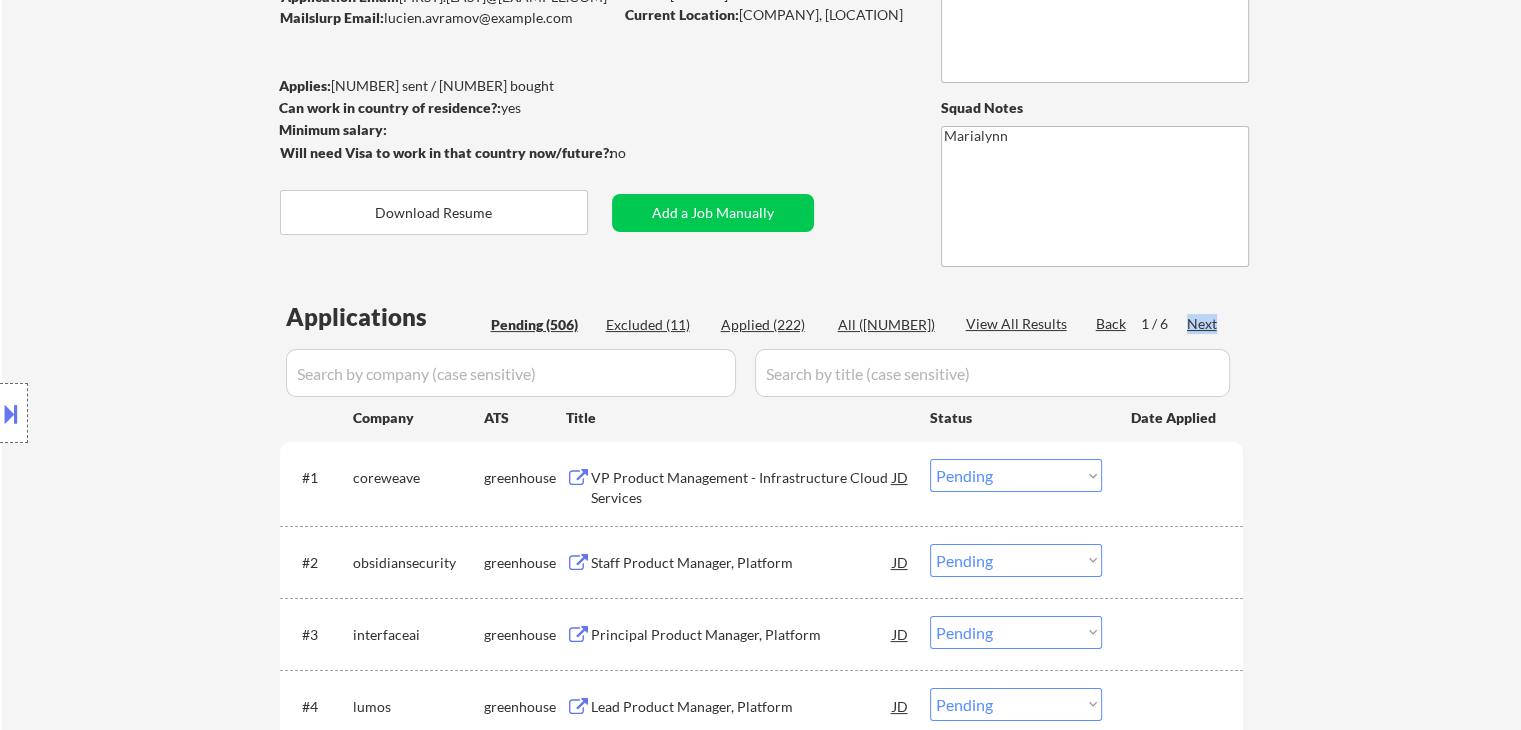 click on "Next" at bounding box center [1203, 324] 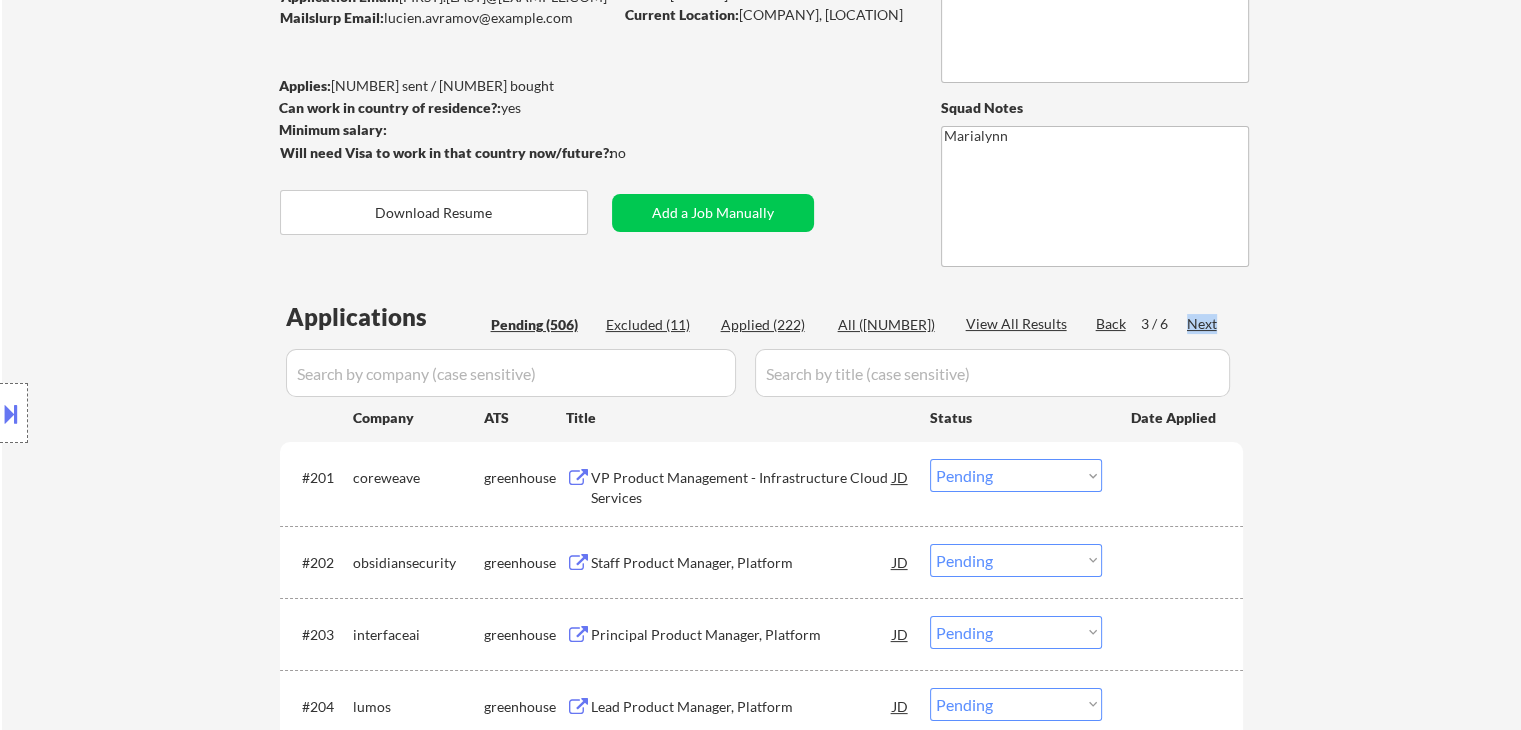 click on "Next" at bounding box center [1203, 324] 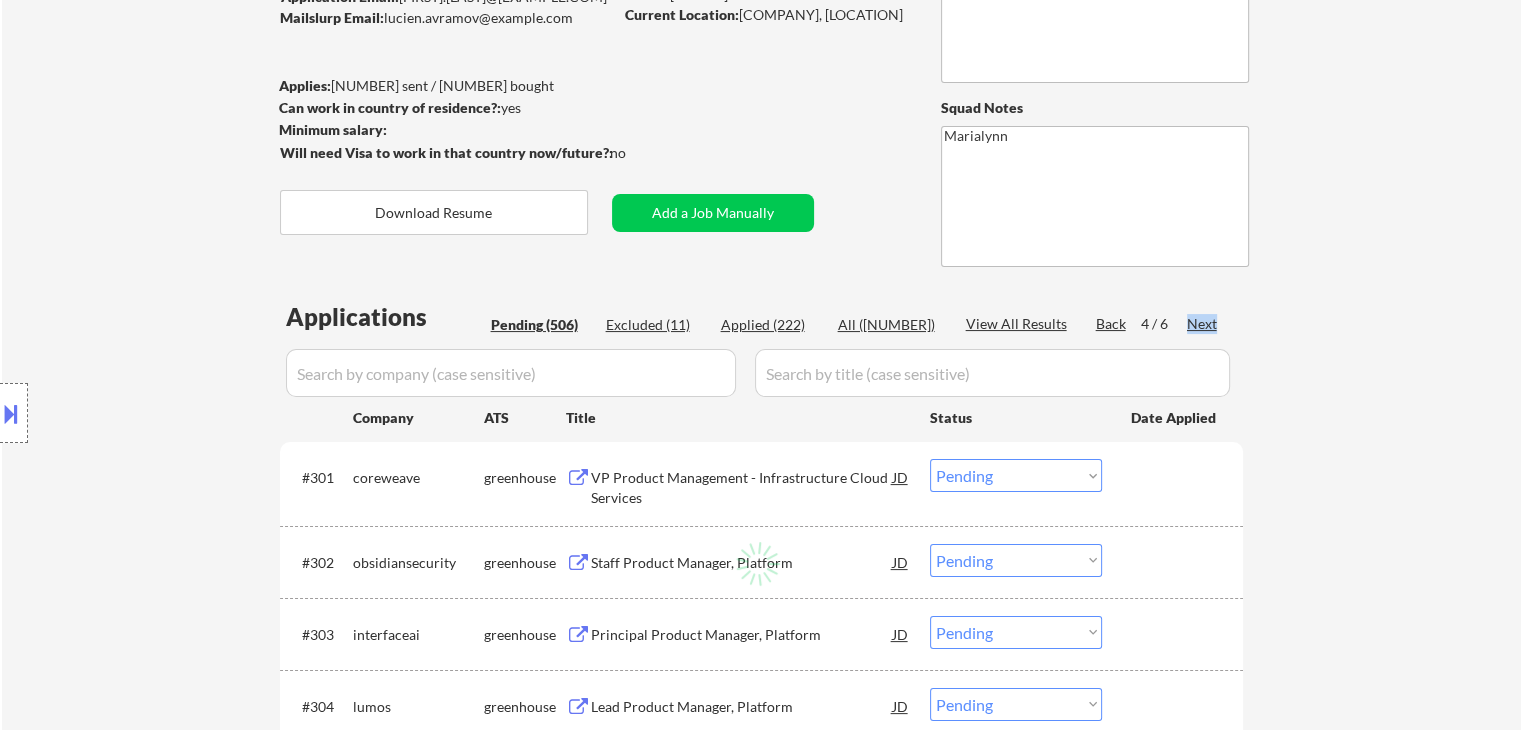 click on "Next" at bounding box center (1203, 324) 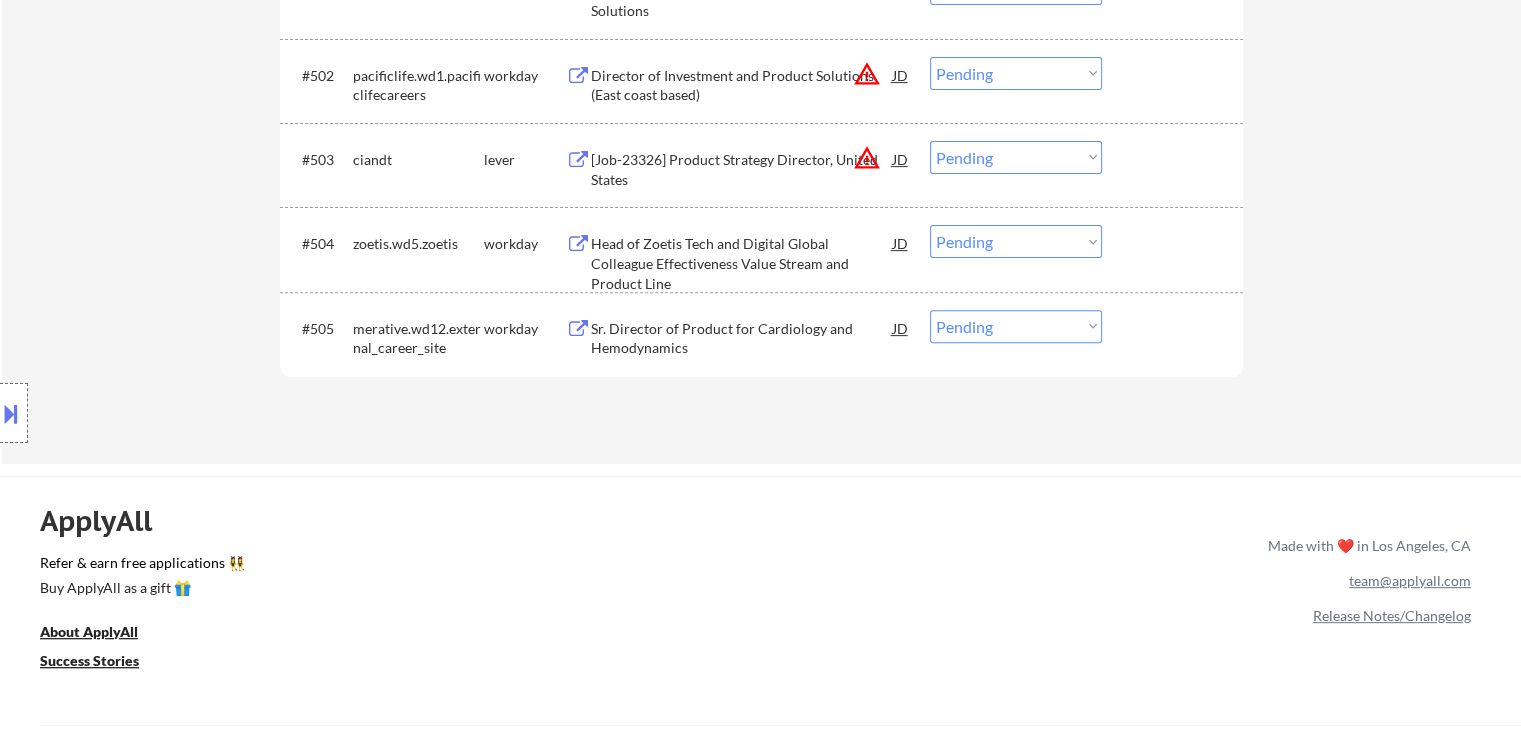 scroll, scrollTop: 700, scrollLeft: 0, axis: vertical 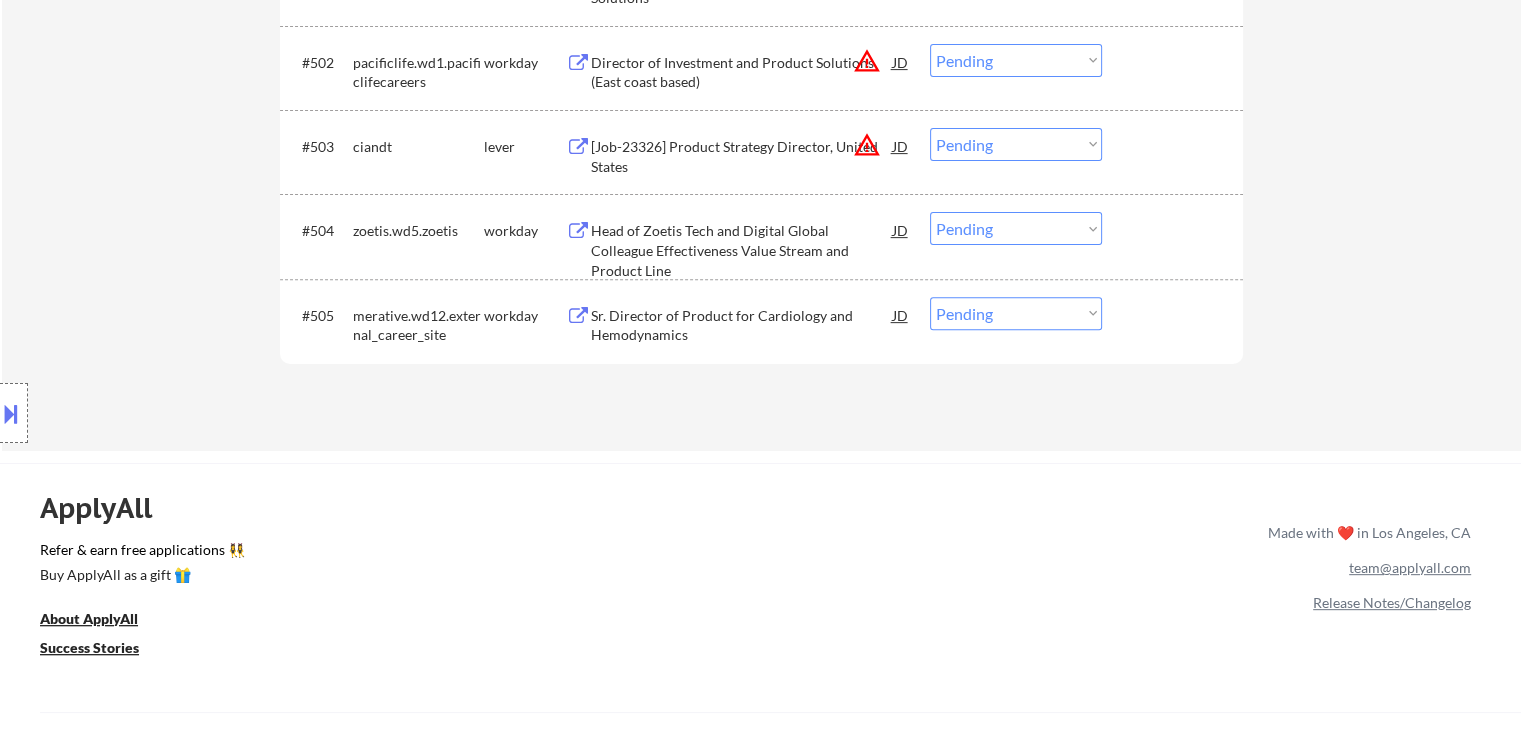 click on "Head of Zoetis Tech and Digital Global Colleague Effectiveness Value Stream and Product Line" at bounding box center [742, 250] 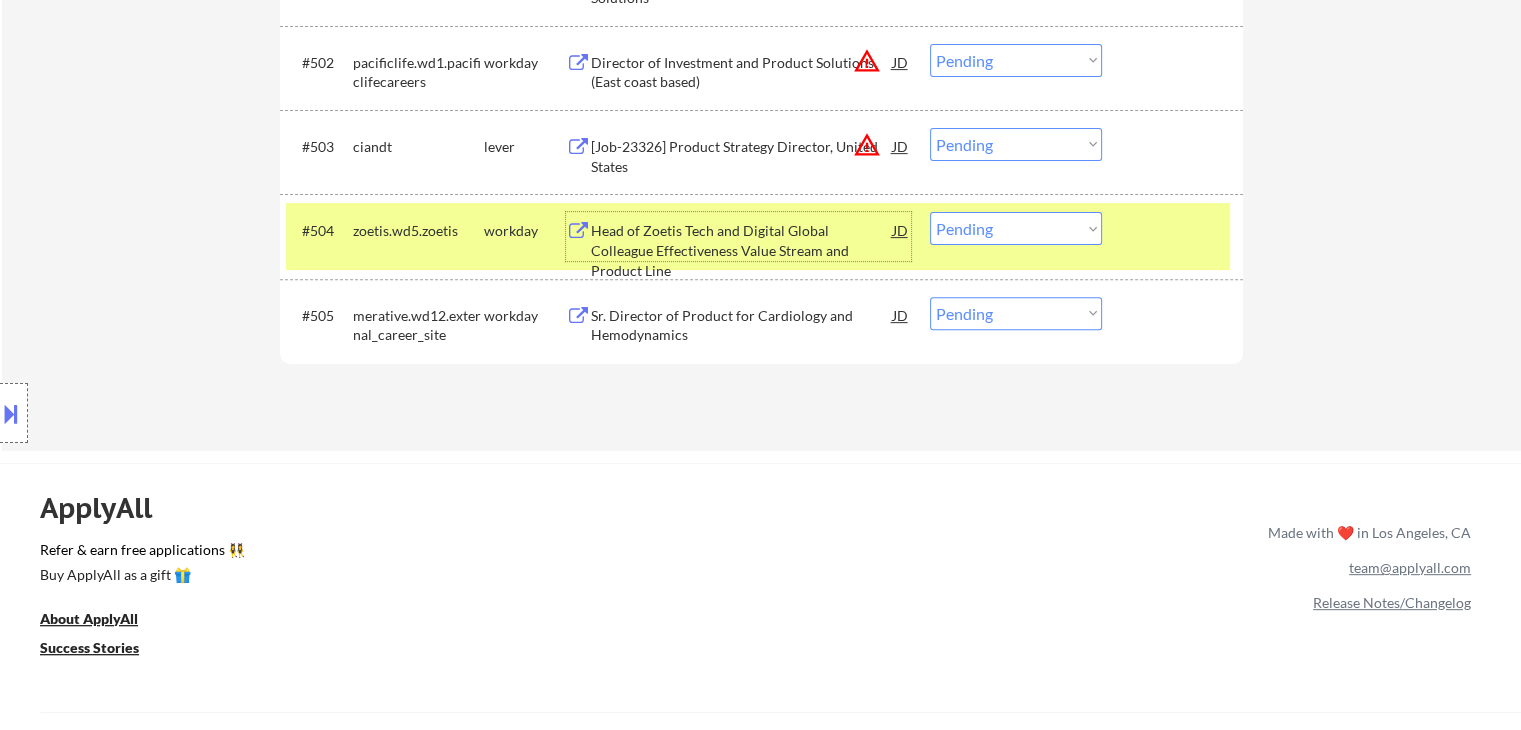 drag, startPoint x: 980, startPoint y: 235, endPoint x: 988, endPoint y: 242, distance: 10.630146 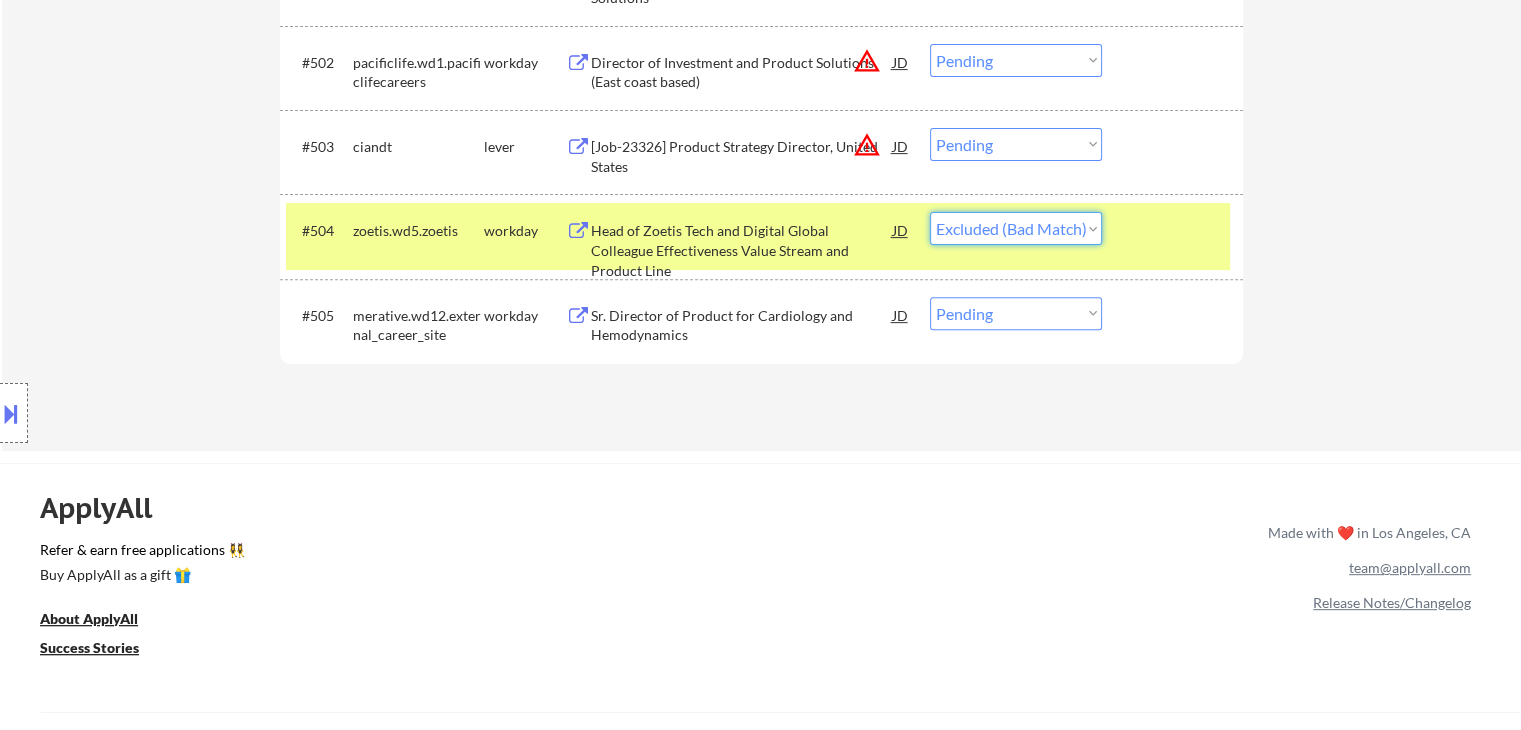 click on "Choose an option... Pending Applied Excluded (Questions) Excluded (Expired) Excluded (Location) Excluded (Bad Match) Excluded (Blocklist) Excluded (Salary) Excluded (Other)" at bounding box center [1016, 228] 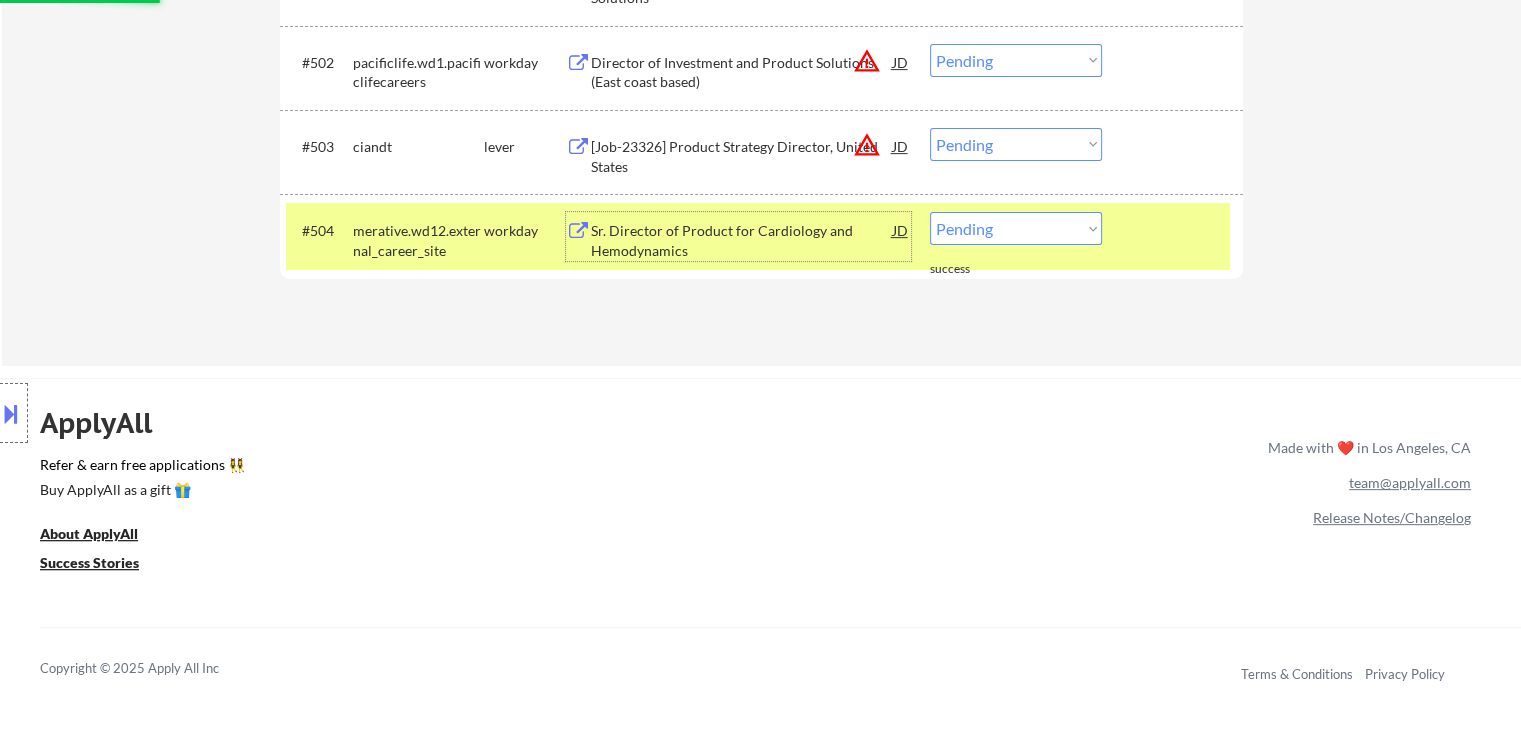click on "Sr. Director of Product for Cardiology and Hemodynamics" at bounding box center (742, 240) 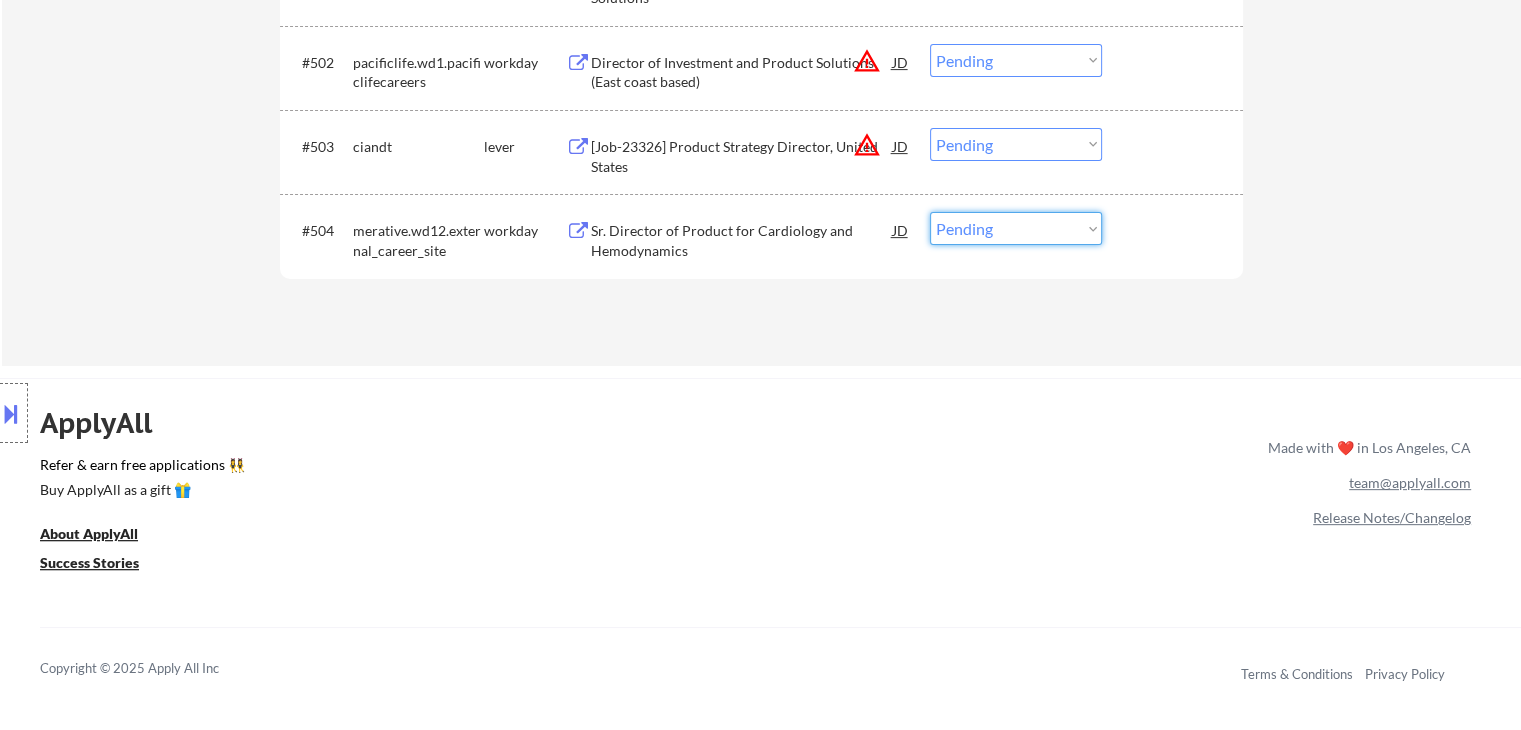 drag, startPoint x: 988, startPoint y: 224, endPoint x: 991, endPoint y: 242, distance: 18.248287 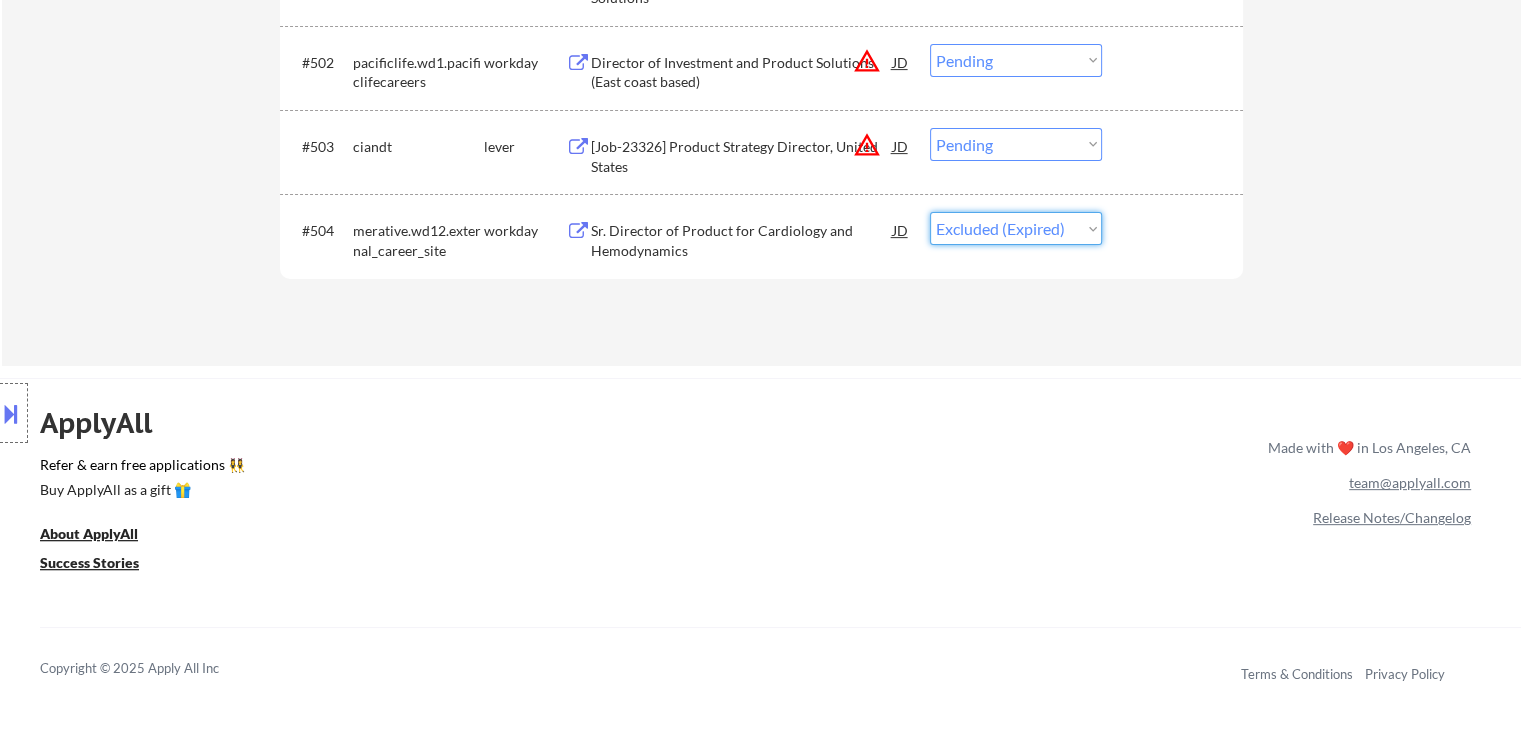 click on "Choose an option... Pending Applied Excluded (Questions) Excluded (Expired) Excluded (Location) Excluded (Bad Match) Excluded (Blocklist) Excluded (Salary) Excluded (Other)" at bounding box center (1016, 228) 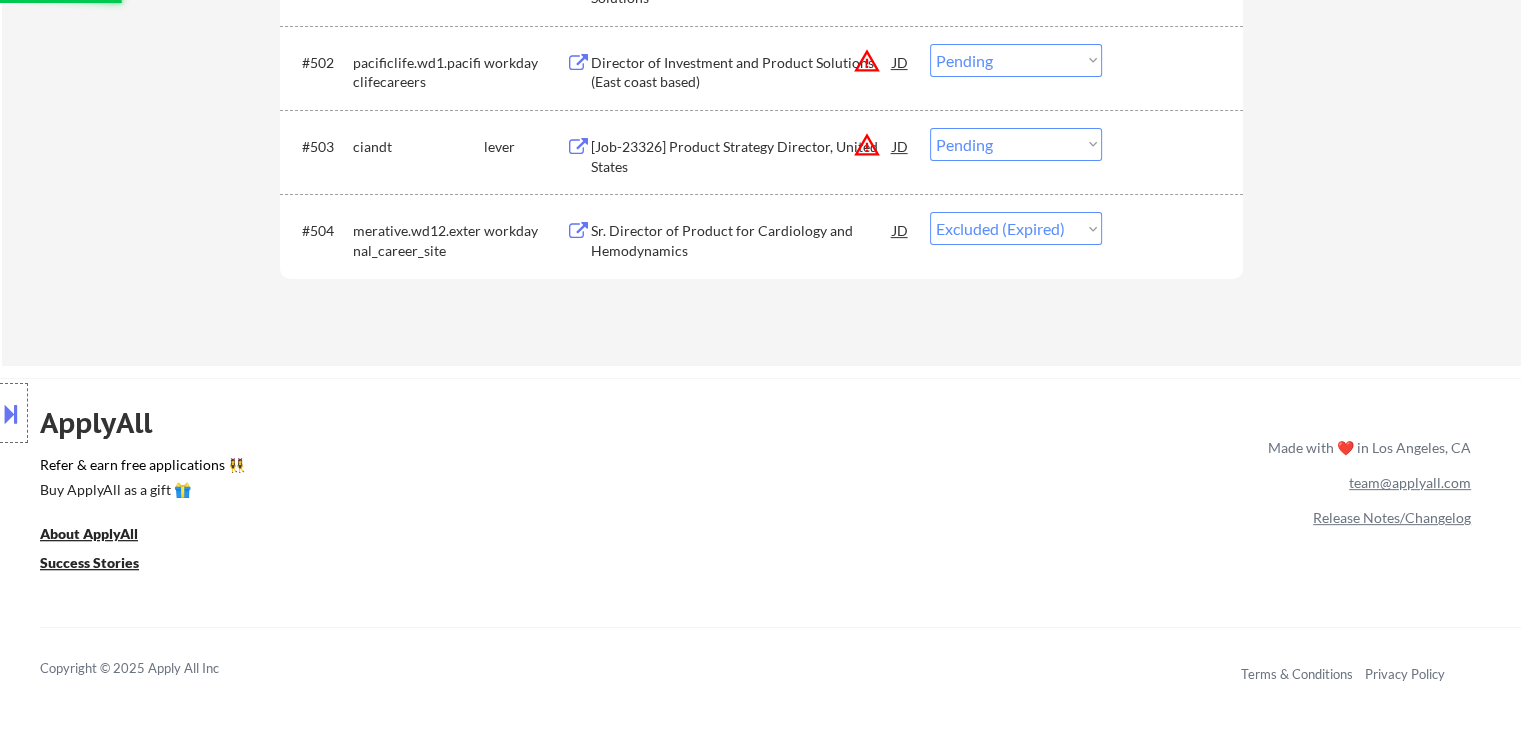 click on "[Job-23326] Product Strategy Director, United States" at bounding box center [742, 156] 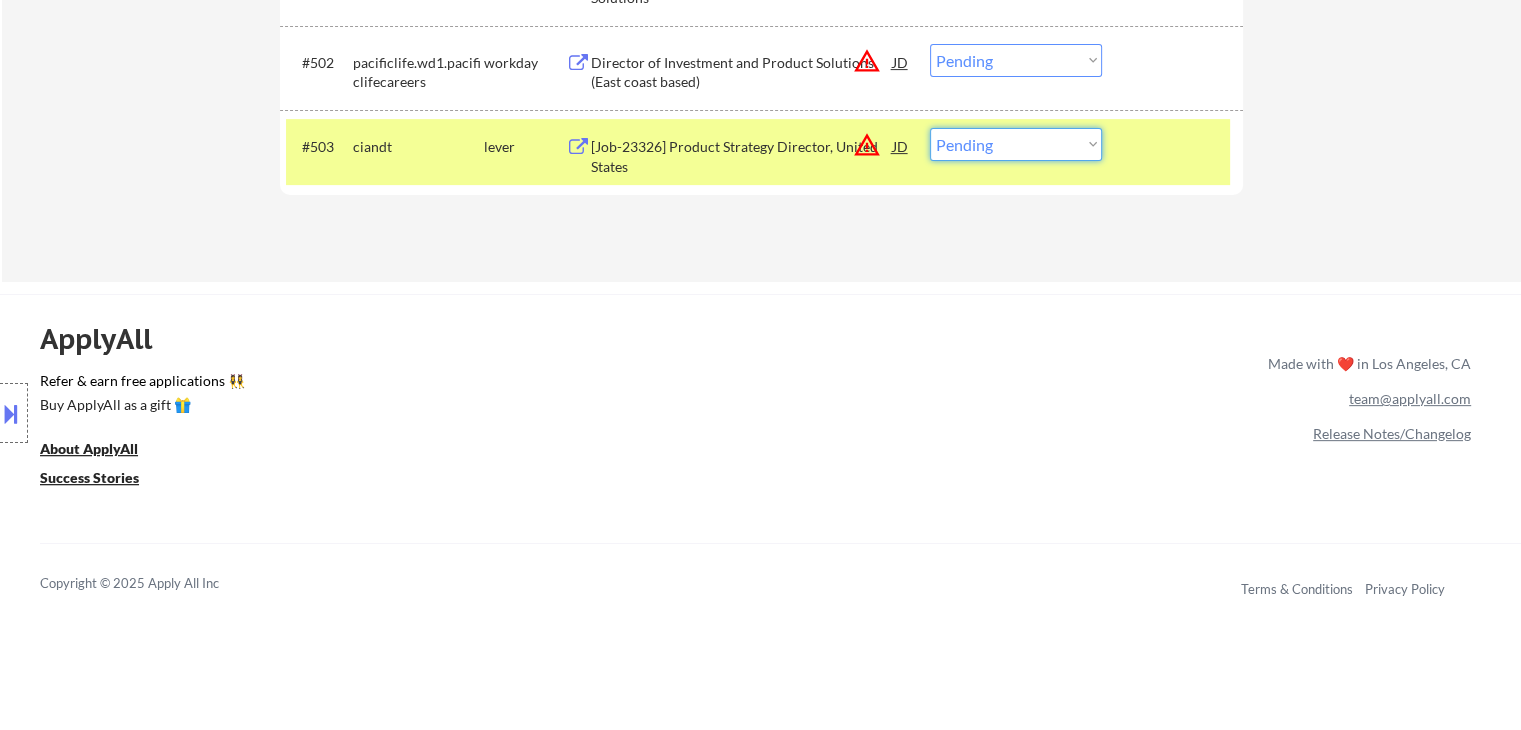 click on "Choose an option... Pending Applied Excluded (Questions) Excluded (Expired) Excluded (Location) Excluded (Bad Match) Excluded (Blocklist) Excluded (Salary) Excluded (Other)" at bounding box center [1016, 144] 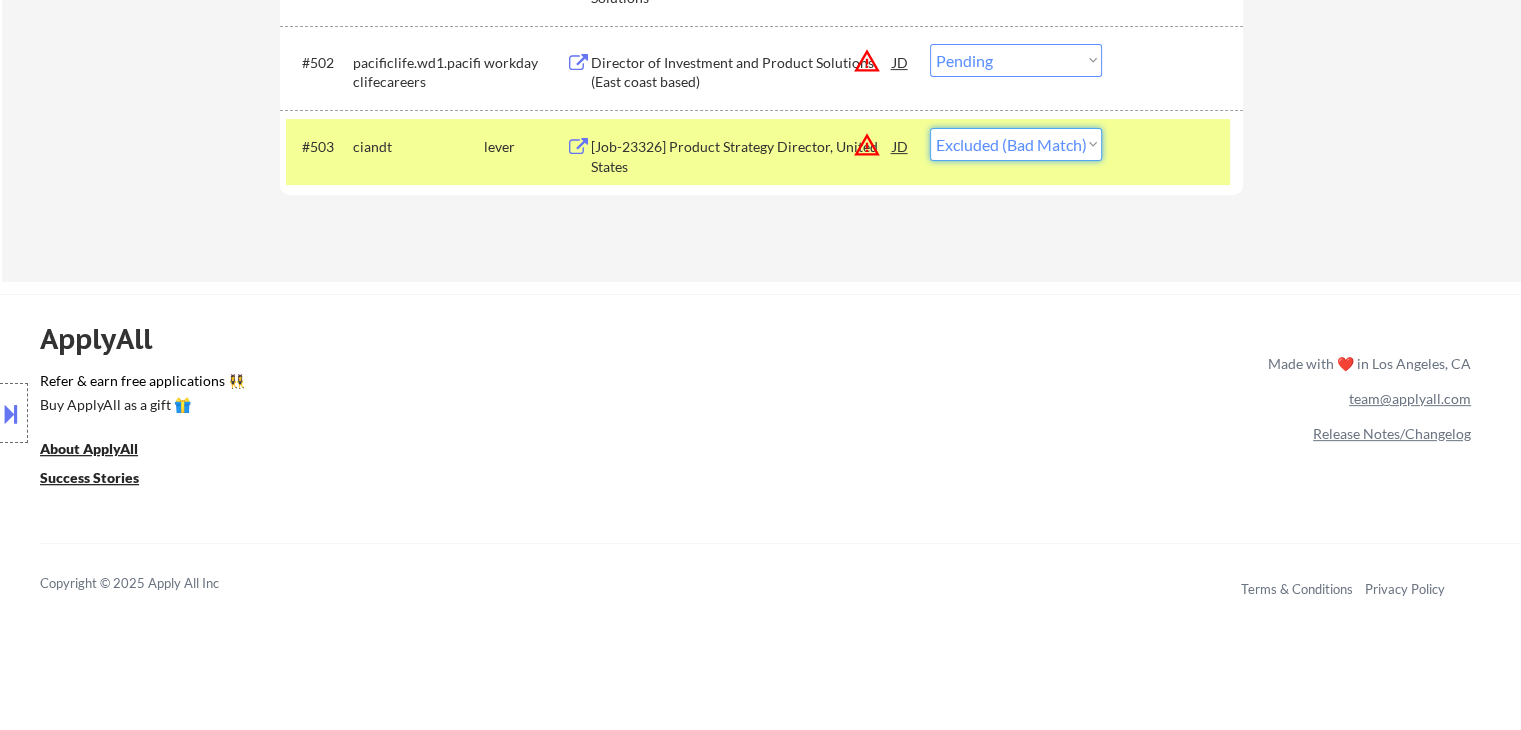 click on "Choose an option... Pending Applied Excluded (Questions) Excluded (Expired) Excluded (Location) Excluded (Bad Match) Excluded (Blocklist) Excluded (Salary) Excluded (Other)" at bounding box center [1016, 144] 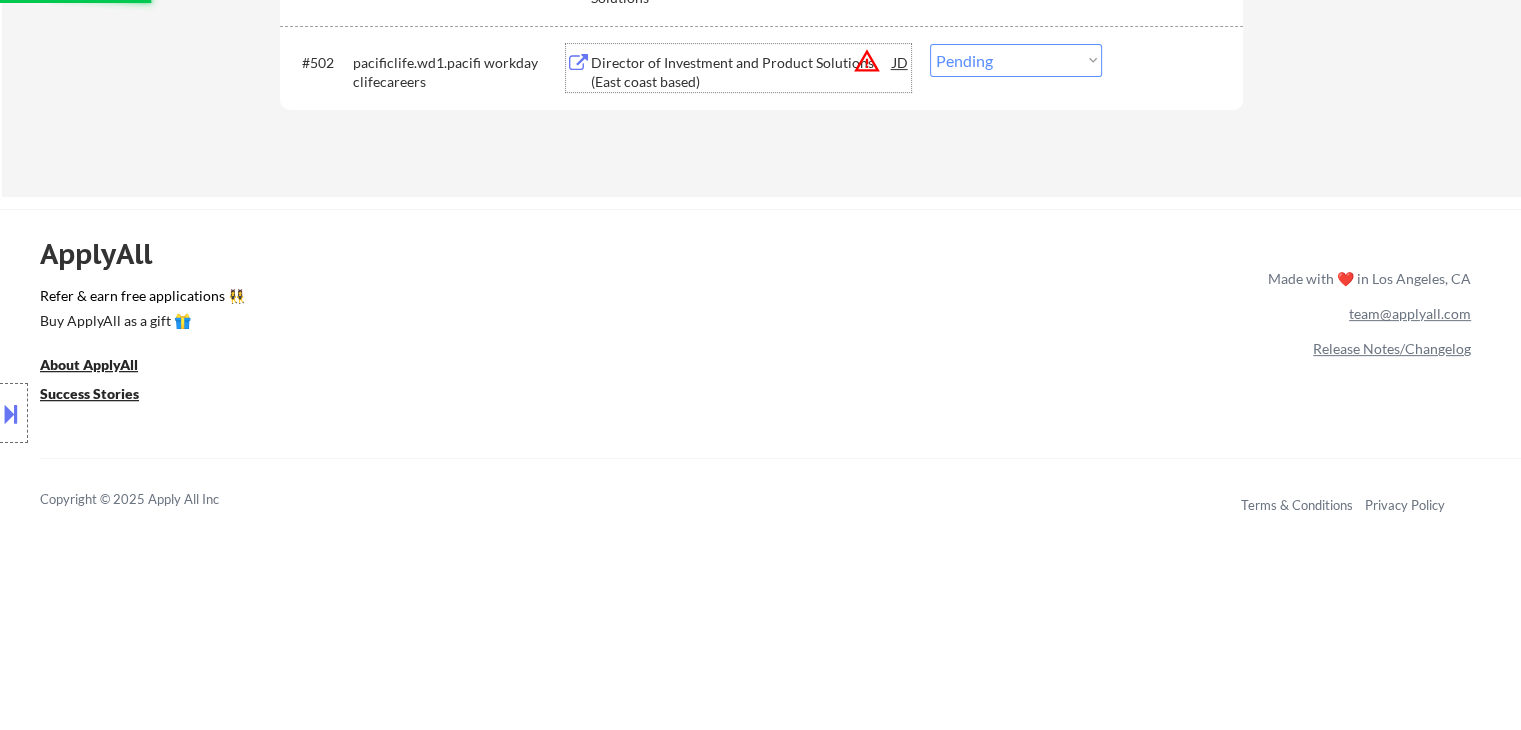 click on "Director of Investment and Product Solutions (East coast based)" at bounding box center [742, 72] 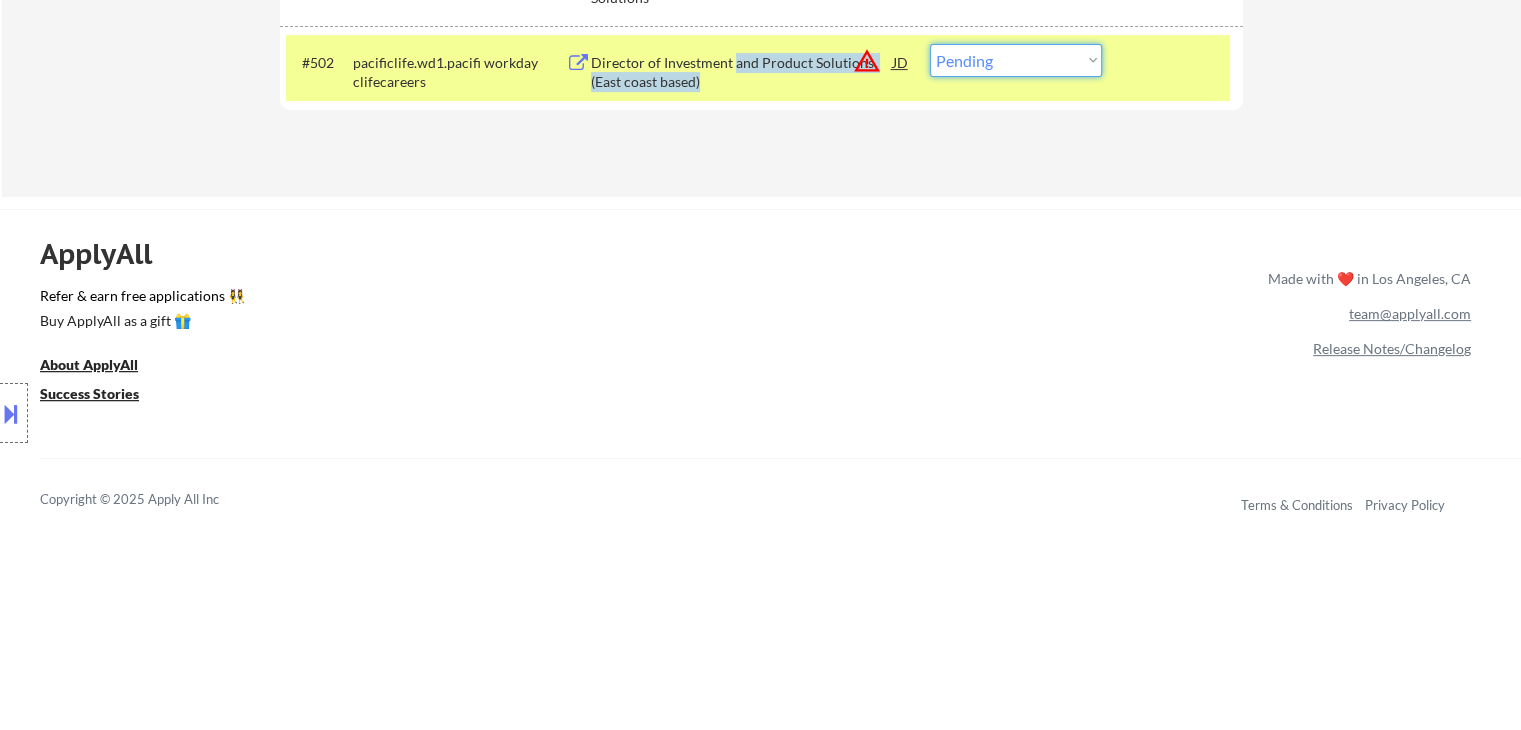 drag, startPoint x: 1038, startPoint y: 64, endPoint x: 1046, endPoint y: 77, distance: 15.264338 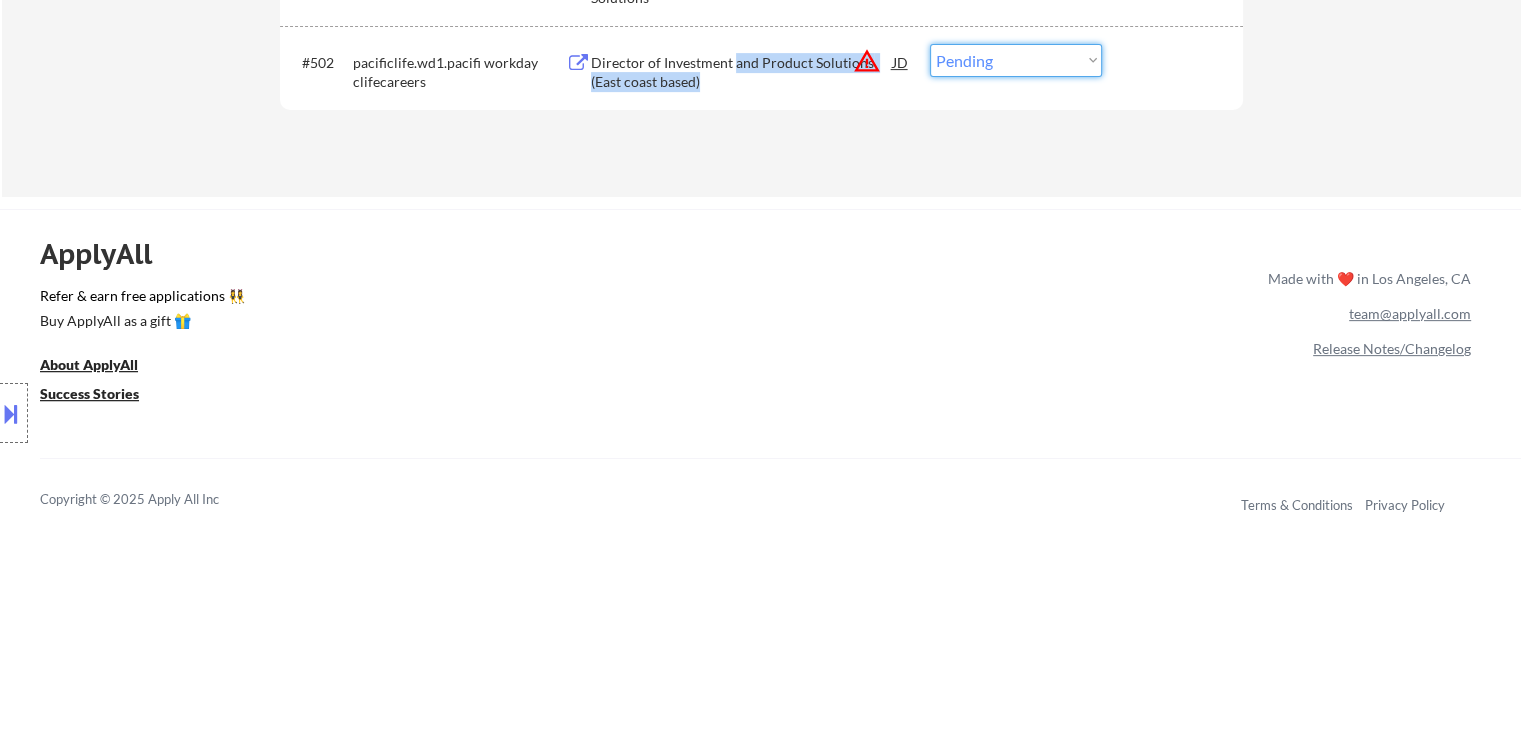 select on ""excluded__location_"" 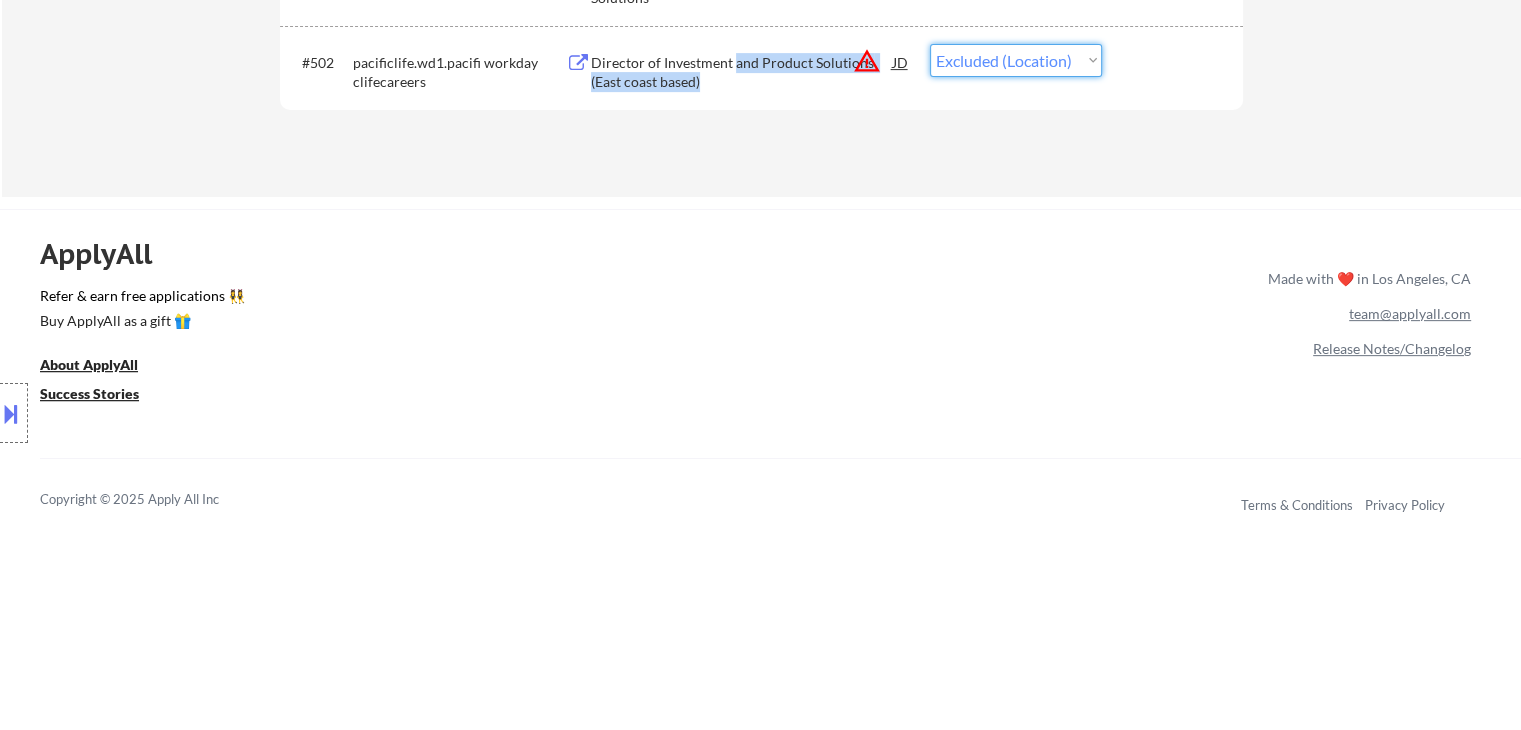 click on "Choose an option... Pending Applied Excluded (Questions) Excluded (Expired) Excluded (Location) Excluded (Bad Match) Excluded (Blocklist) Excluded (Salary) Excluded (Other)" at bounding box center [1016, 60] 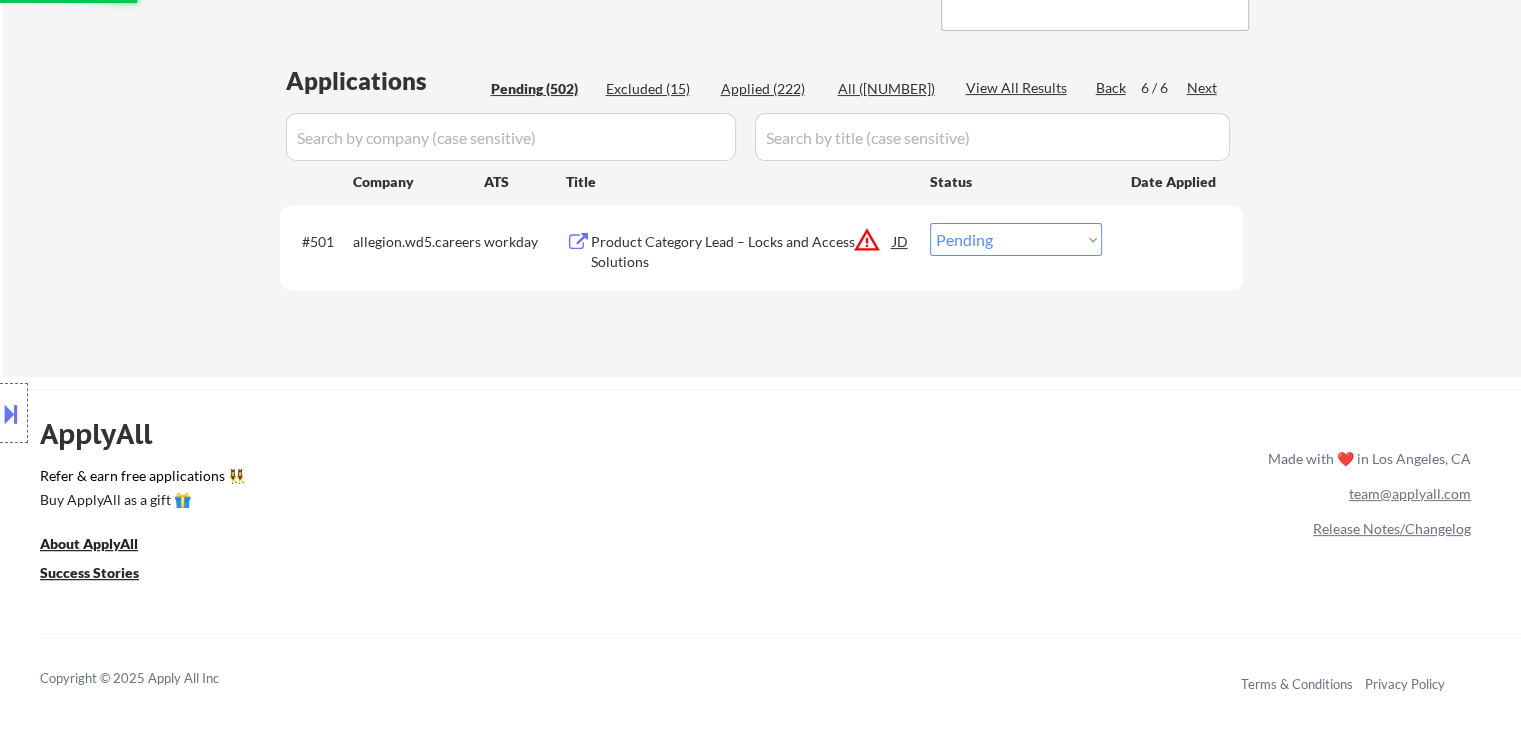 scroll, scrollTop: 200, scrollLeft: 0, axis: vertical 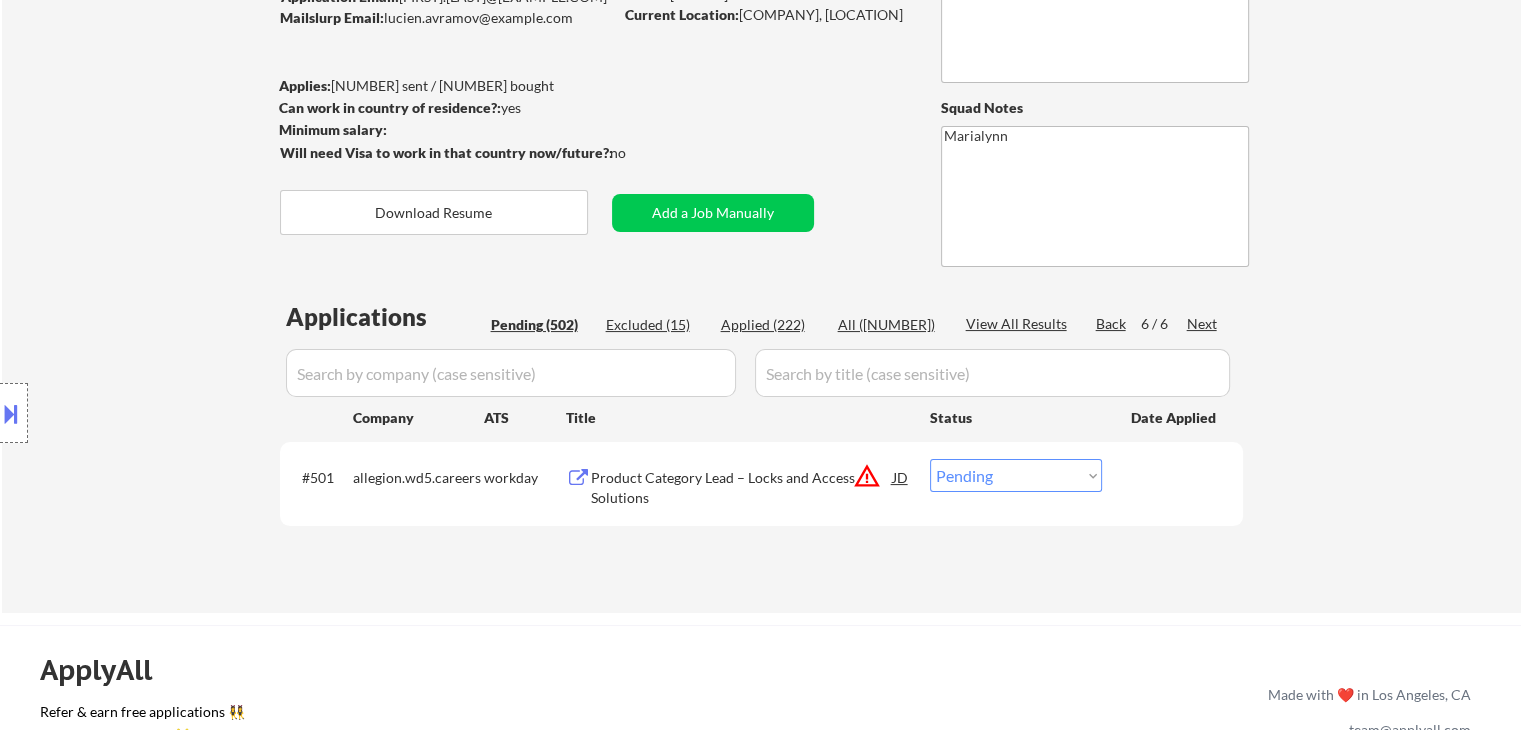 click on "Product Category Lead – Locks and Access Solutions" at bounding box center (742, 487) 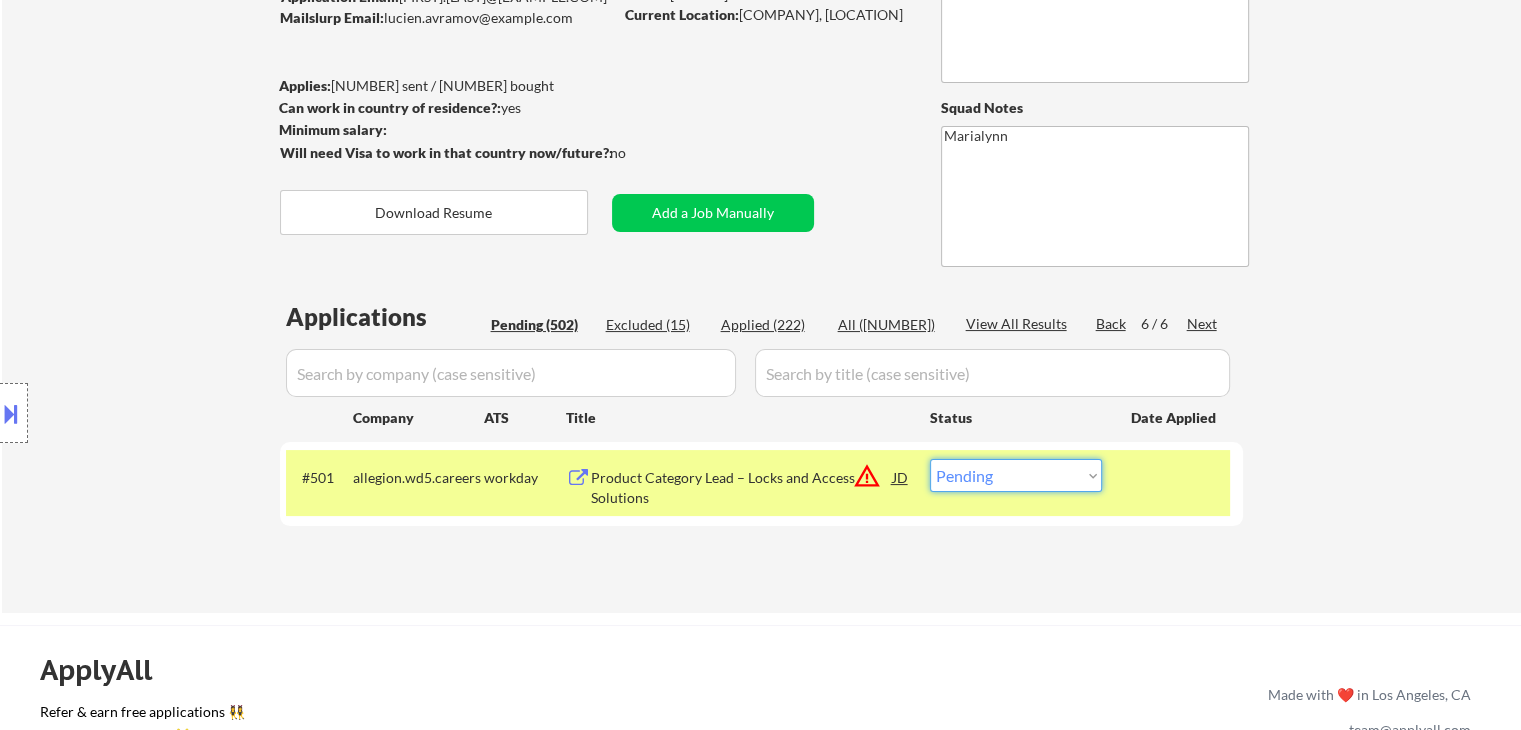 drag, startPoint x: 955, startPoint y: 472, endPoint x: 959, endPoint y: 485, distance: 13.601471 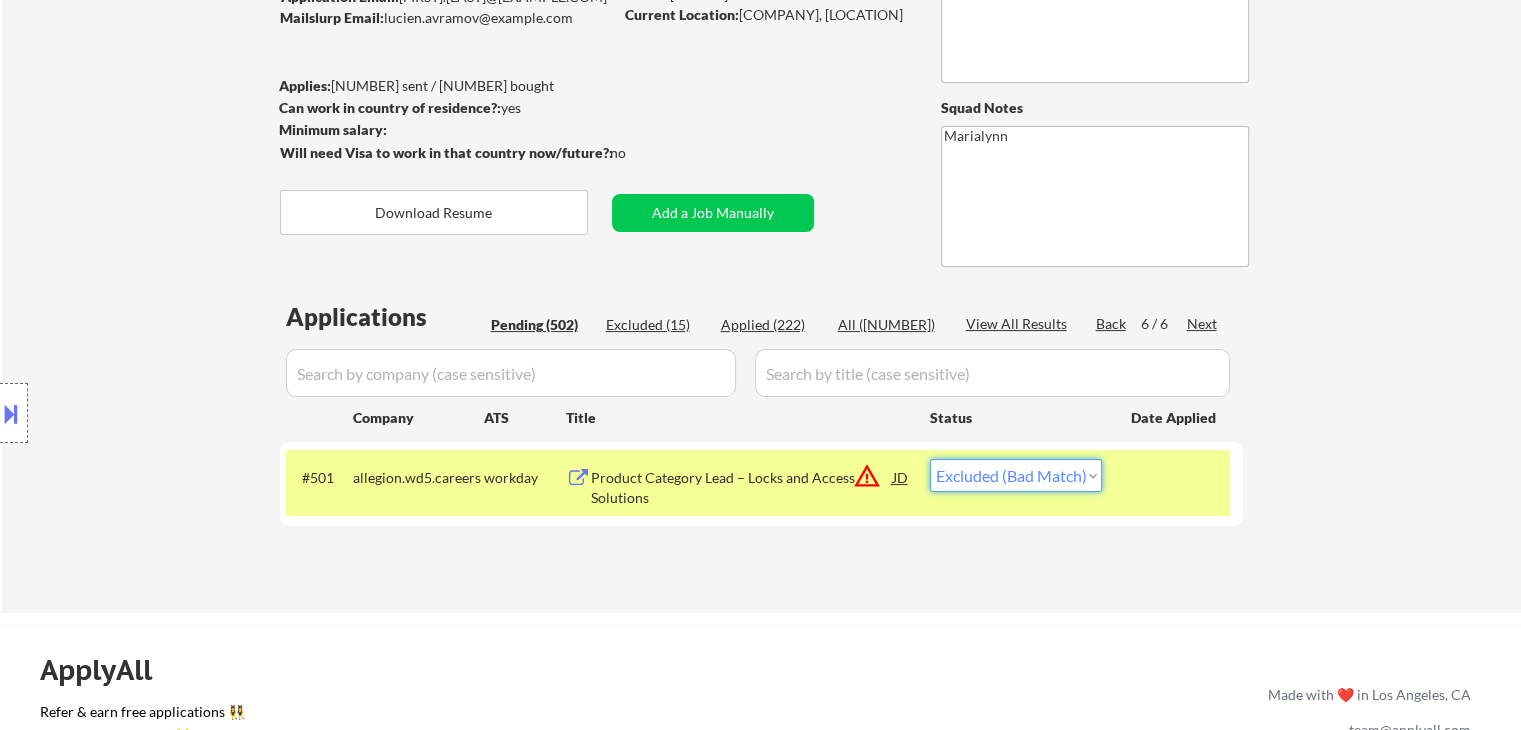 click on "Choose an option... Pending Applied Excluded (Questions) Excluded (Expired) Excluded (Location) Excluded (Bad Match) Excluded (Blocklist) Excluded (Salary) Excluded (Other)" at bounding box center (1016, 475) 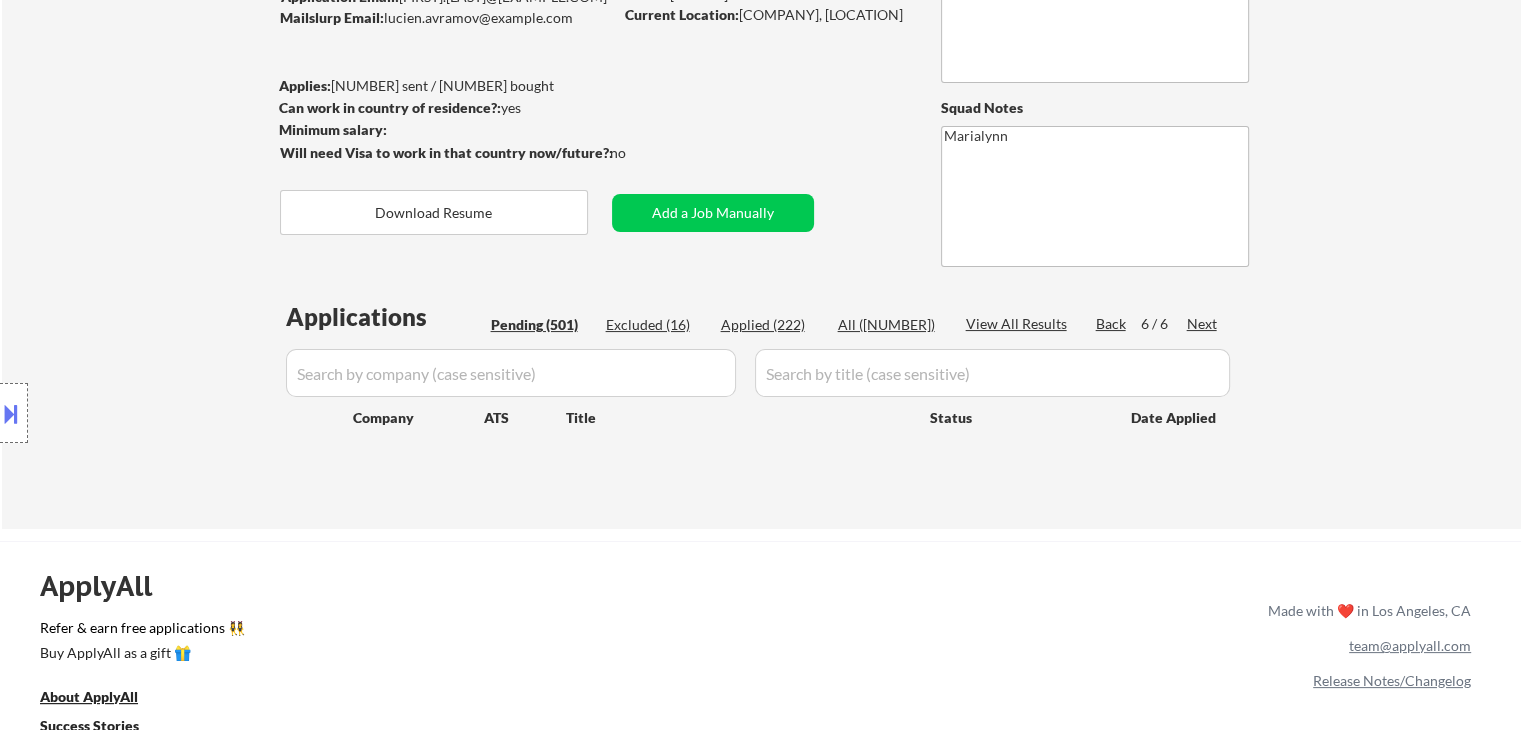 click on "Back" at bounding box center (1112, 324) 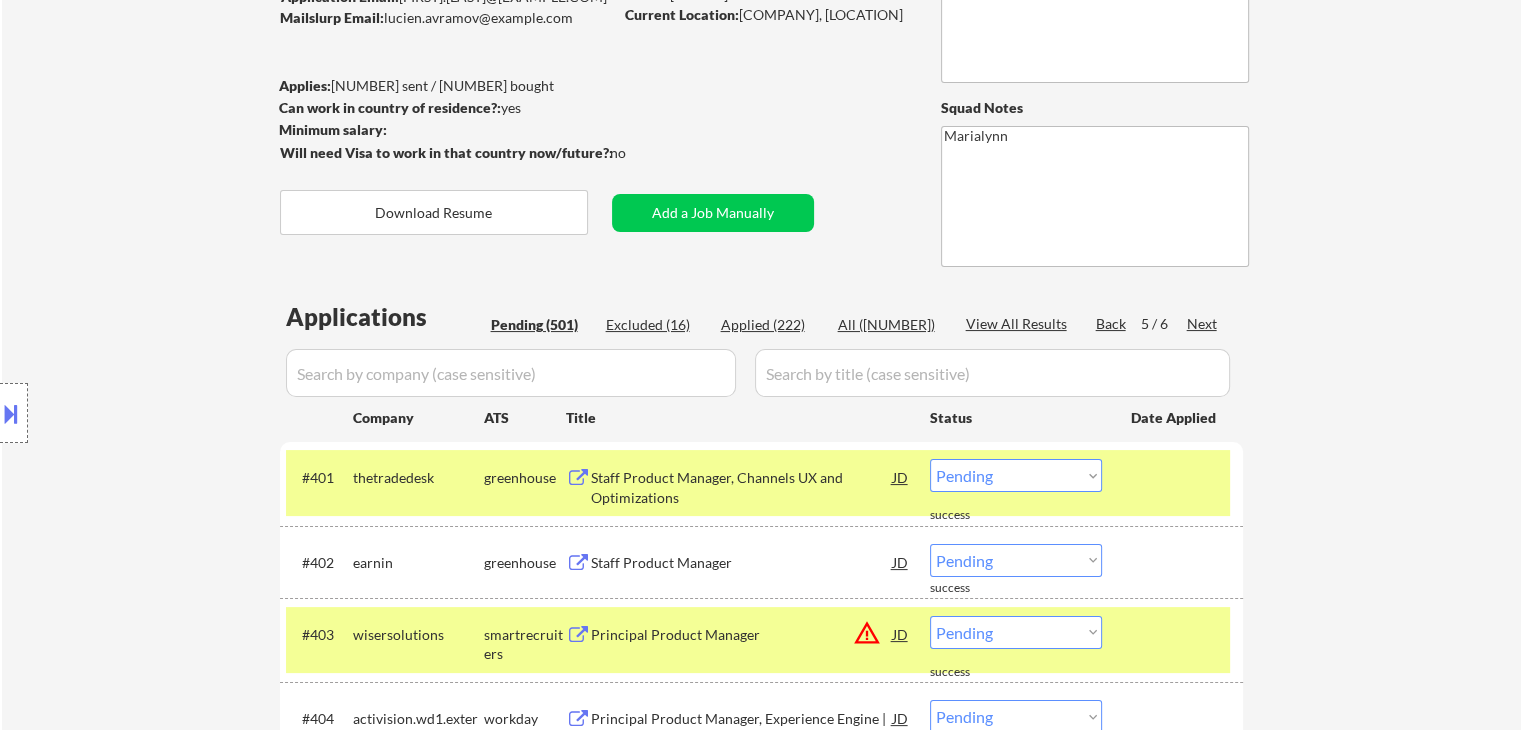 scroll, scrollTop: 500, scrollLeft: 0, axis: vertical 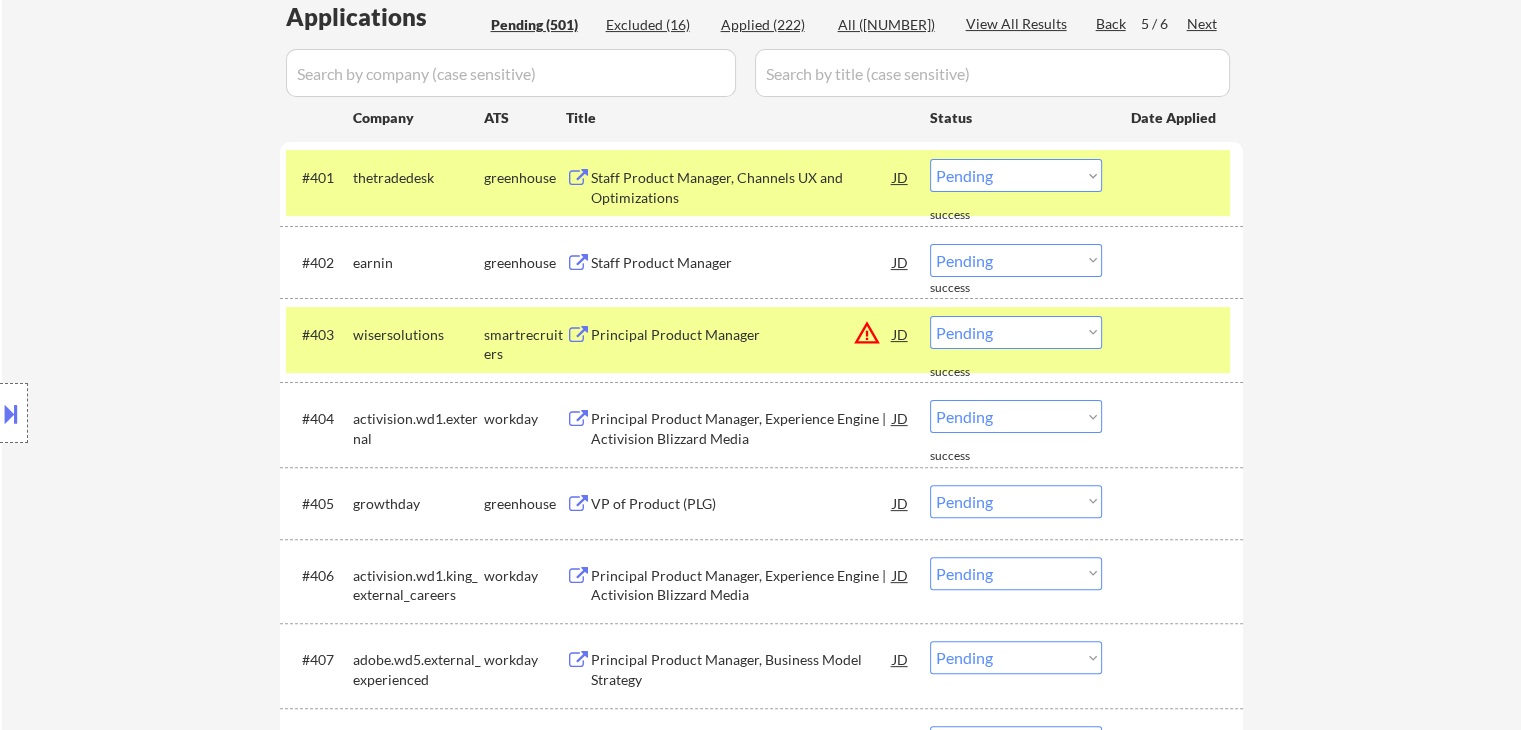 click on "wisersolutions" at bounding box center [418, 335] 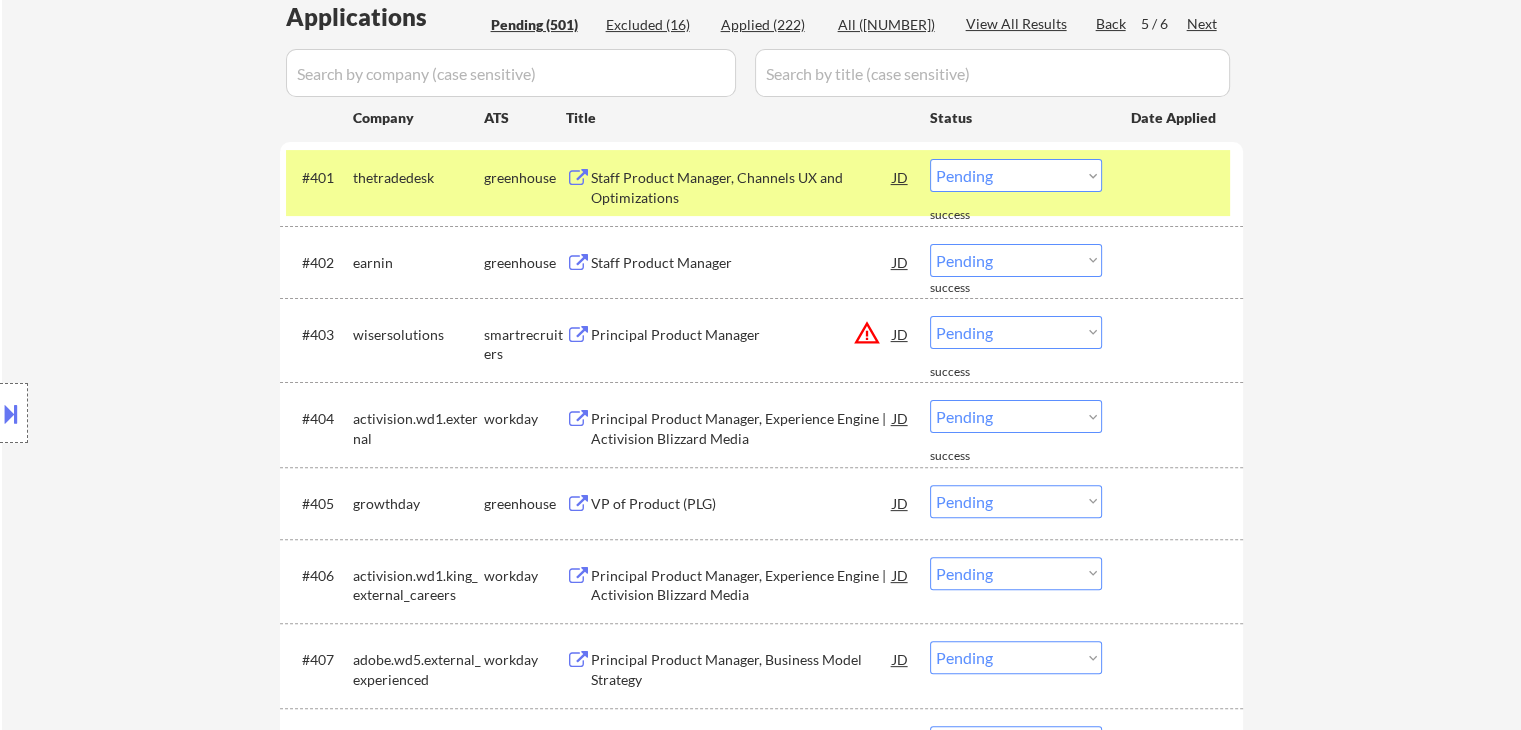 click on "thetradedesk" at bounding box center [418, 177] 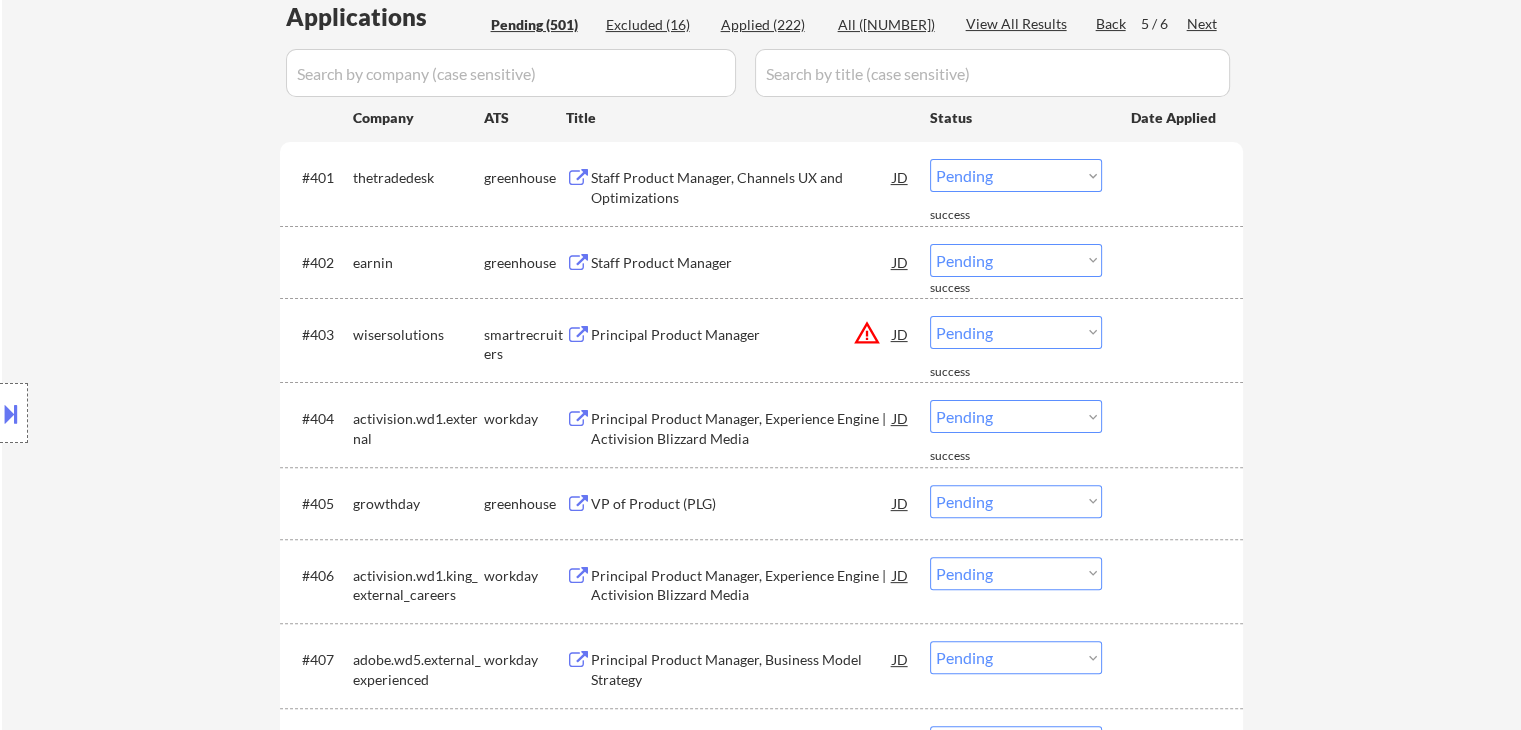 click on "Staff Product Manager" at bounding box center [742, 263] 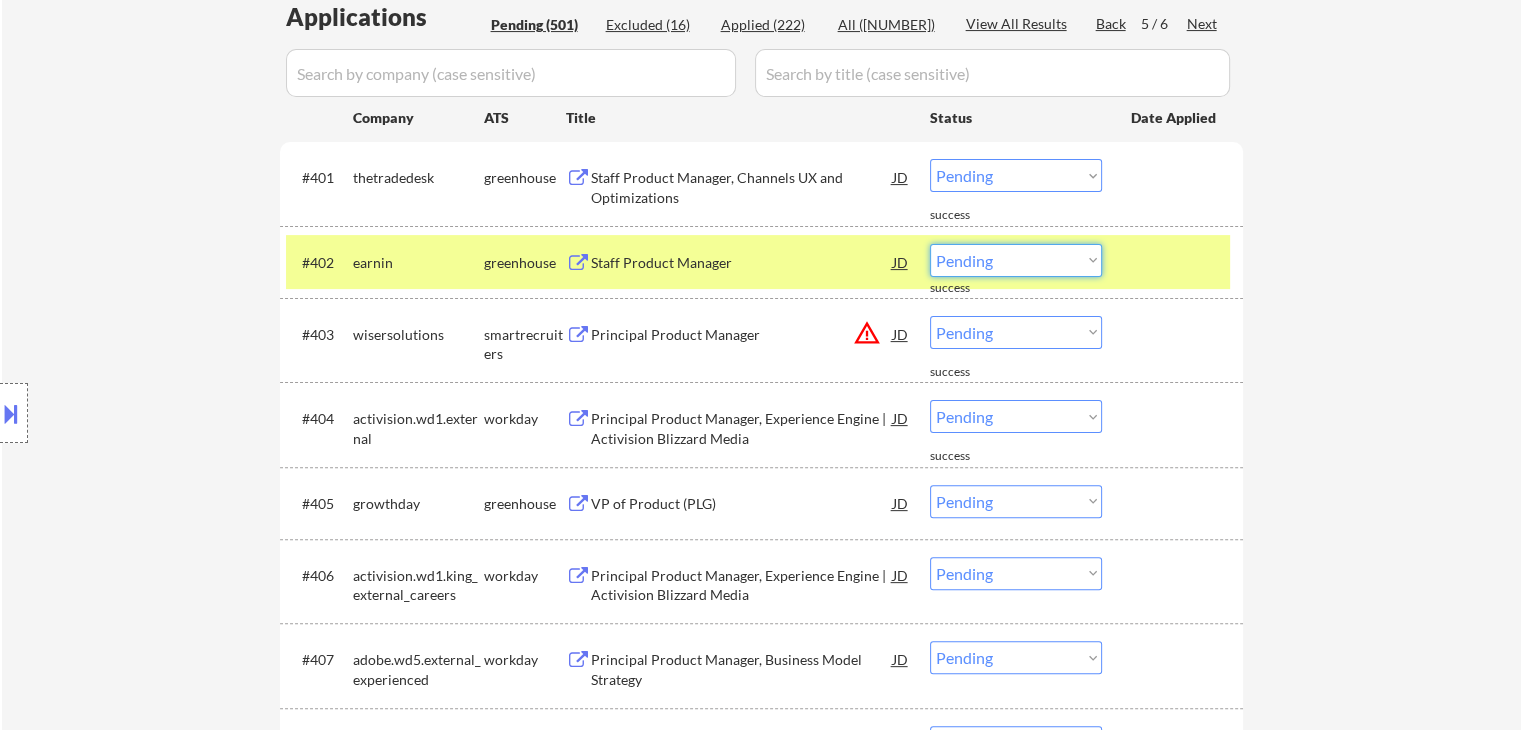 drag, startPoint x: 1001, startPoint y: 255, endPoint x: 1006, endPoint y: 274, distance: 19.646883 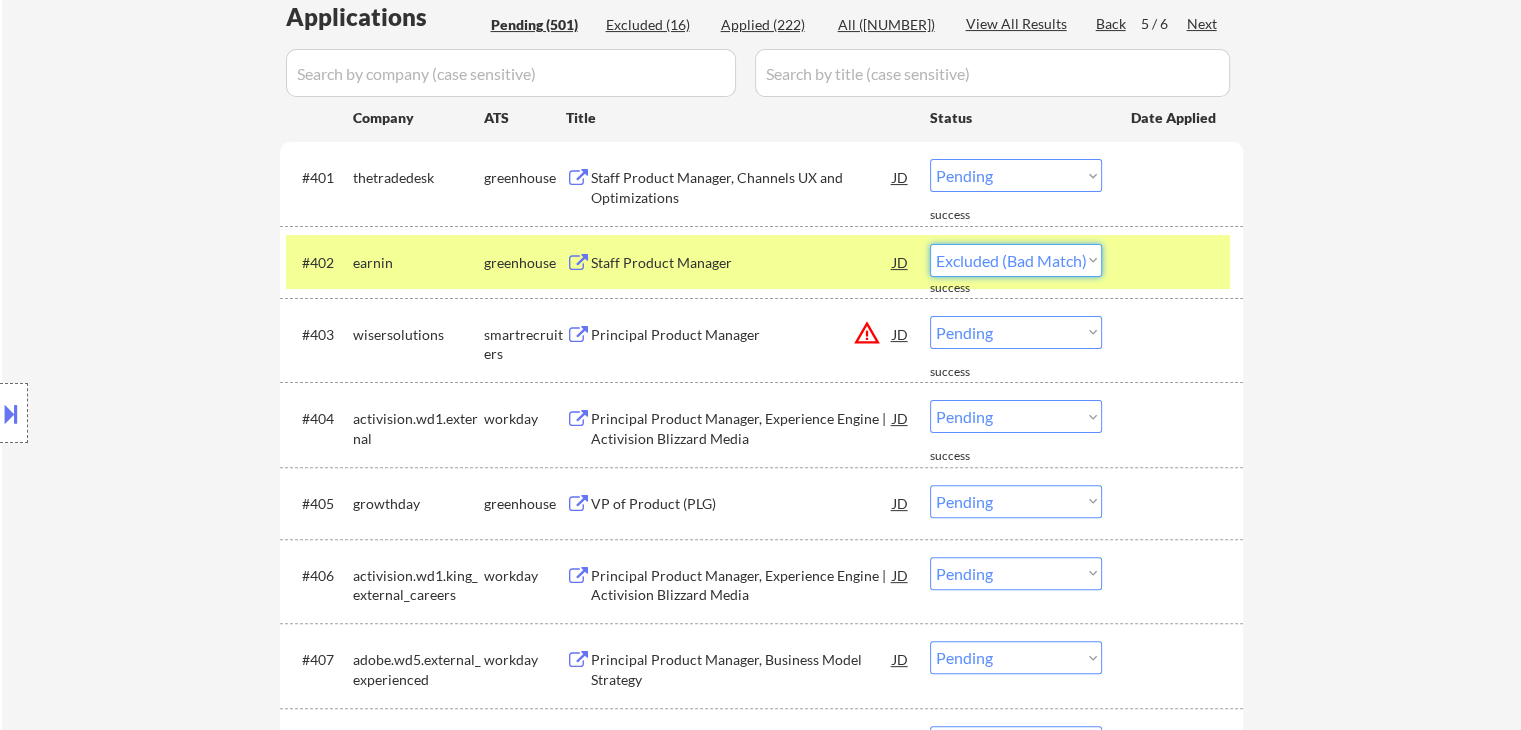 click on "Choose an option... Pending Applied Excluded (Questions) Excluded (Expired) Excluded (Location) Excluded (Bad Match) Excluded (Blocklist) Excluded (Salary) Excluded (Other)" at bounding box center [1016, 260] 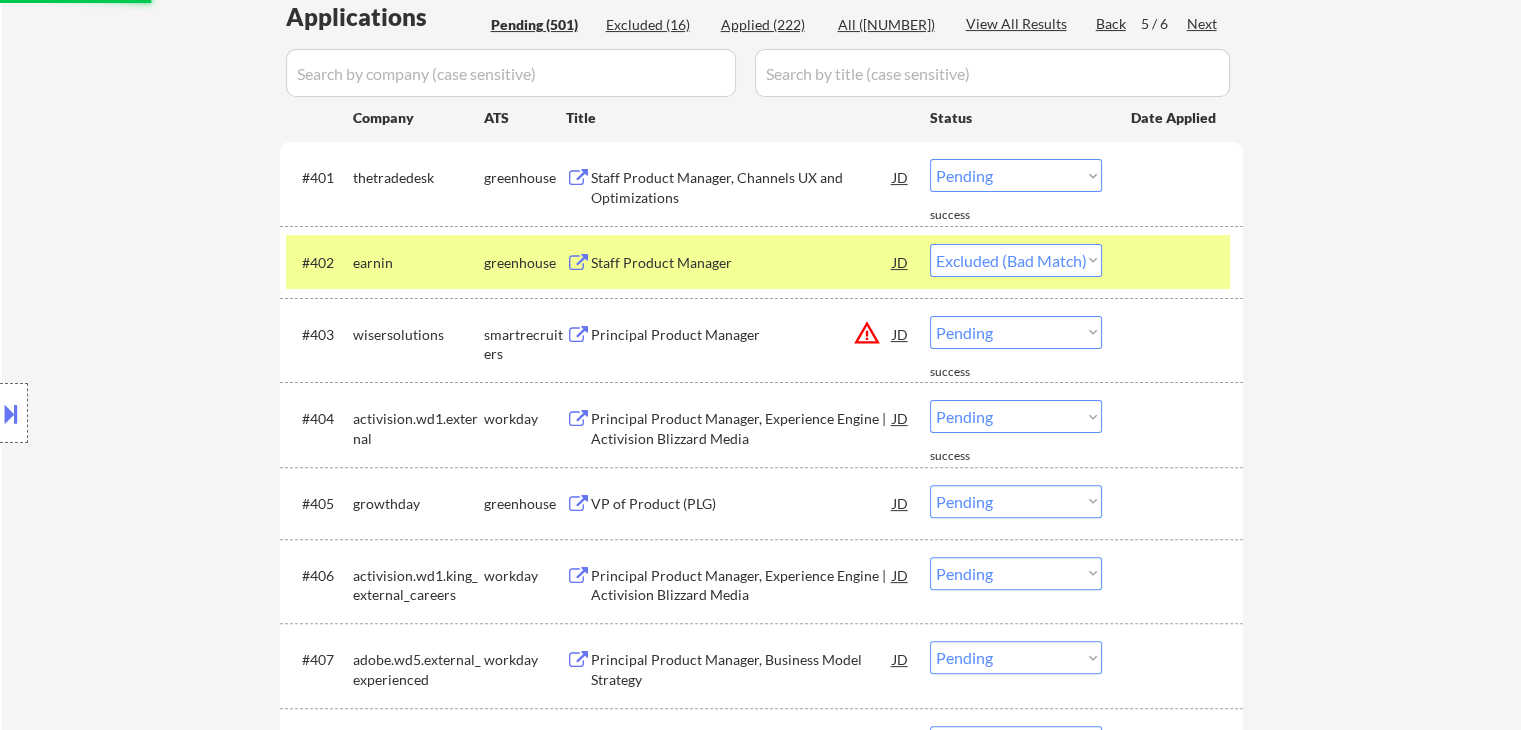 select on ""pending"" 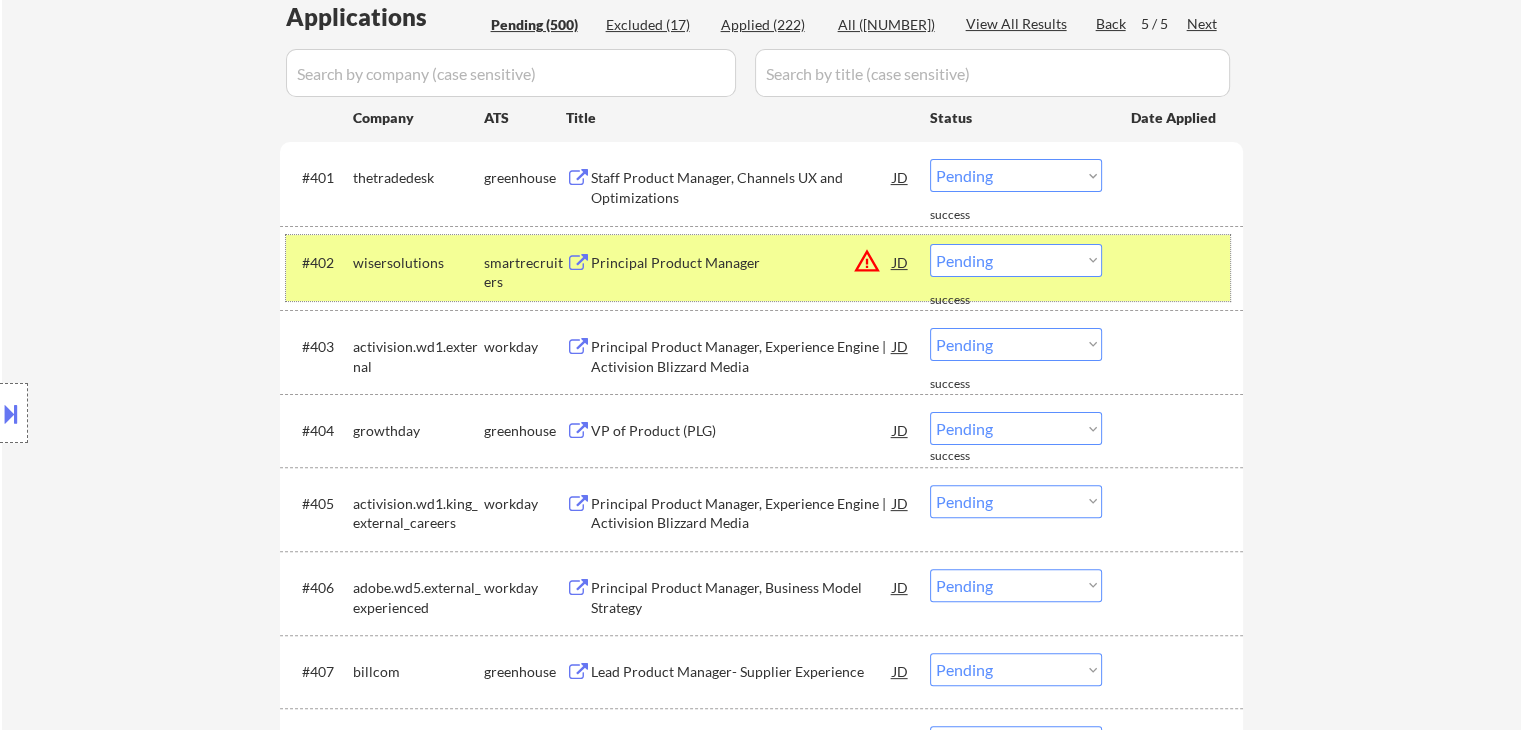 drag, startPoint x: 448, startPoint y: 253, endPoint x: 576, endPoint y: 205, distance: 136.70406 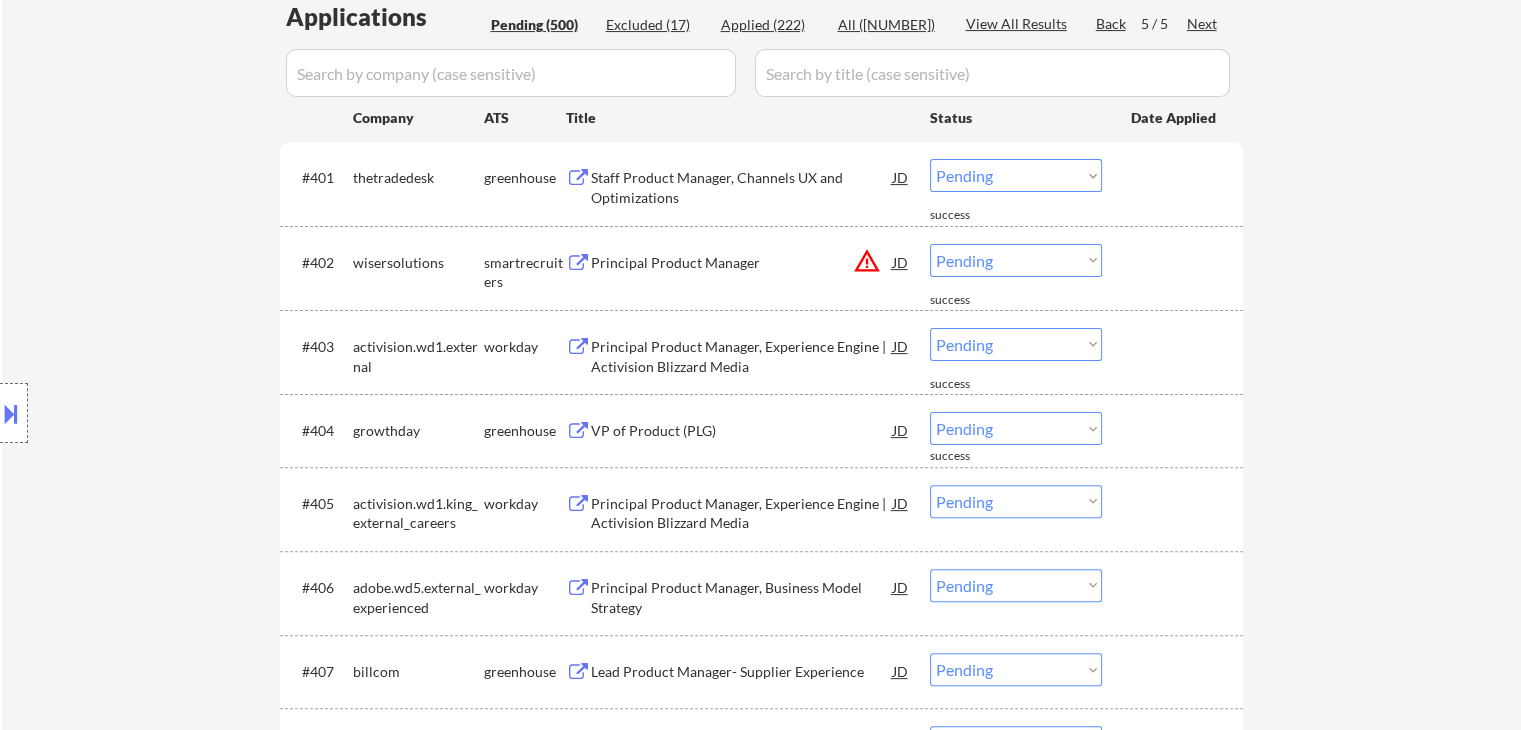 click on "Staff Product Manager, Channels UX and Optimizations" at bounding box center [742, 183] 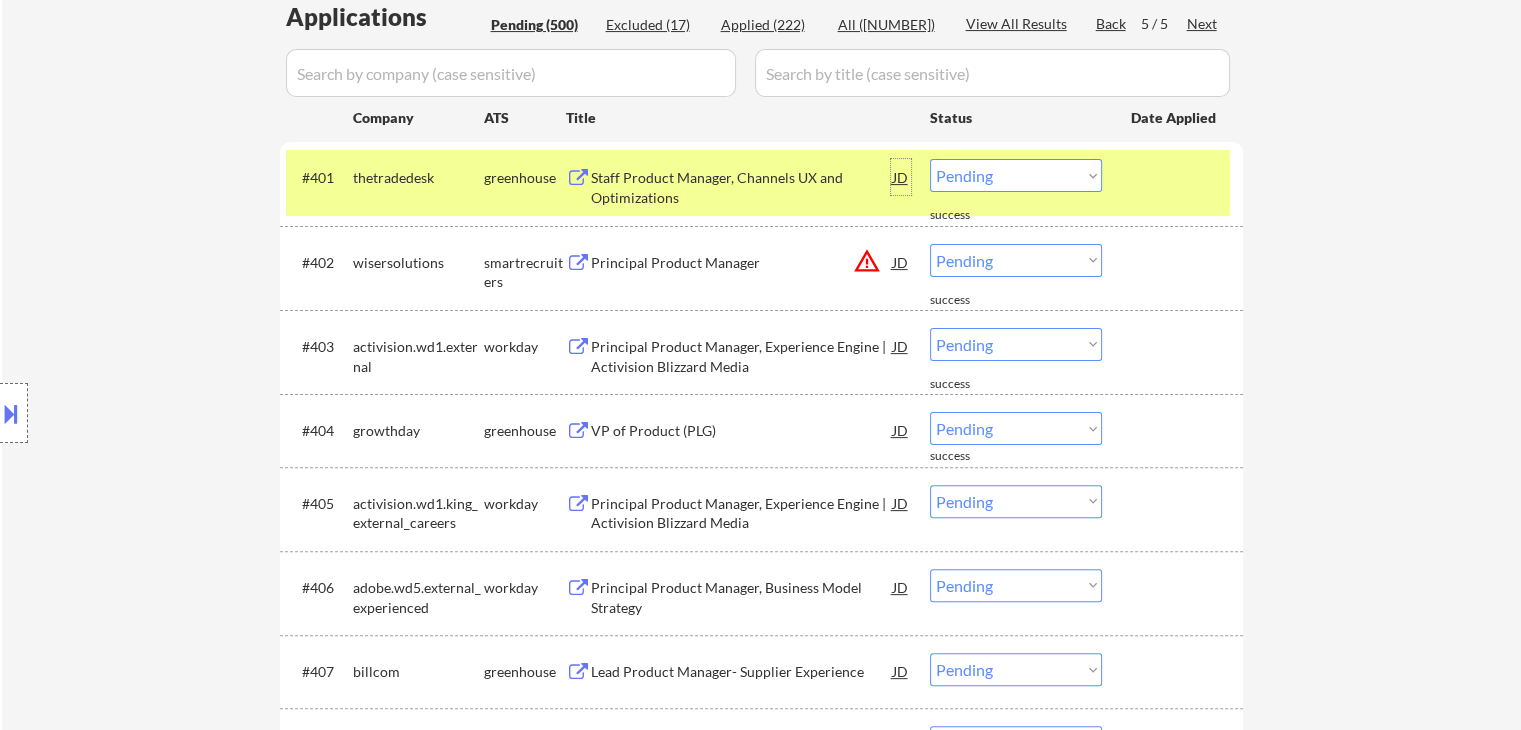 click on "JD" at bounding box center (901, 177) 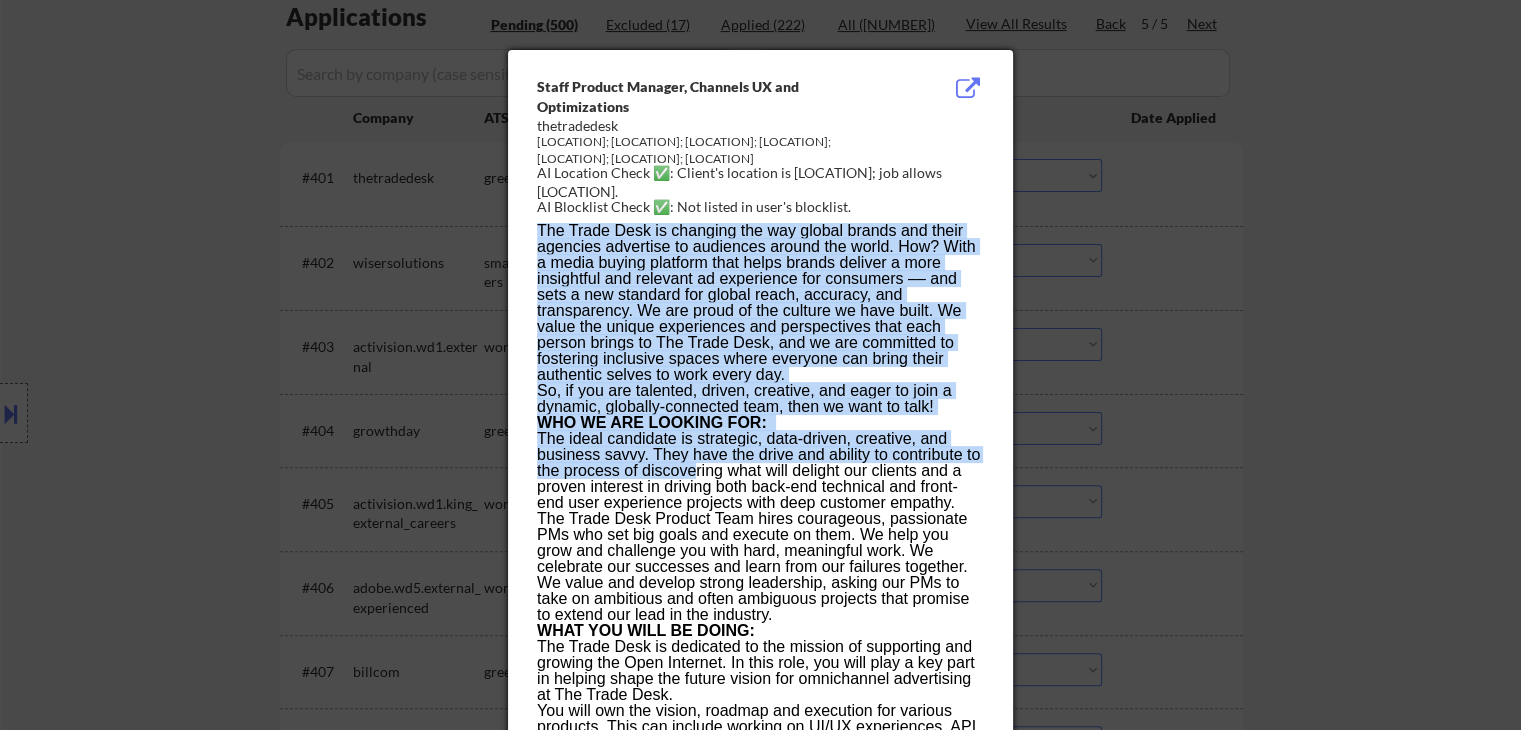 drag, startPoint x: 531, startPoint y: 55, endPoint x: 650, endPoint y: 375, distance: 341.4103 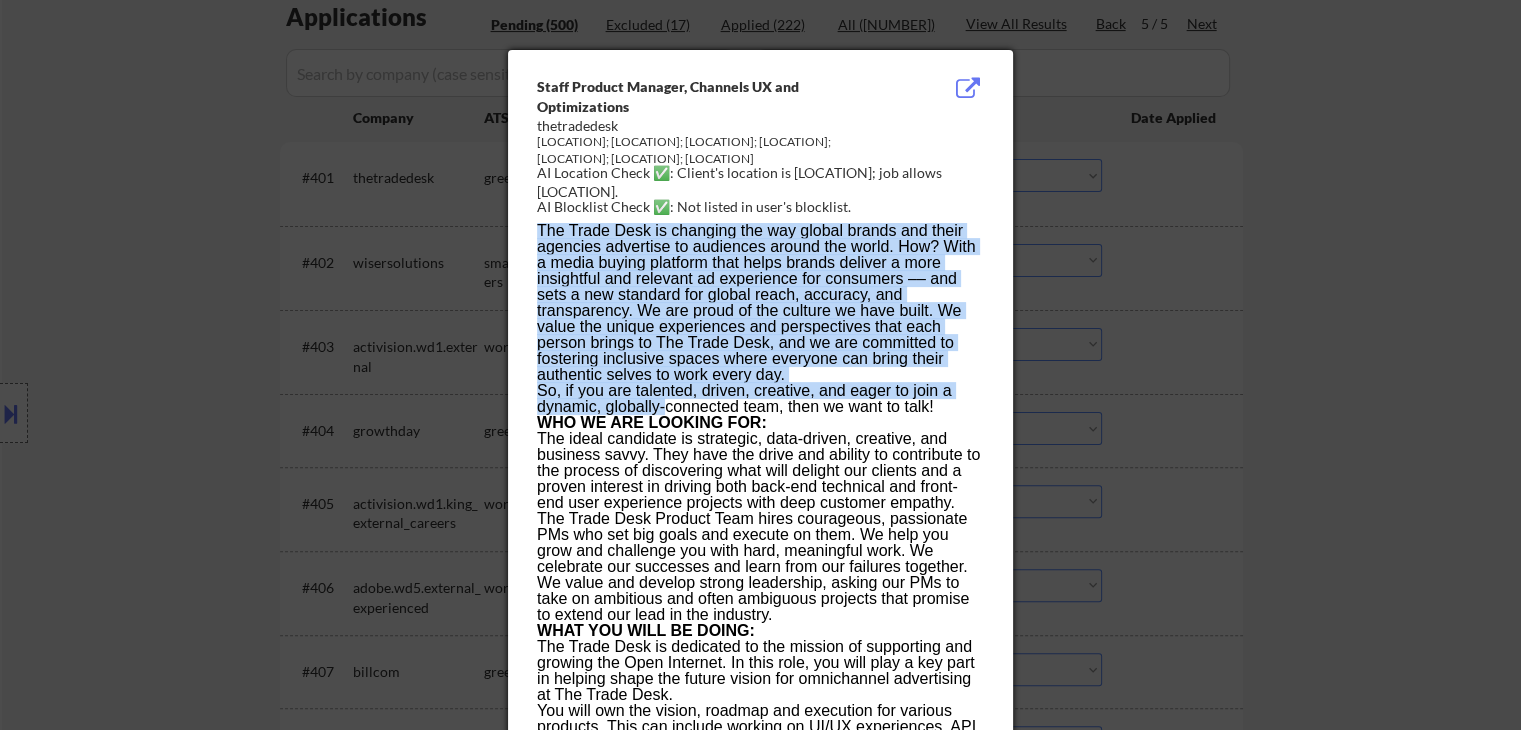 click on "The Trade Desk is changing the way global brands and their agencies advertise to audiences around the world. How? With a media buying platform that helps brands deliver a more insightful and relevant ad experience for consumers –– and sets a new standard for global reach, accuracy, and transparency. We are proud of the culture we have built. We value the unique experiences and perspectives that each person brings to The Trade Desk, and we are committed to fostering inclusive spaces where everyone can bring their authentic selves to work every day." at bounding box center [760, 303] 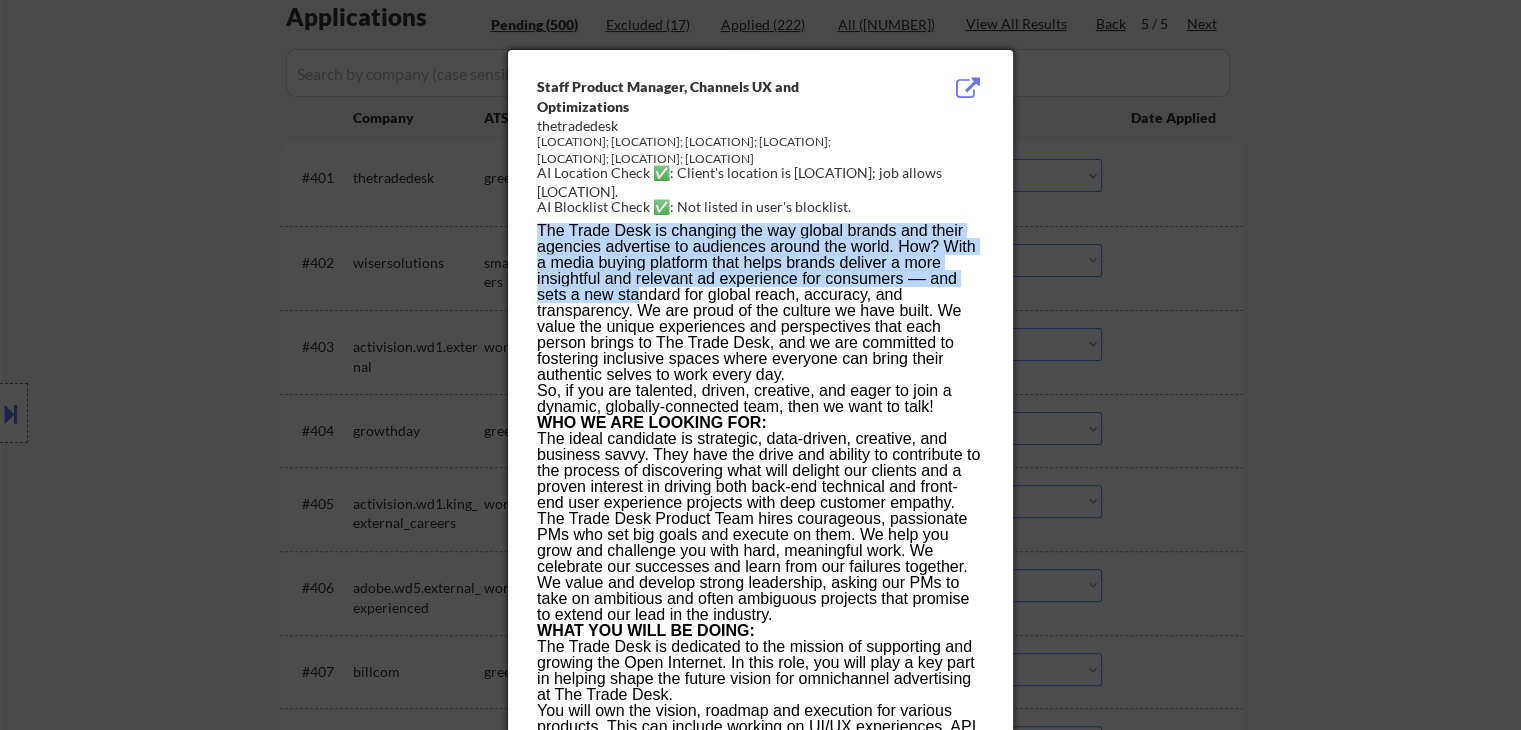 drag, startPoint x: 530, startPoint y: 77, endPoint x: 604, endPoint y: 151, distance: 104.6518 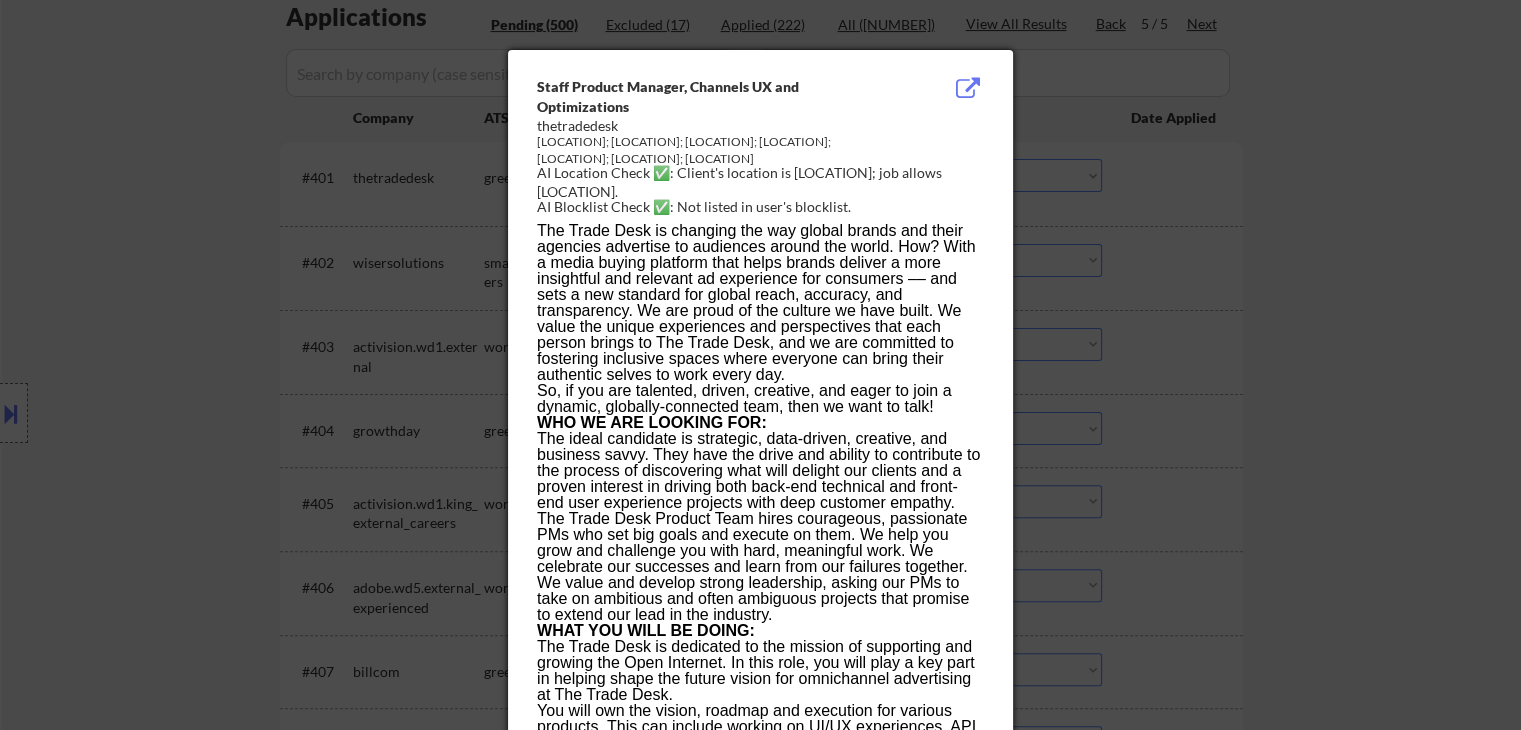 drag, startPoint x: 673, startPoint y: 106, endPoint x: 580, endPoint y: 112, distance: 93.193344 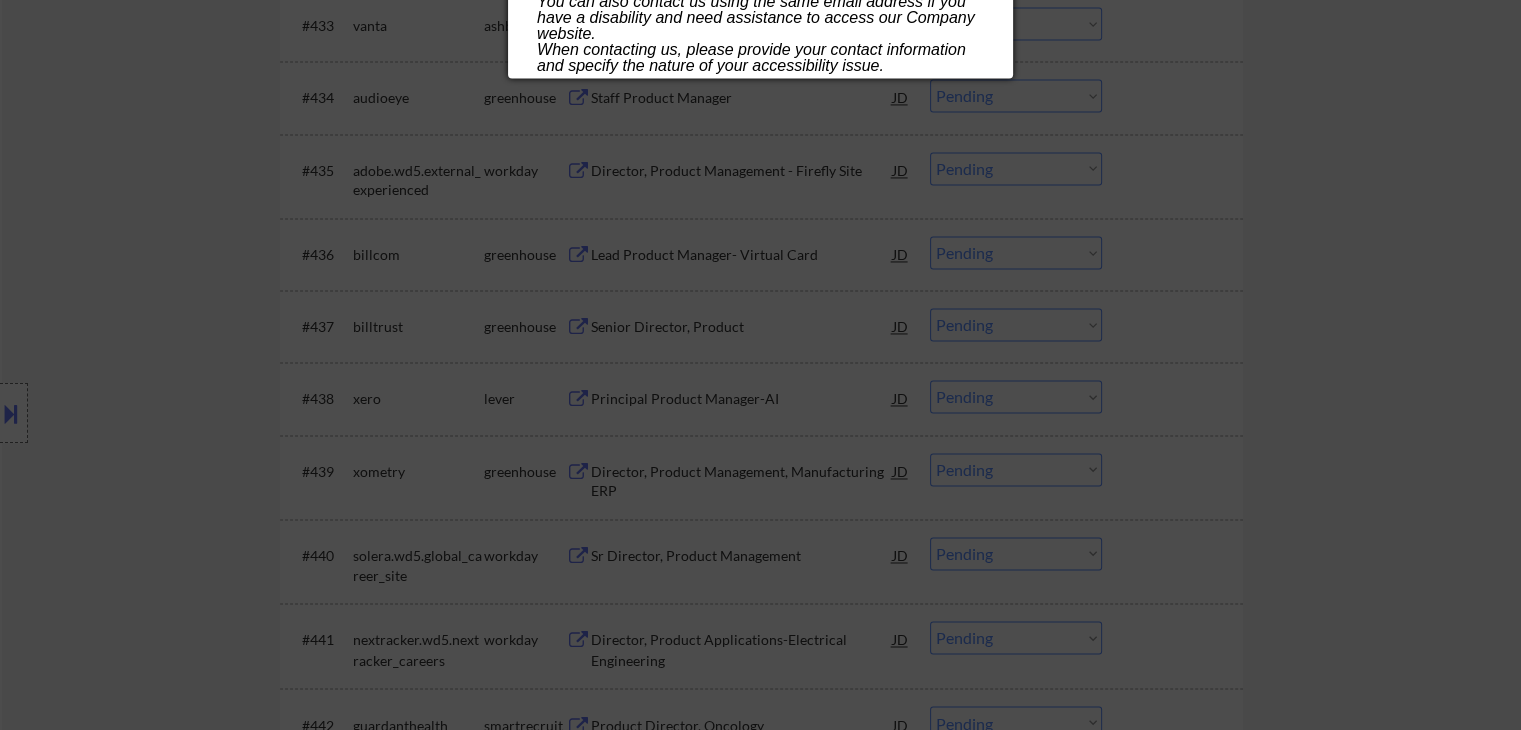 scroll, scrollTop: 3154, scrollLeft: 0, axis: vertical 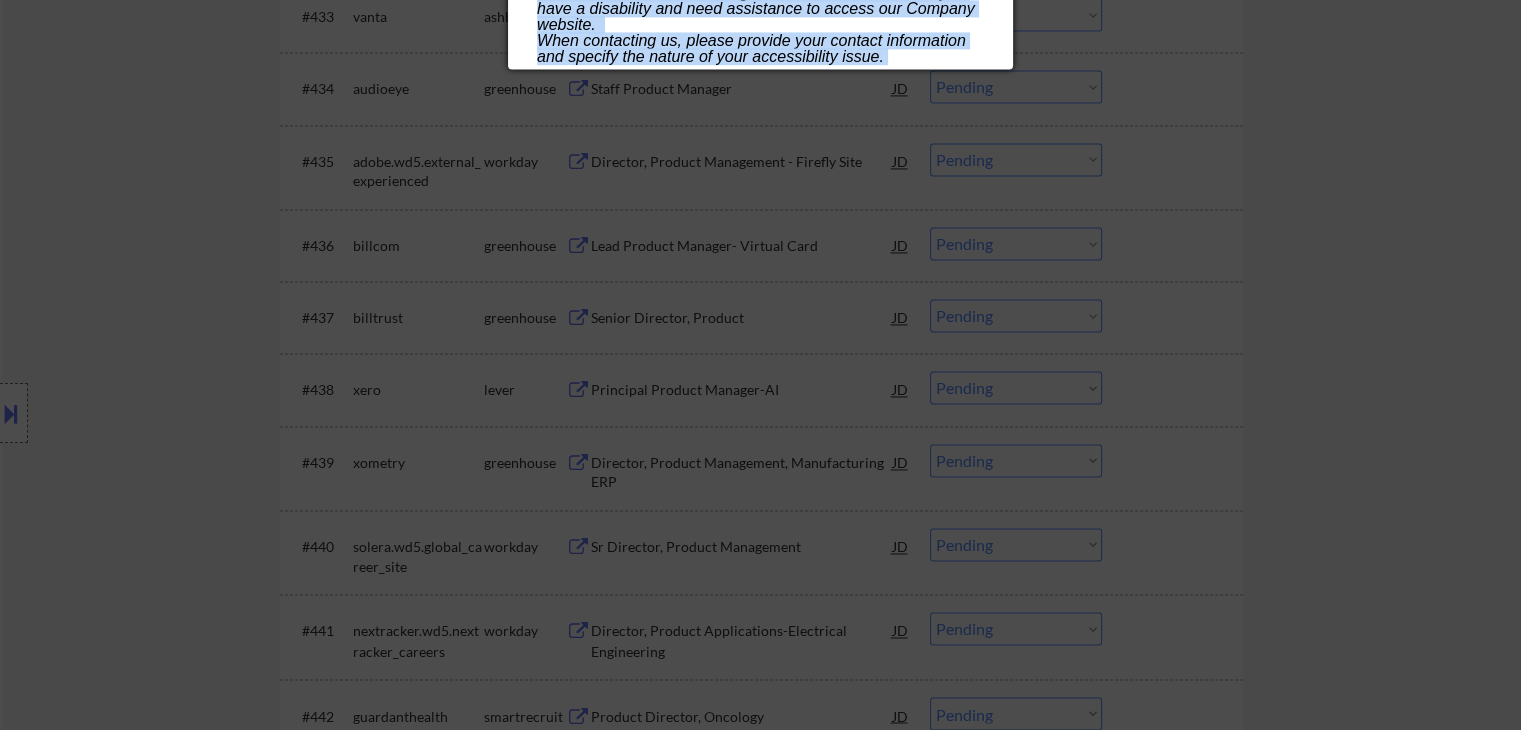 drag, startPoint x: 533, startPoint y: 85, endPoint x: 909, endPoint y: 63, distance: 376.64307 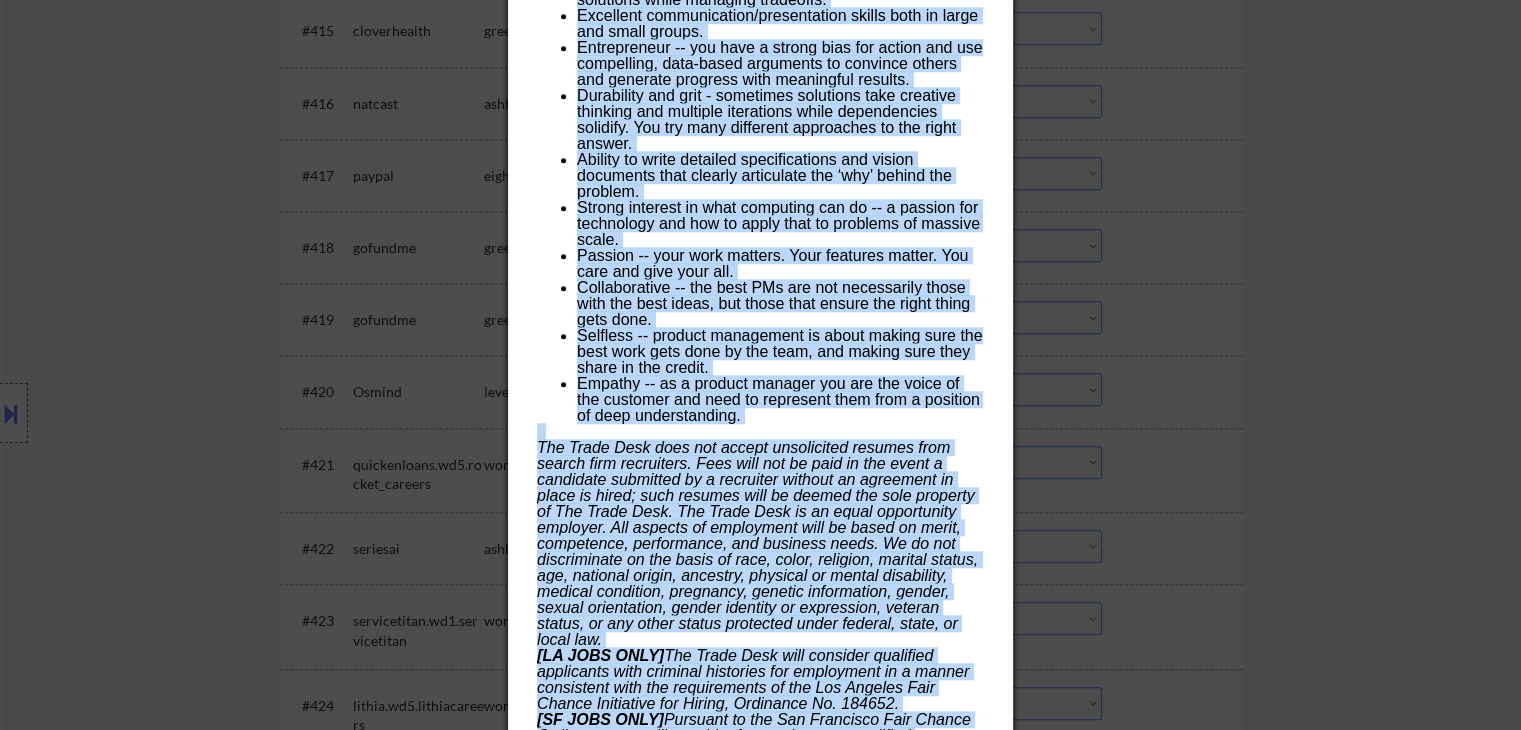 scroll, scrollTop: 1754, scrollLeft: 0, axis: vertical 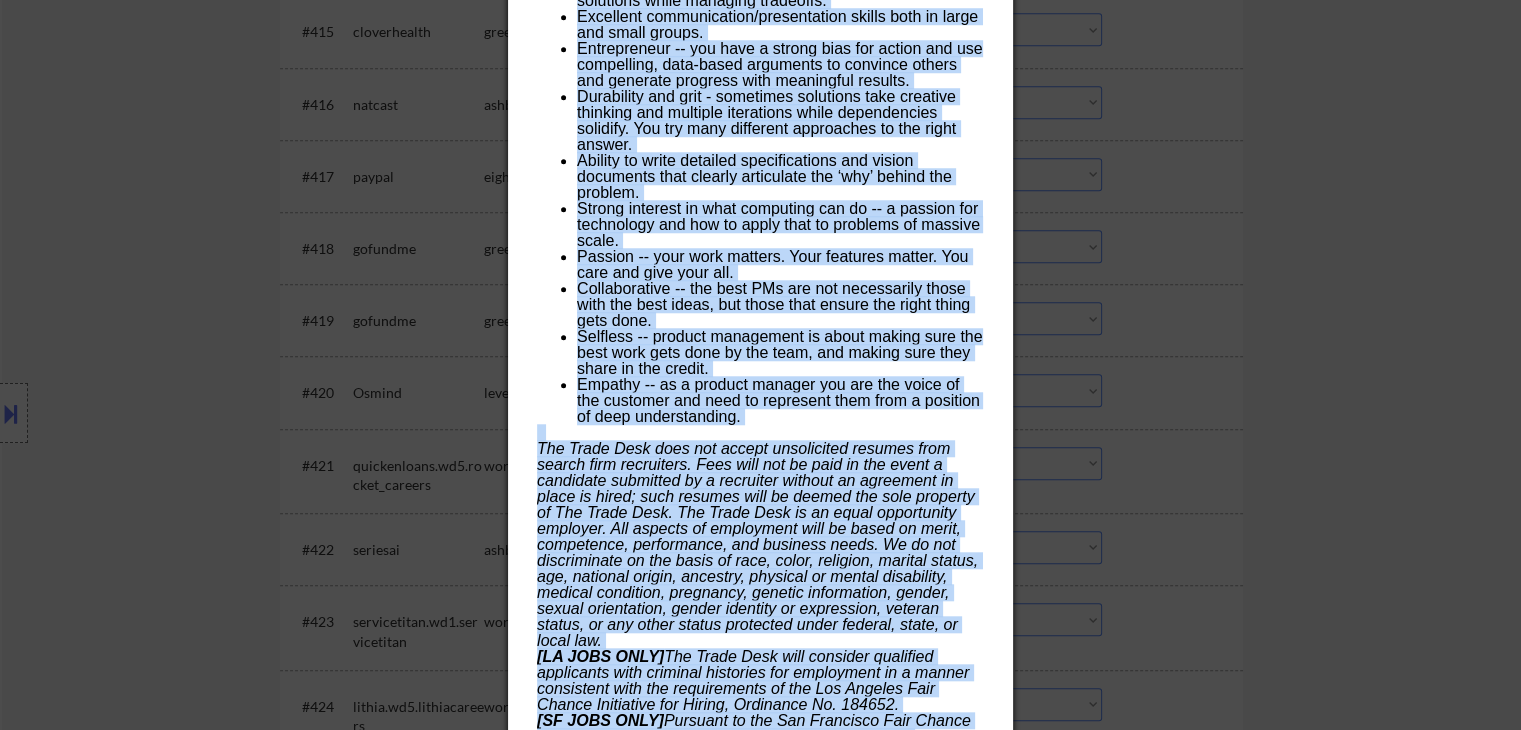 copy on "Staff Product Manager, Channels UX and Optimizations thetradedesk Boulder; Denver; Irvine; Los Angeles; San Francisco; San Jose; Ventura AI Location Check ✅: Client's location is Mountain View, CA; job allows San Jose. AI Blocklist Check ✅: Not listed in user's blocklist. The Trade Desk is changing the way global brands and their agencies advertise to audiences around the world. How? With a media buying platform that helps brands deliver a more insightful and relevant ad experience for consumers –– and sets a new standard for global reach, accuracy, and transparency. We are proud of the culture we have built. We value the unique experiences and perspectives that each person brings to The Trade Desk, and we are committed to fostering inclusive spaces where everyone can bring their authentic selves to work every day.
So, if you are talented, driven, creative, and eager to join a dynamic, globally-connected team, then we want to talk!
WHO WE ARE LOOKING FOR:
The ideal candidate is strategic, data-driv..." 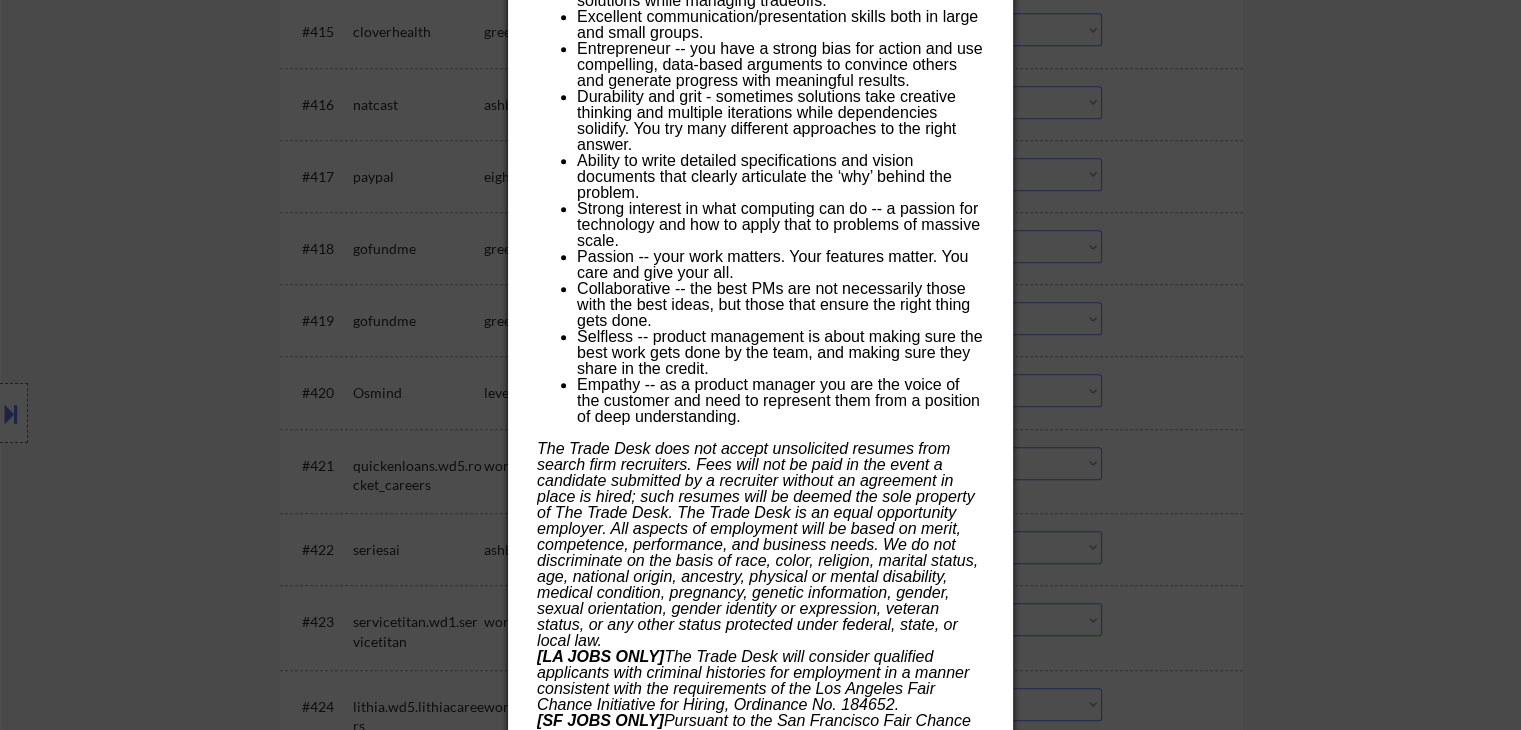click at bounding box center [760, 365] 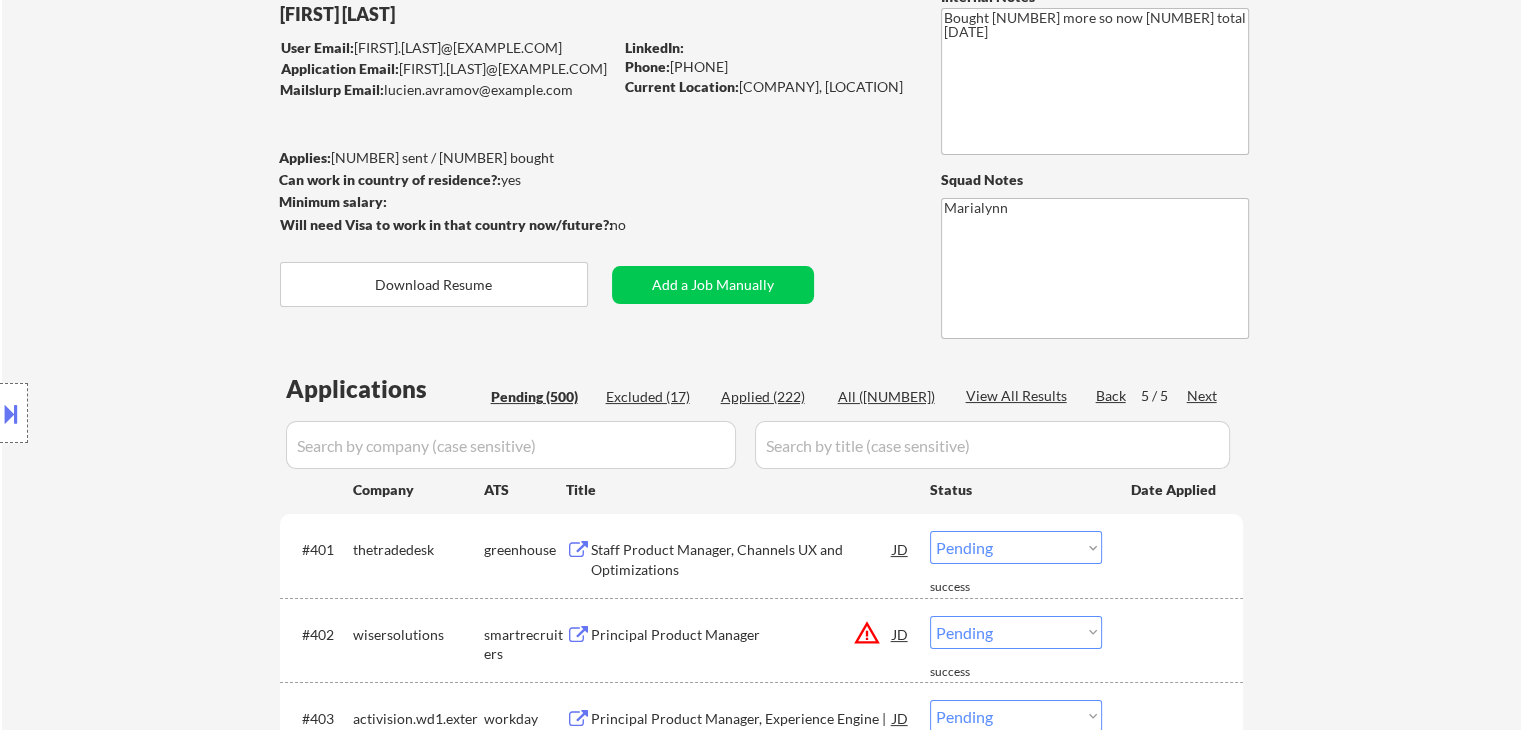 scroll, scrollTop: 300, scrollLeft: 0, axis: vertical 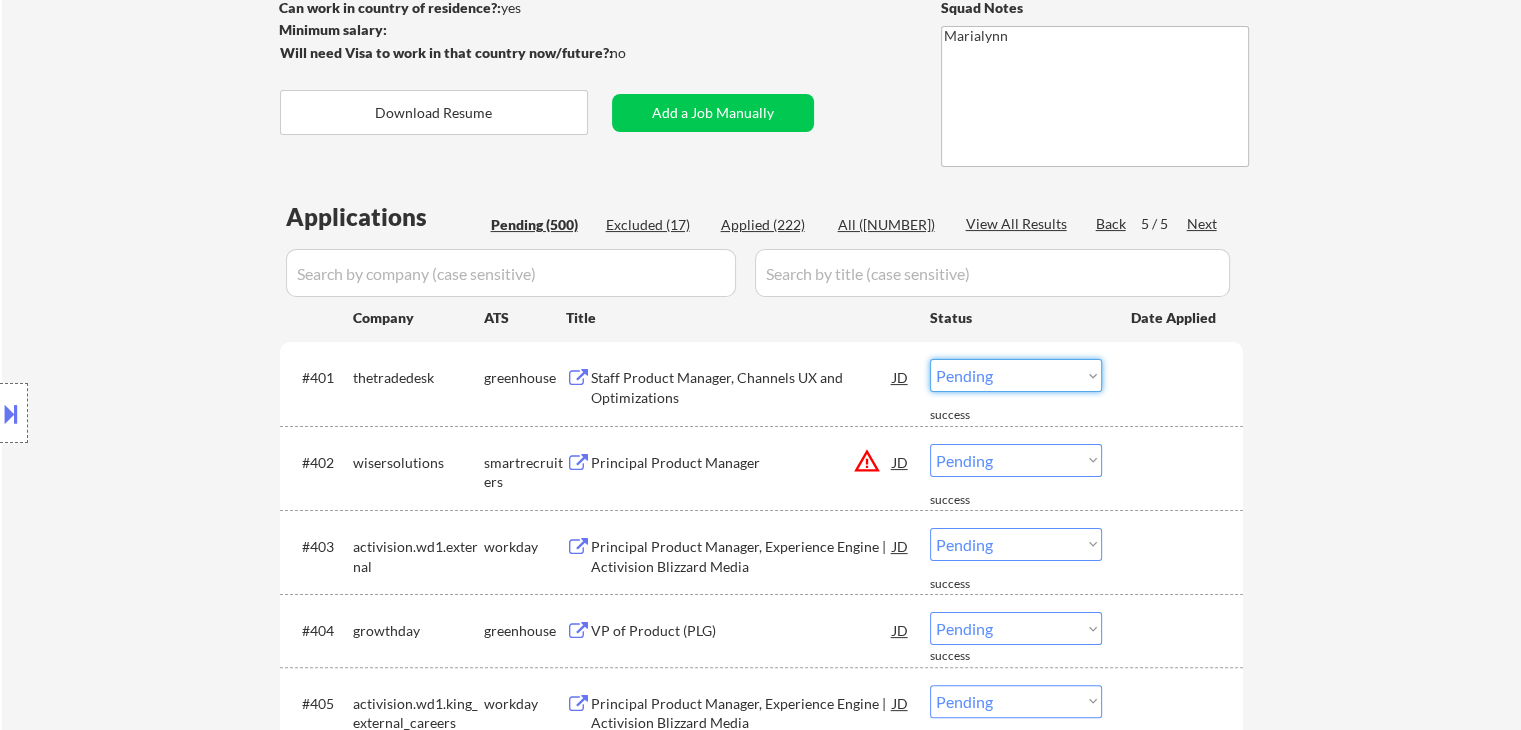drag, startPoint x: 1040, startPoint y: 377, endPoint x: 1041, endPoint y: 387, distance: 10.049875 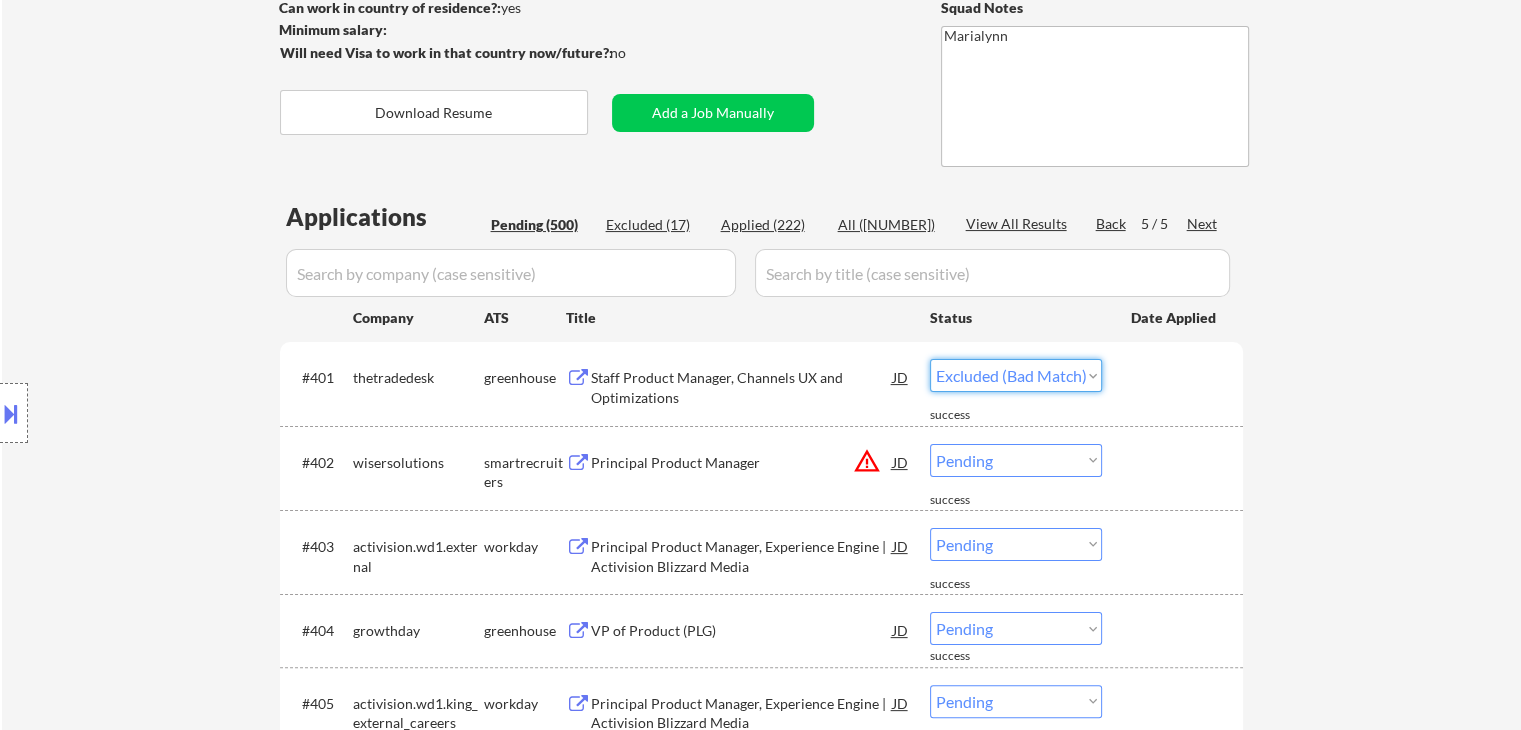 click on "Choose an option... Pending Applied Excluded (Questions) Excluded (Expired) Excluded (Location) Excluded (Bad Match) Excluded (Blocklist) Excluded (Salary) Excluded (Other)" at bounding box center [1016, 375] 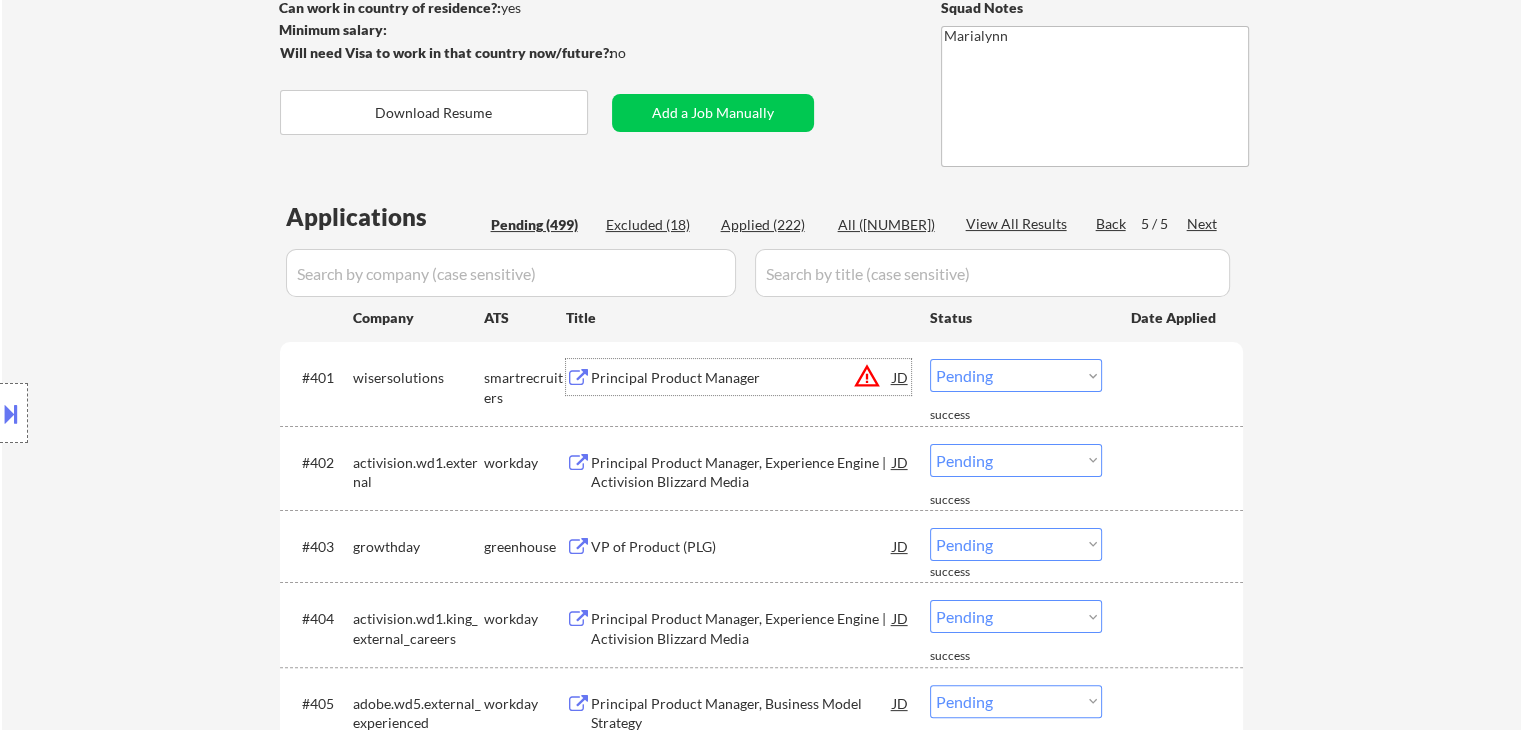 click on "Principal Product Manager" at bounding box center [742, 378] 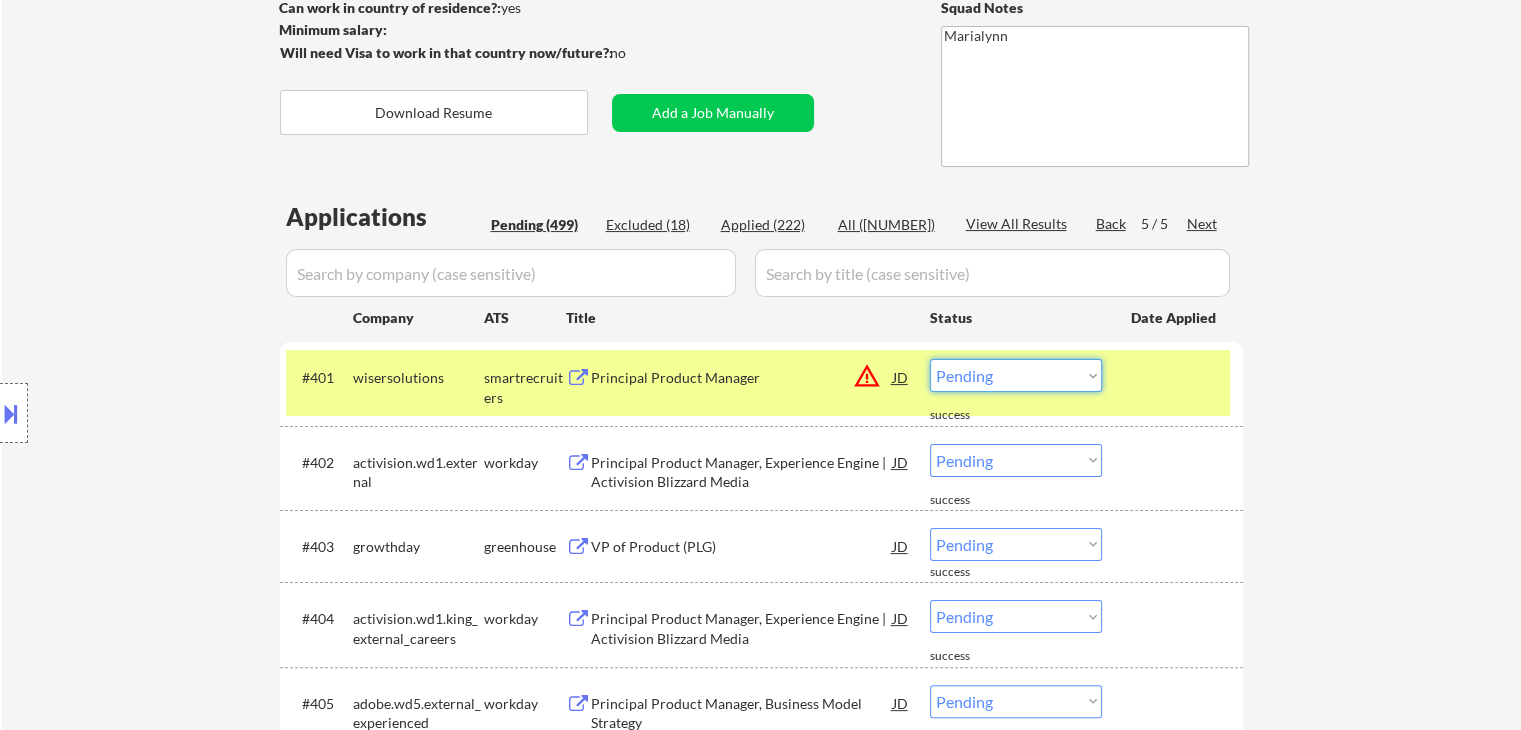 click on "Choose an option... Pending Applied Excluded (Questions) Excluded (Expired) Excluded (Location) Excluded (Bad Match) Excluded (Blocklist) Excluded (Salary) Excluded (Other)" at bounding box center [1016, 375] 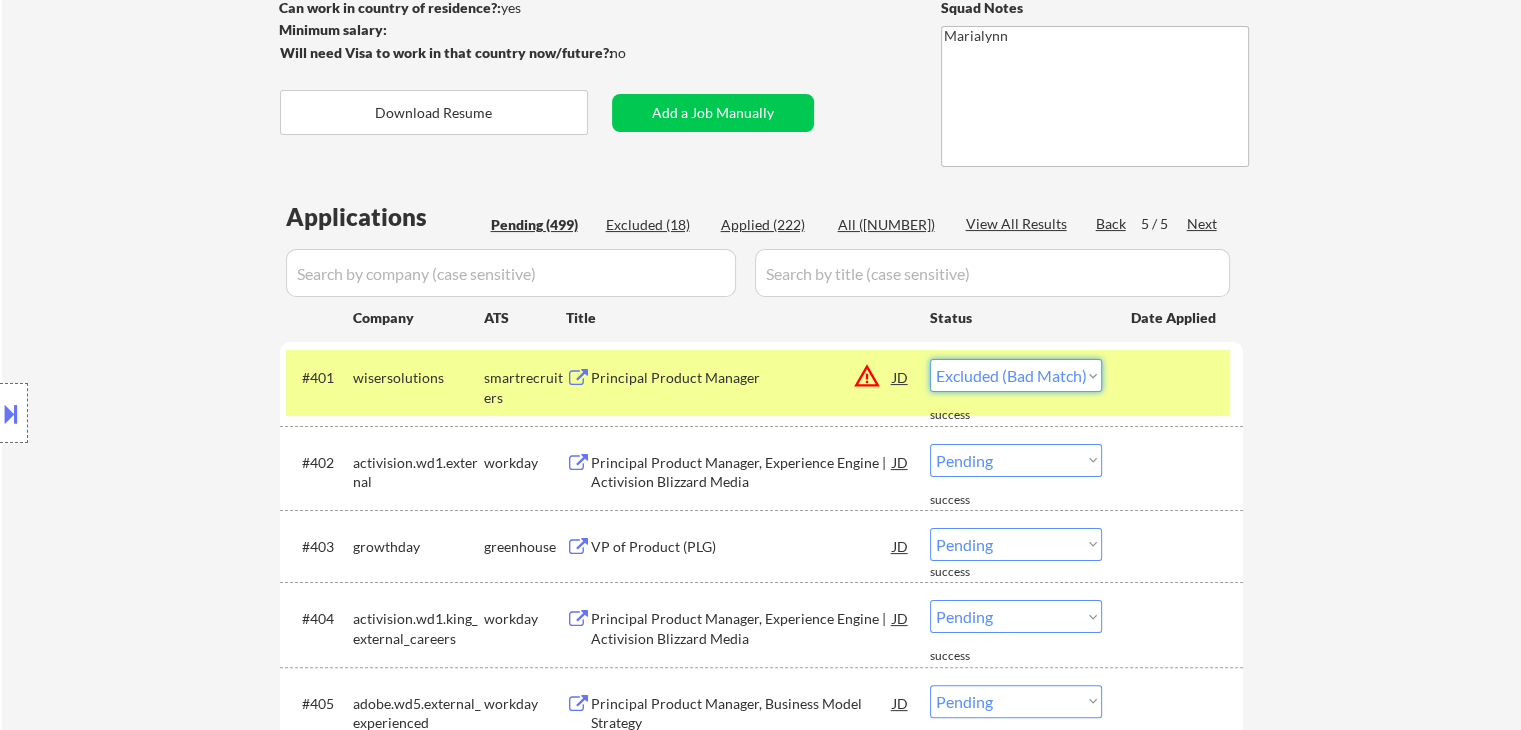 click on "Choose an option... Pending Applied Excluded (Questions) Excluded (Expired) Excluded (Location) Excluded (Bad Match) Excluded (Blocklist) Excluded (Salary) Excluded (Other)" at bounding box center (1016, 375) 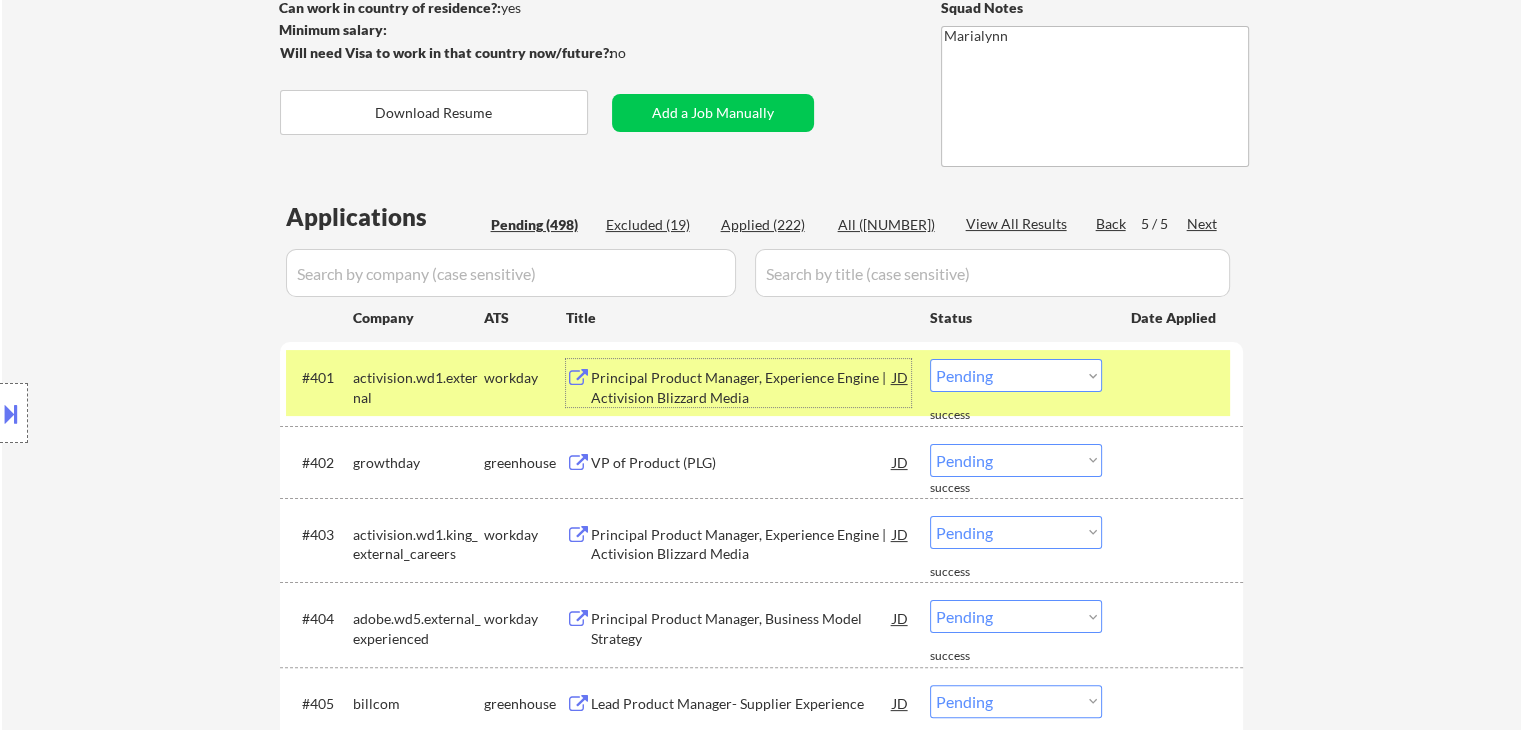 click on "Principal Product Manager, Experience Engine &nbsp;| Activision Blizzard Media" at bounding box center (742, 387) 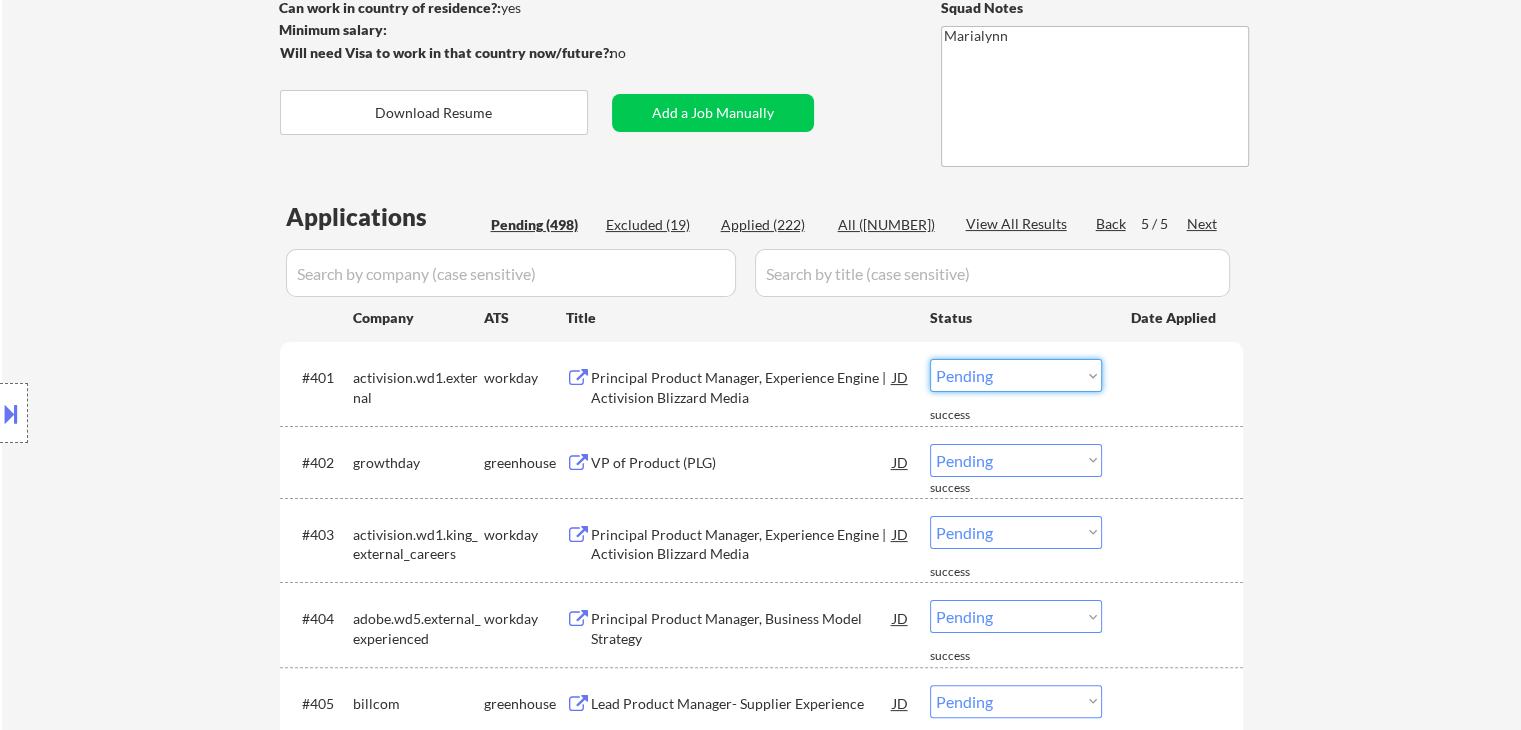 click on "Choose an option... Pending Applied Excluded (Questions) Excluded (Expired) Excluded (Location) Excluded (Bad Match) Excluded (Blocklist) Excluded (Salary) Excluded (Other)" at bounding box center (1016, 375) 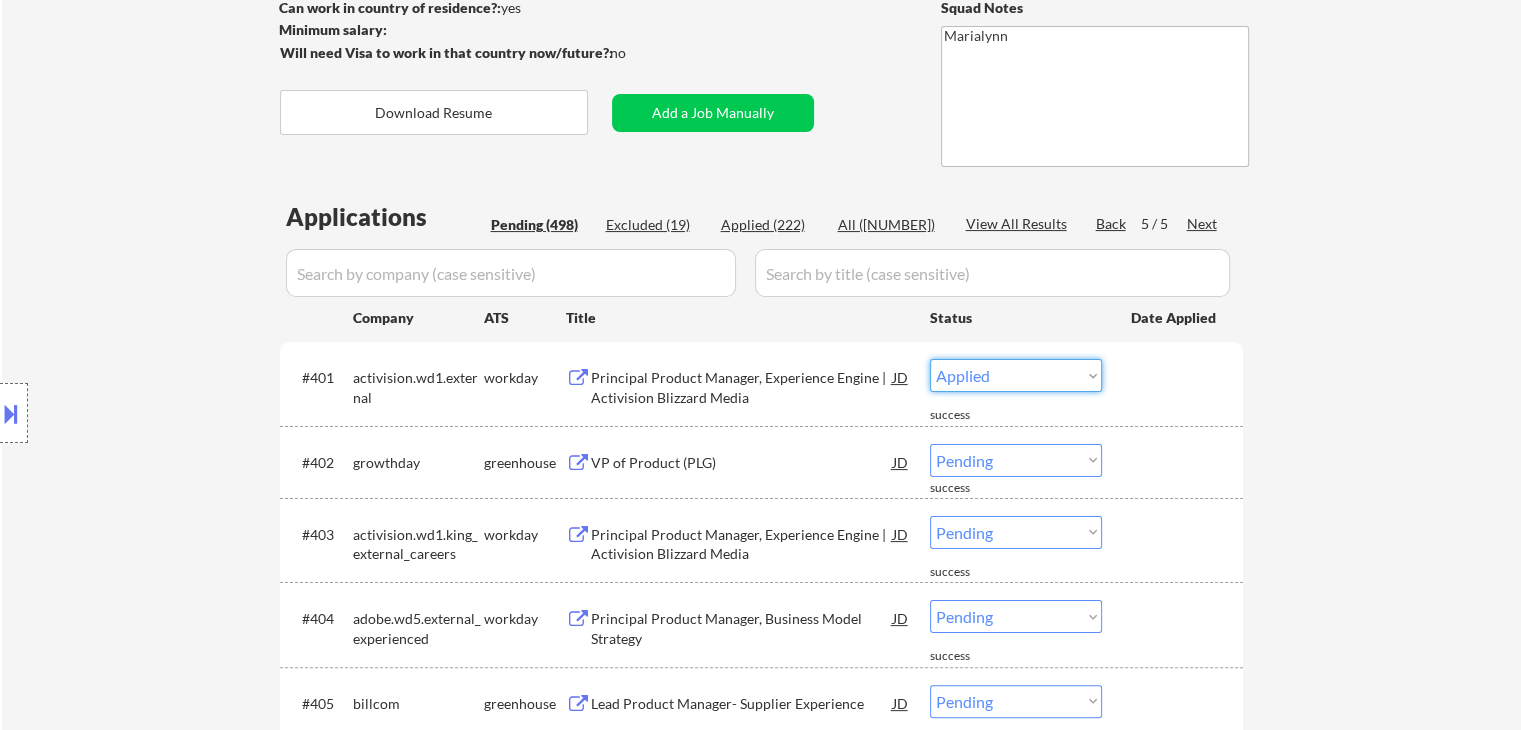 click on "Choose an option... Pending Applied Excluded (Questions) Excluded (Expired) Excluded (Location) Excluded (Bad Match) Excluded (Blocklist) Excluded (Salary) Excluded (Other)" at bounding box center (1016, 375) 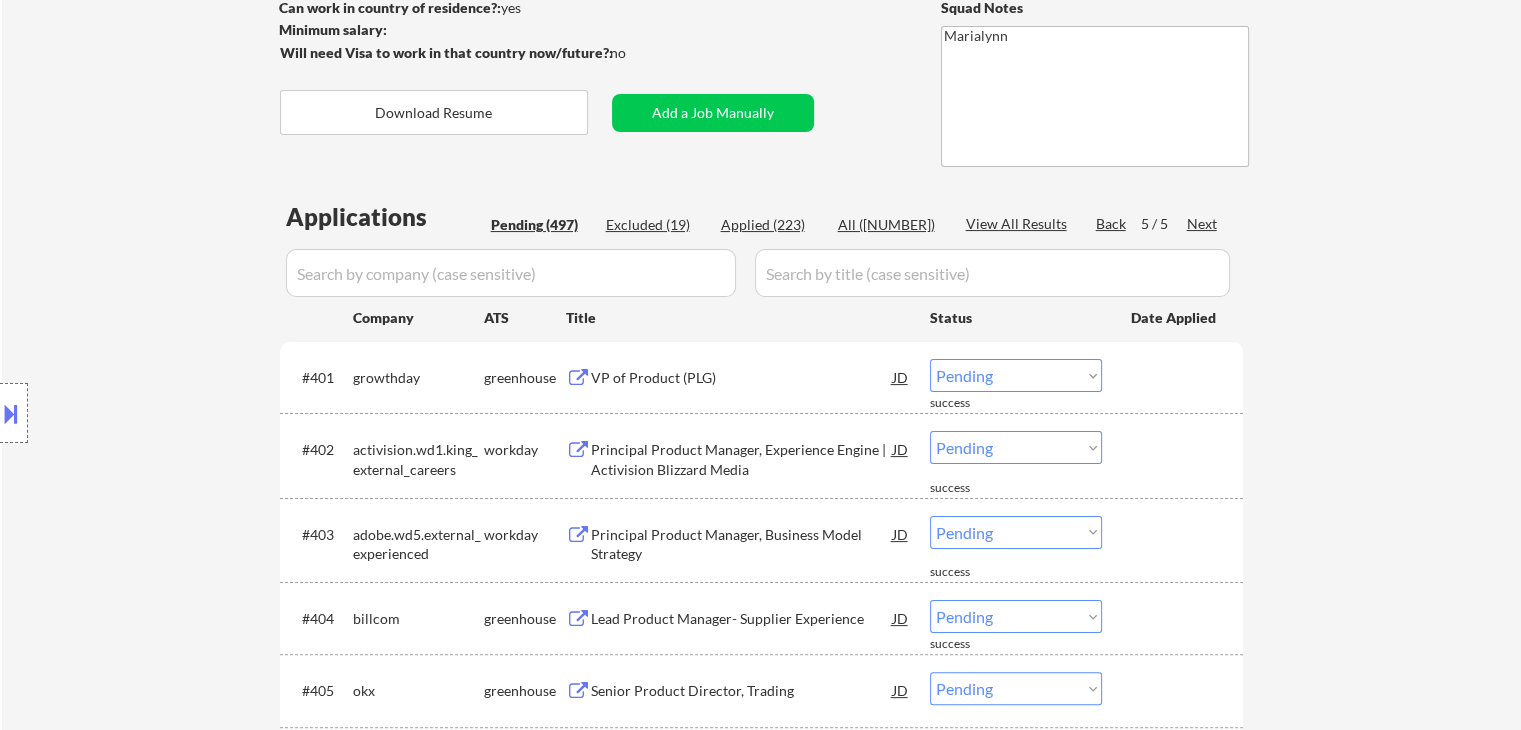 click on "VP of Product (PLG)" at bounding box center (742, 378) 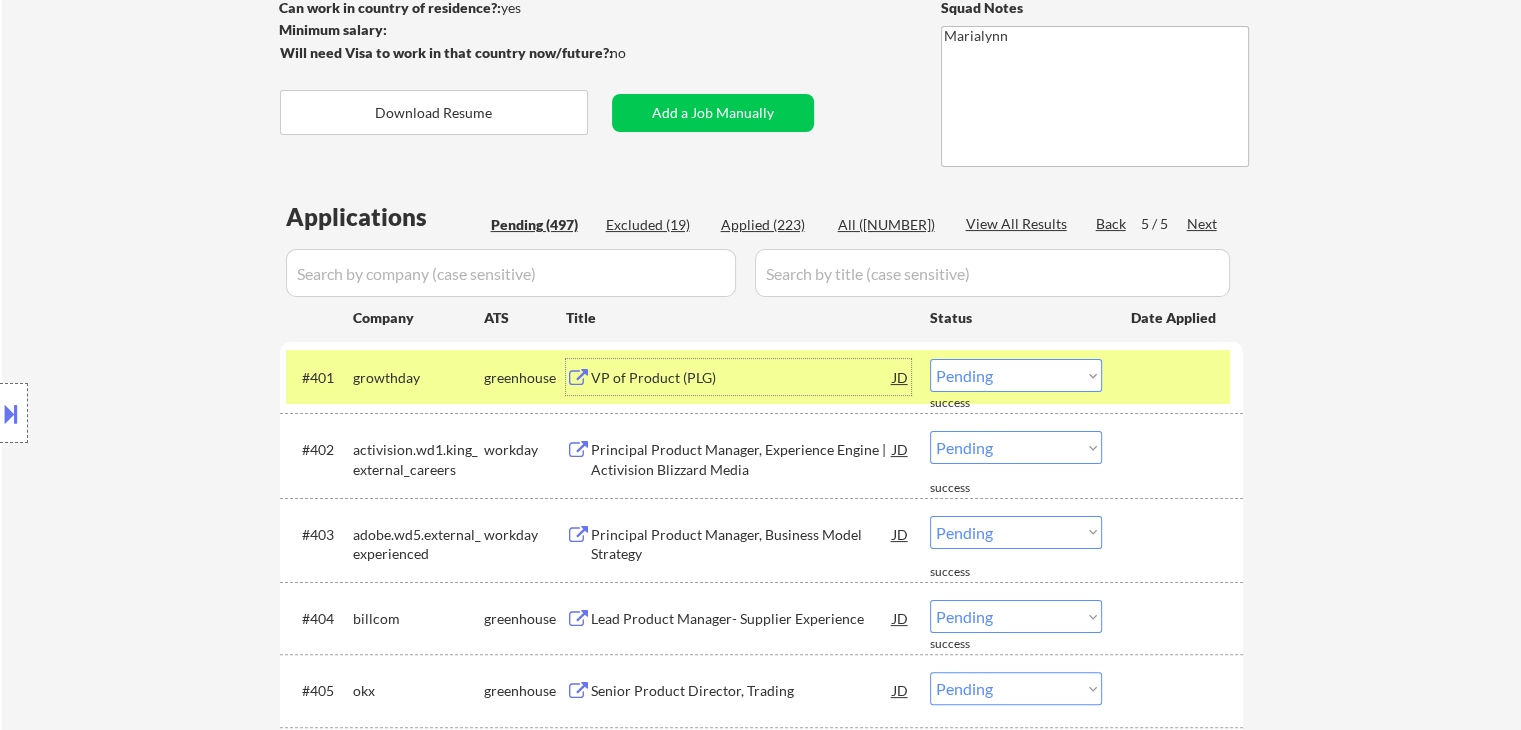 click on "Choose an option... Pending Applied Excluded (Questions) Excluded (Expired) Excluded (Location) Excluded (Bad Match) Excluded (Blocklist) Excluded (Salary) Excluded (Other)" at bounding box center (1016, 375) 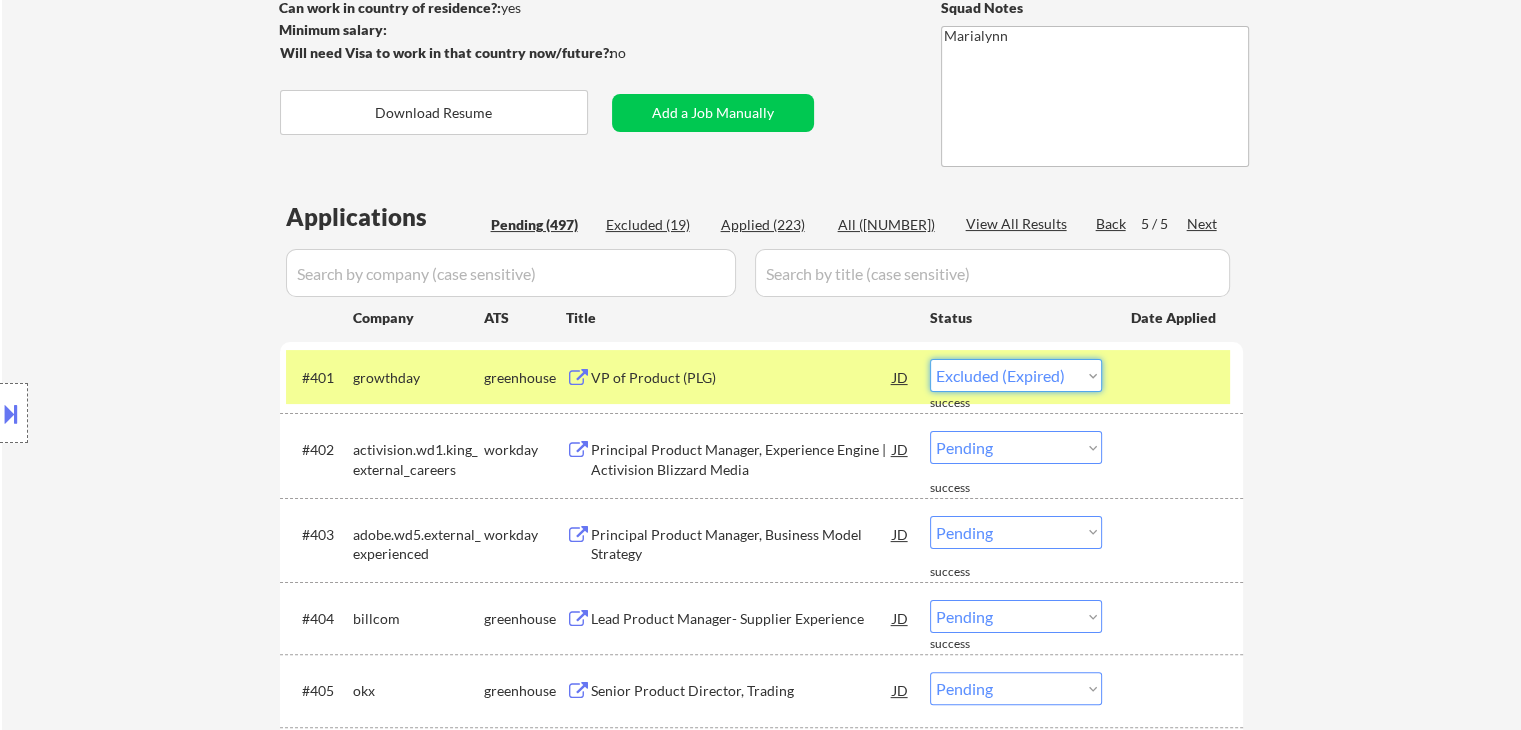 click on "Choose an option... Pending Applied Excluded (Questions) Excluded (Expired) Excluded (Location) Excluded (Bad Match) Excluded (Blocklist) Excluded (Salary) Excluded (Other)" at bounding box center (1016, 375) 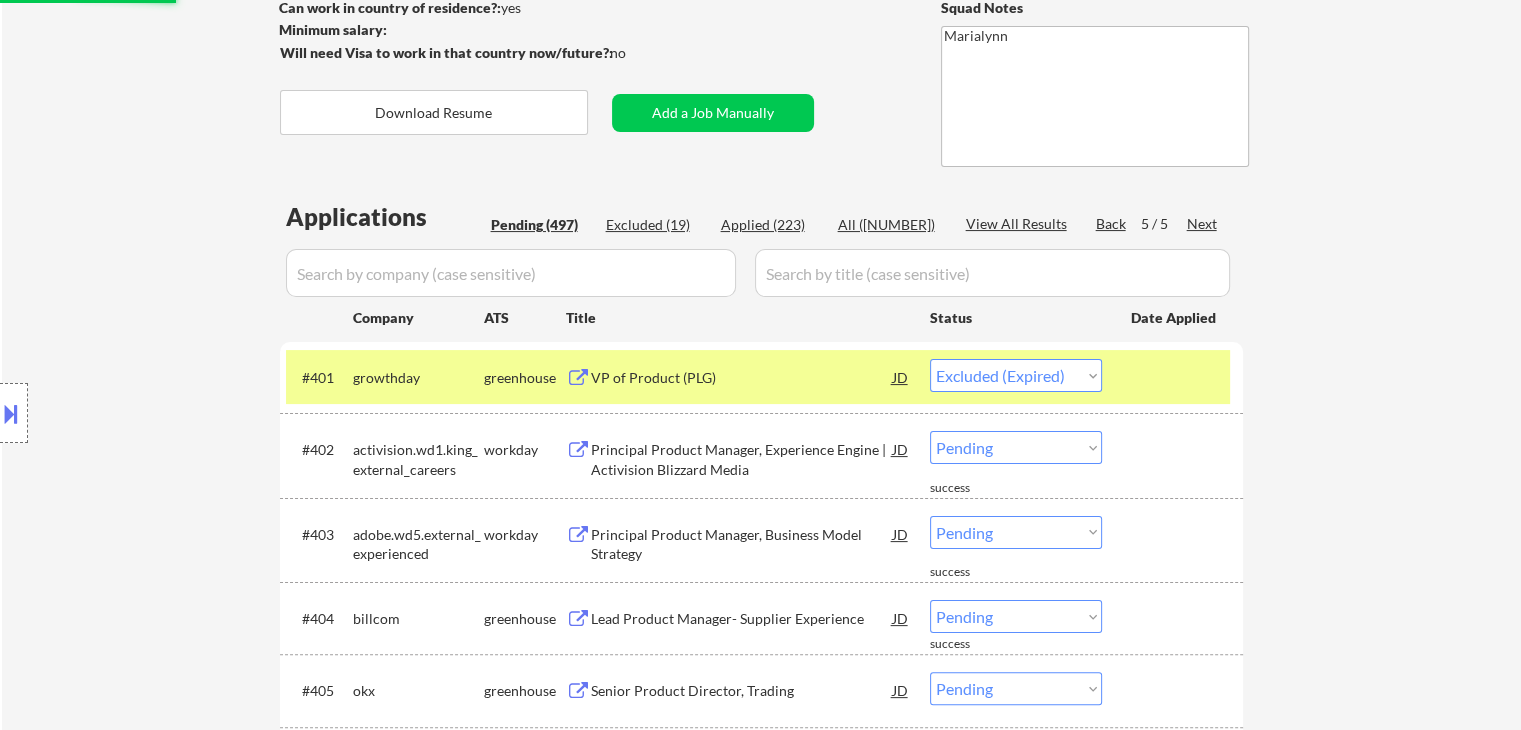 select on ""pending"" 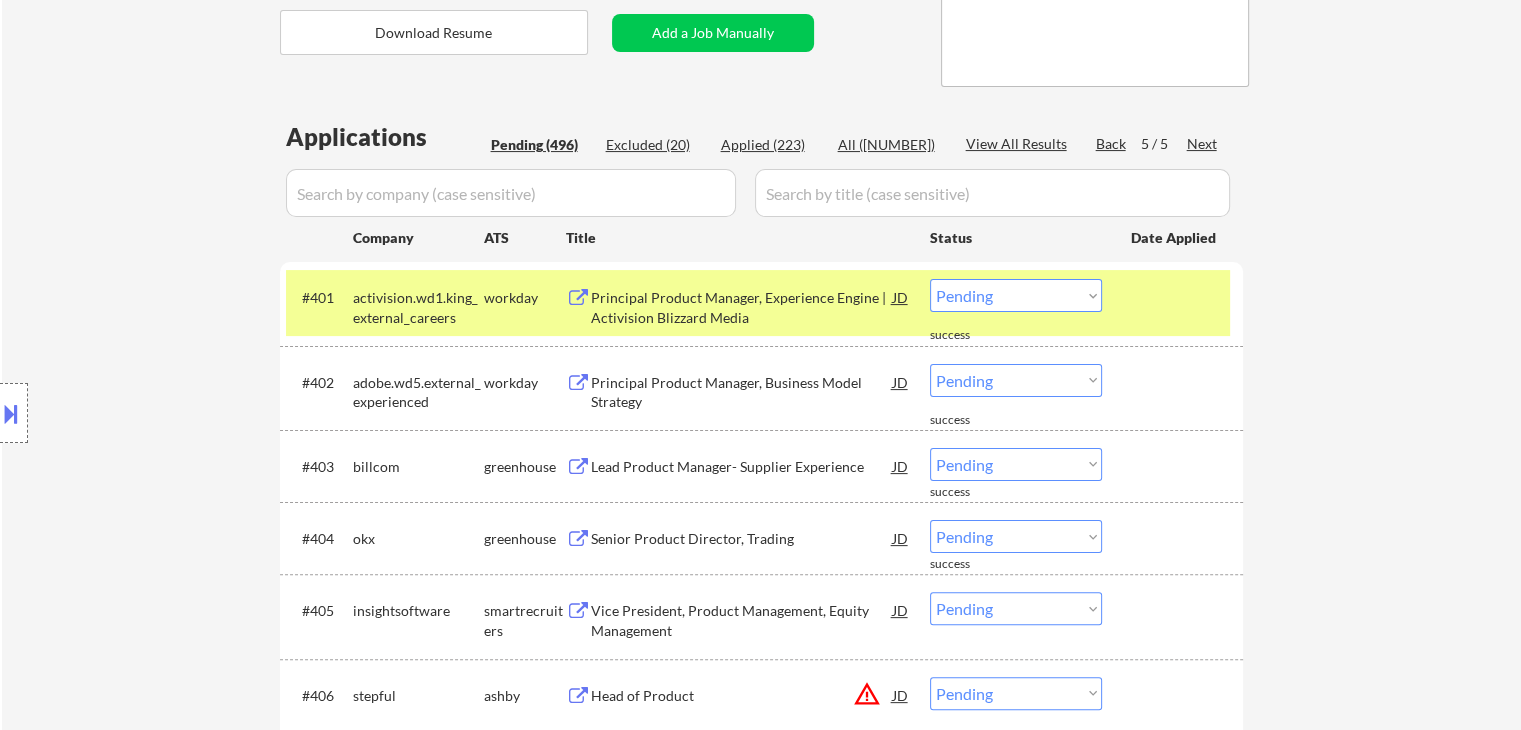 scroll, scrollTop: 500, scrollLeft: 0, axis: vertical 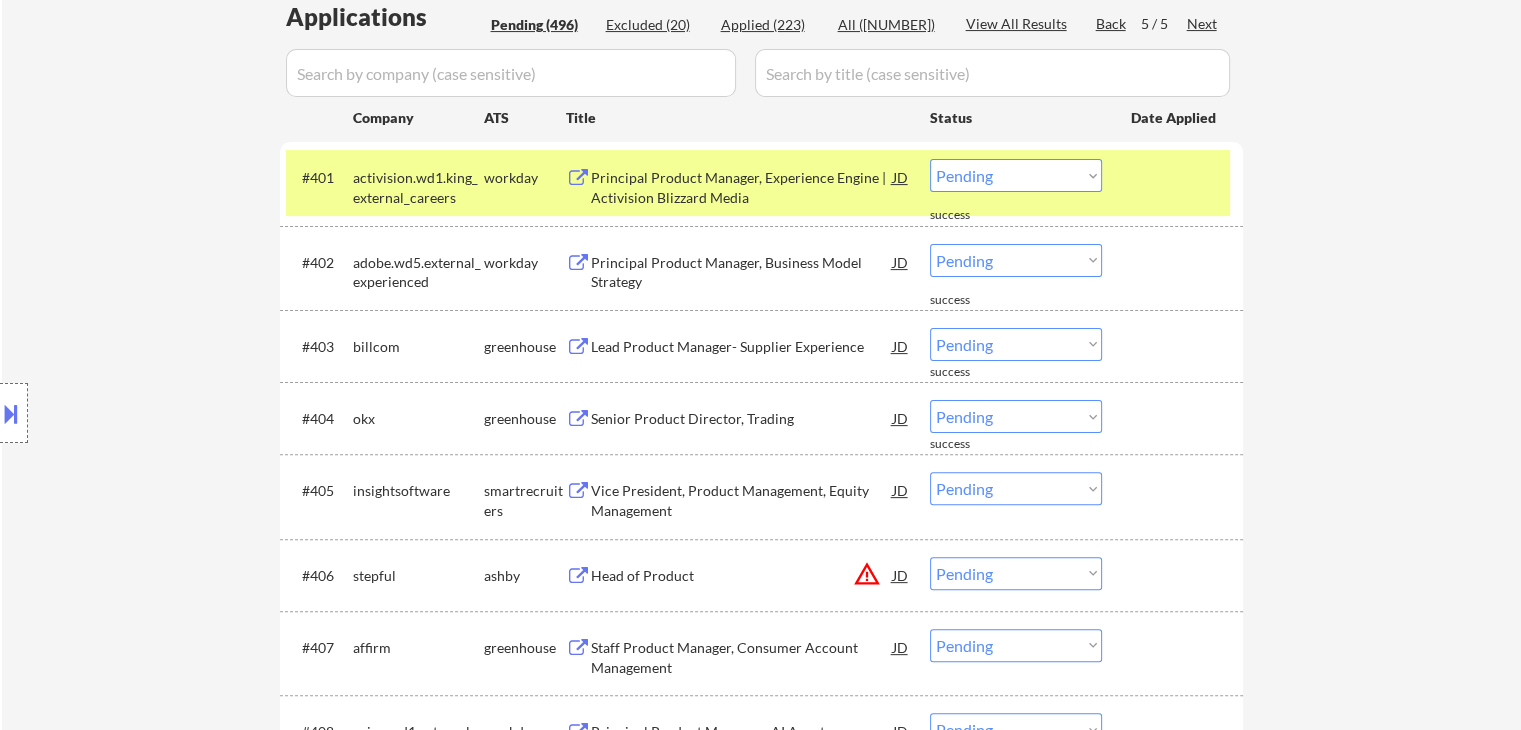 click on "Lead Product Manager- Supplier Experience" at bounding box center (742, 347) 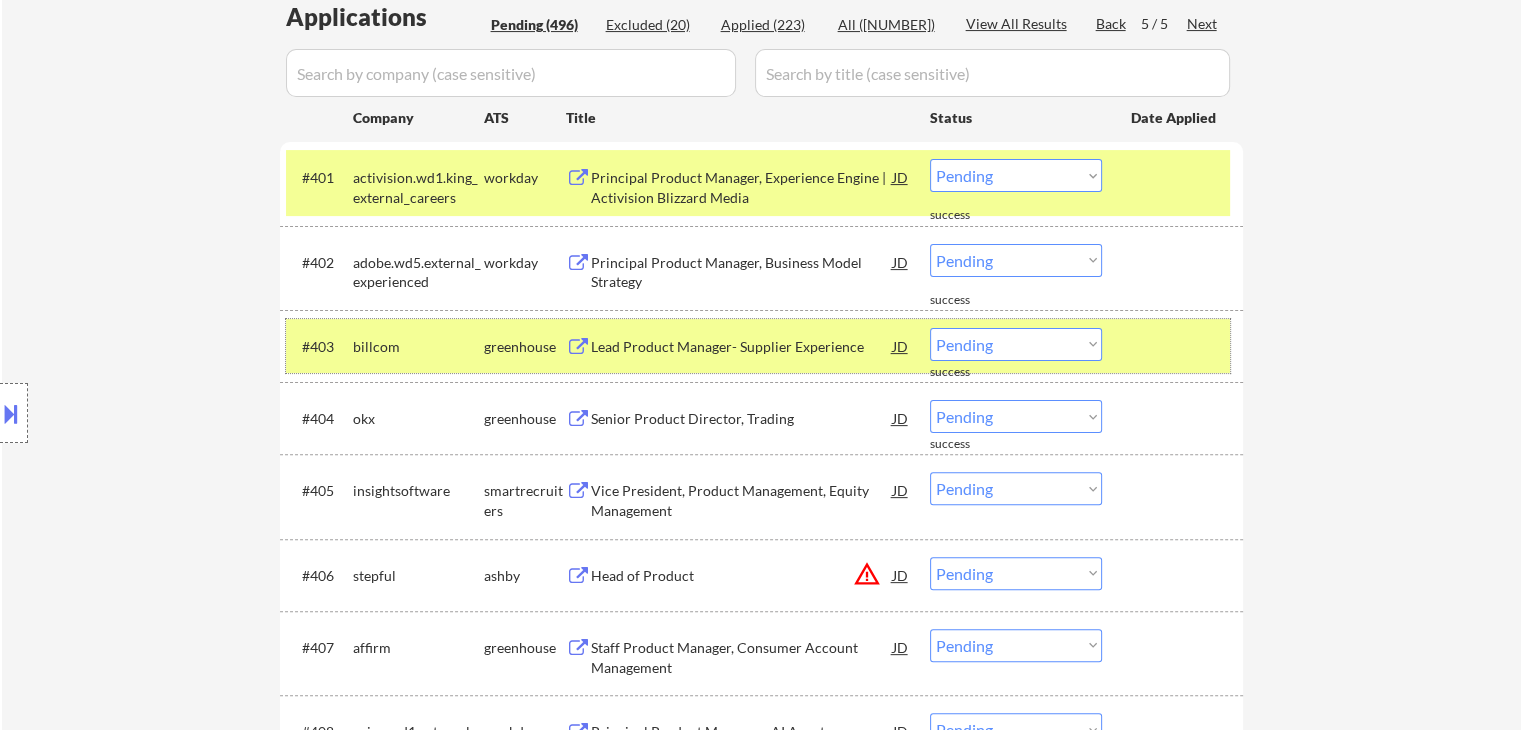 click on "#403 billcom greenhouse Lead Product Manager- Supplier Experience JD warning_amber Choose an option... Pending Applied Excluded (Questions) Excluded (Expired) Excluded (Location) Excluded (Bad Match) Excluded (Blocklist) Excluded (Salary) Excluded (Other)" at bounding box center [758, 346] 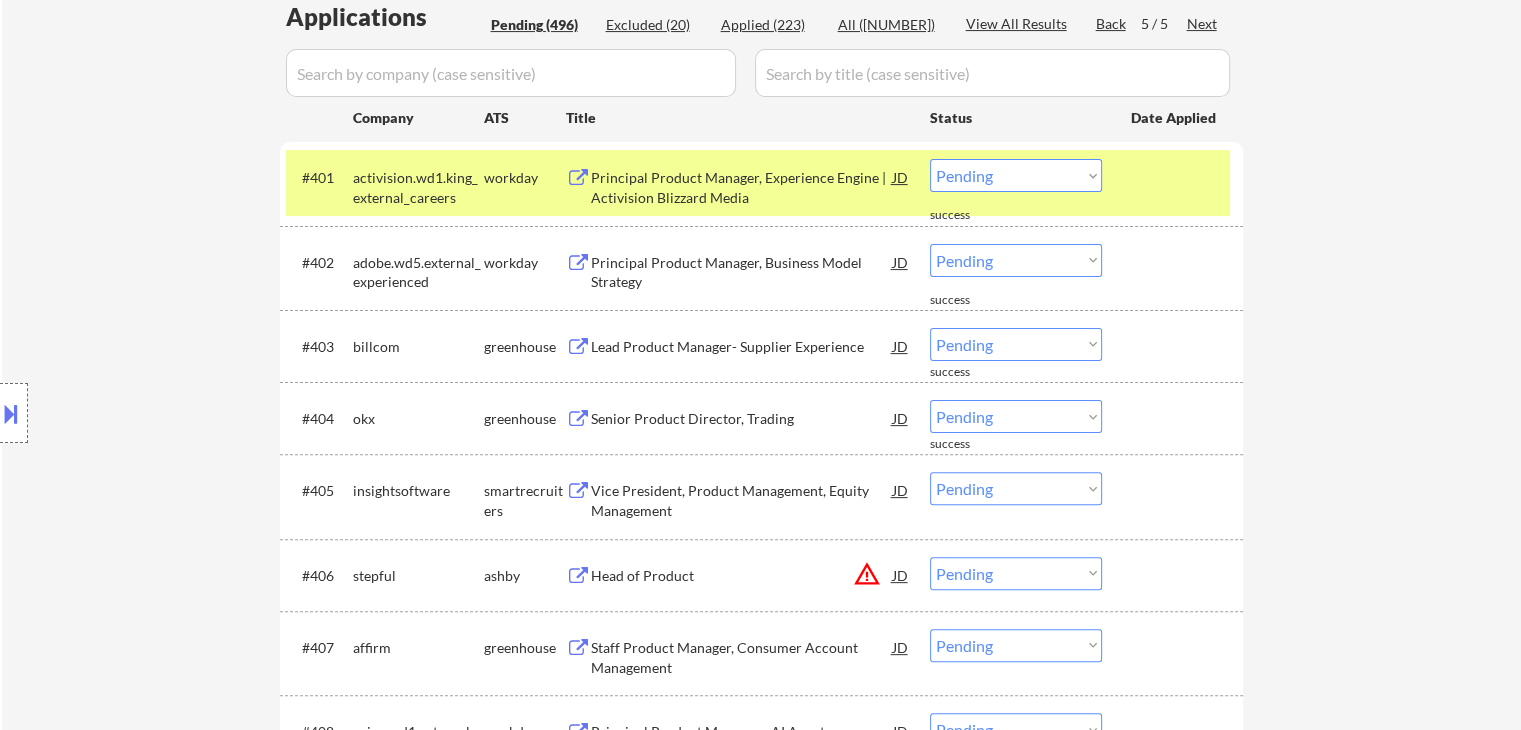 click on "activision.wd1.king_external_careers" at bounding box center [418, 187] 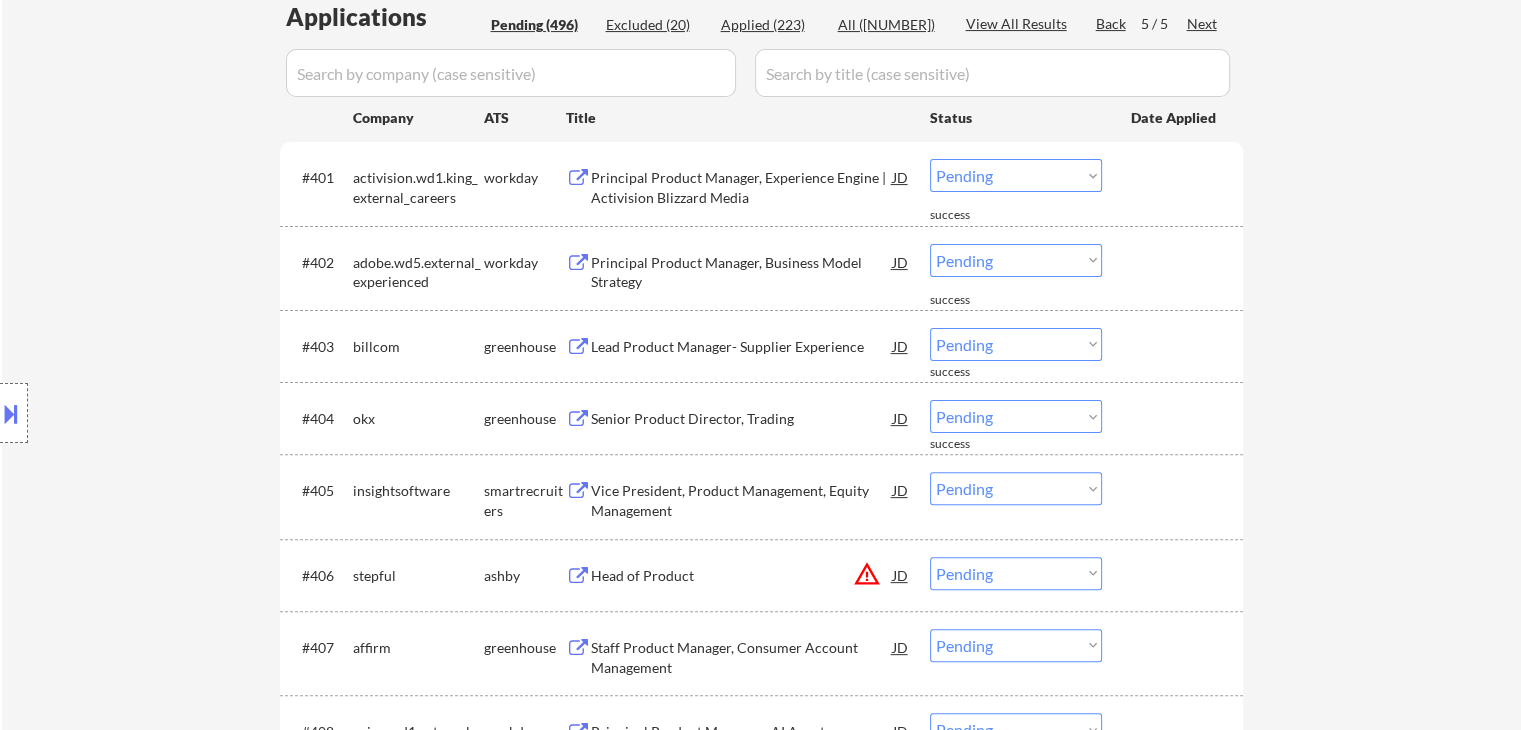 click on "Senior Product Director, Trading" at bounding box center (742, 419) 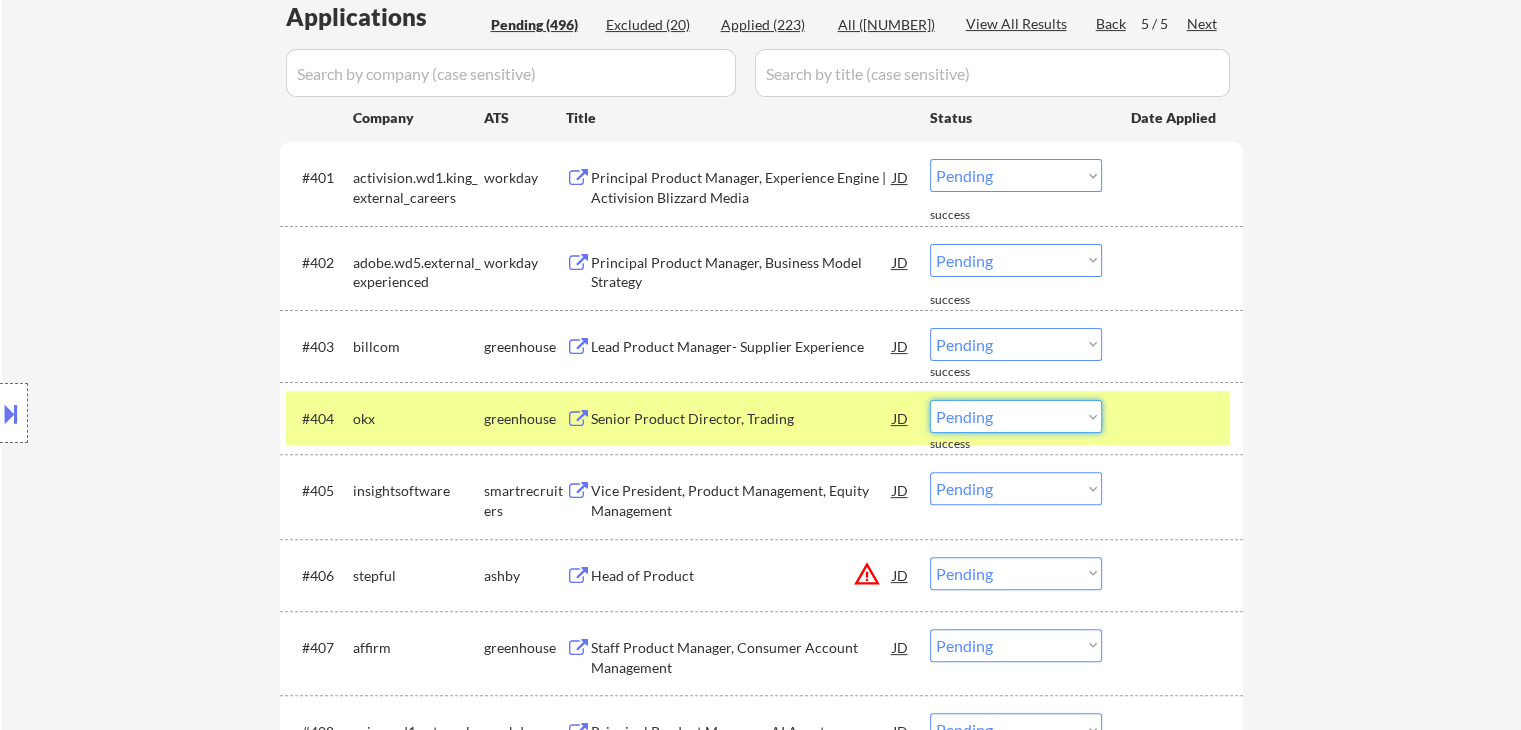 click on "Choose an option... Pending Applied Excluded (Questions) Excluded (Expired) Excluded (Location) Excluded (Bad Match) Excluded (Blocklist) Excluded (Salary) Excluded (Other)" at bounding box center [1016, 416] 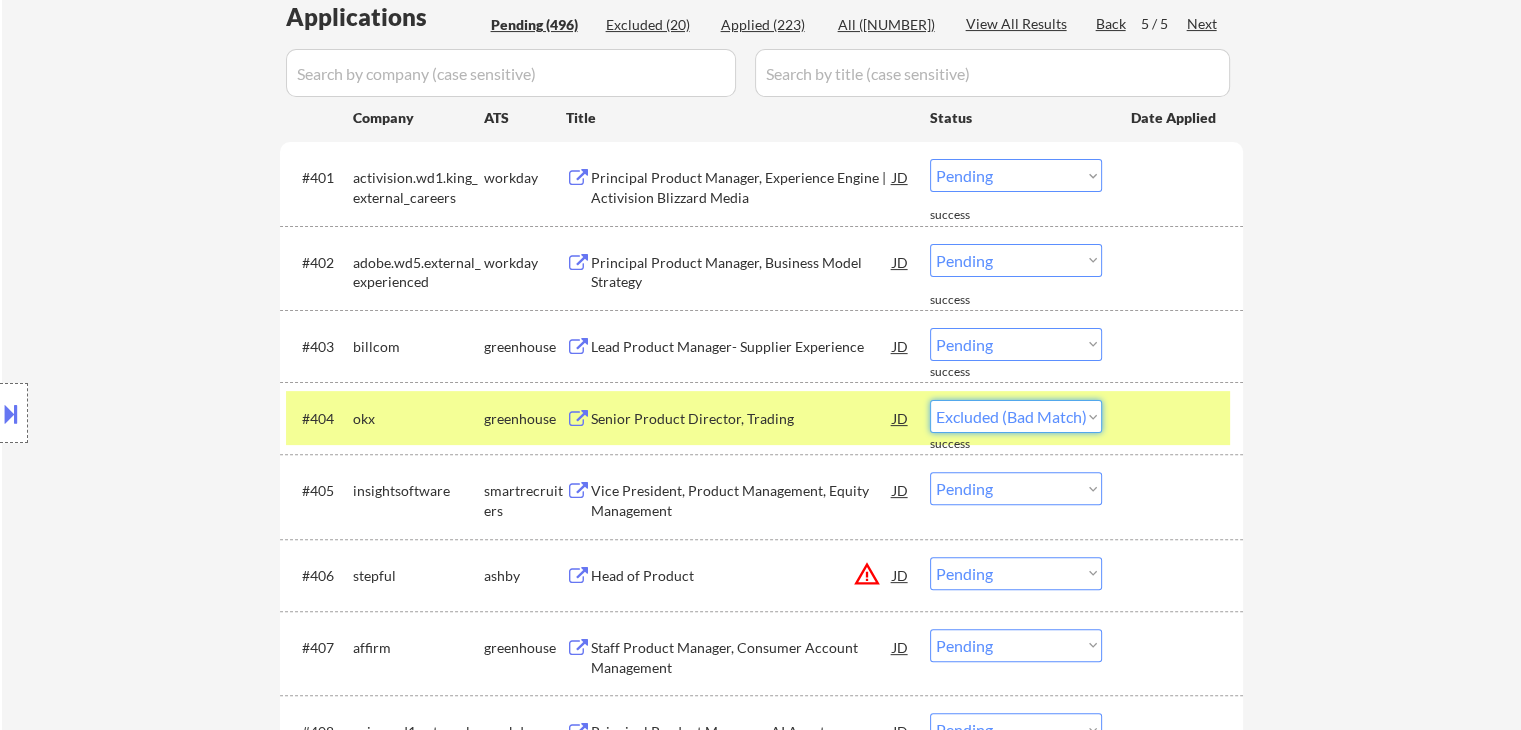 click on "Choose an option... Pending Applied Excluded (Questions) Excluded (Expired) Excluded (Location) Excluded (Bad Match) Excluded (Blocklist) Excluded (Salary) Excluded (Other)" at bounding box center (1016, 416) 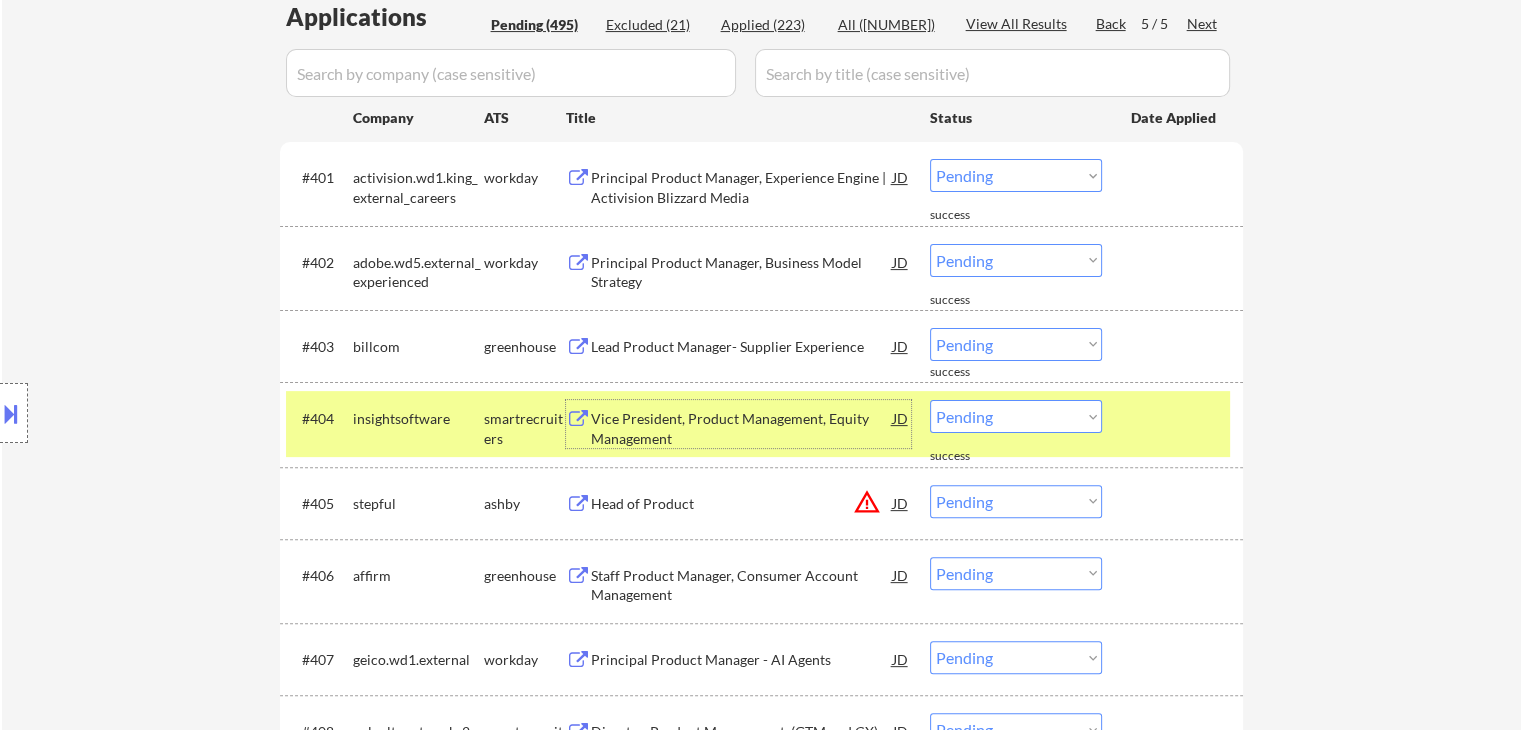 click on "Vice President, Product Management, Equity Management" at bounding box center [742, 428] 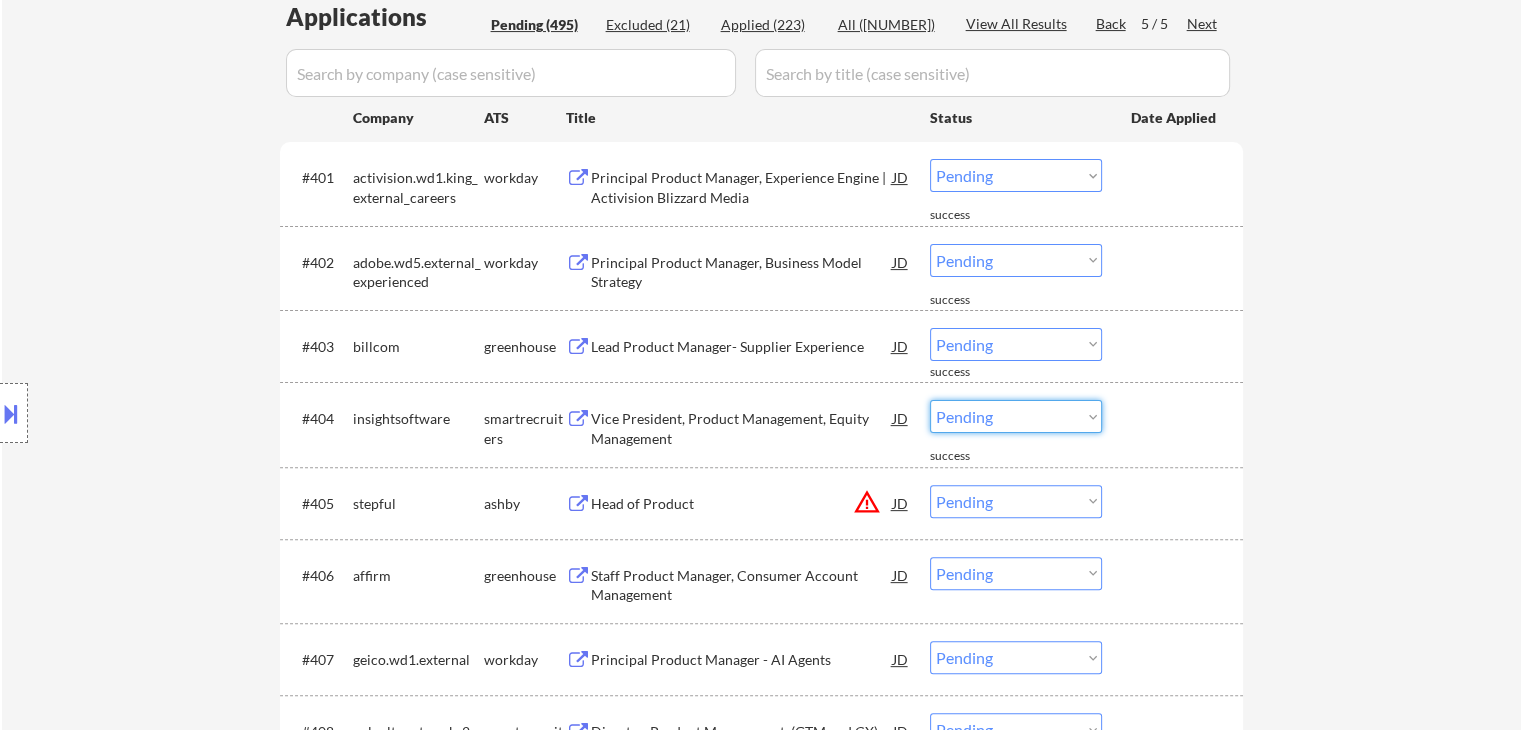 drag, startPoint x: 1058, startPoint y: 413, endPoint x: 1061, endPoint y: 429, distance: 16.27882 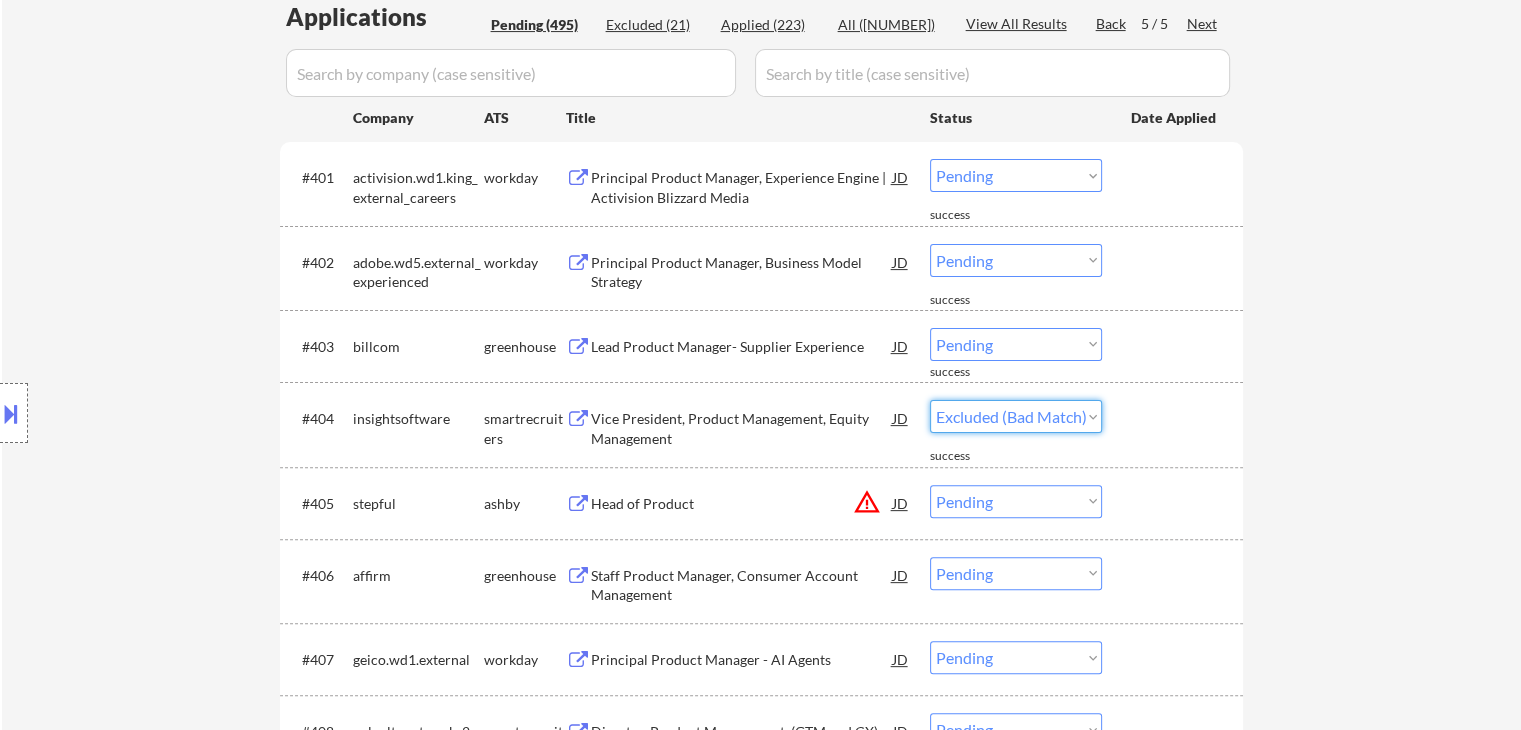 click on "Choose an option... Pending Applied Excluded (Questions) Excluded (Expired) Excluded (Location) Excluded (Bad Match) Excluded (Blocklist) Excluded (Salary) Excluded (Other)" at bounding box center [1016, 416] 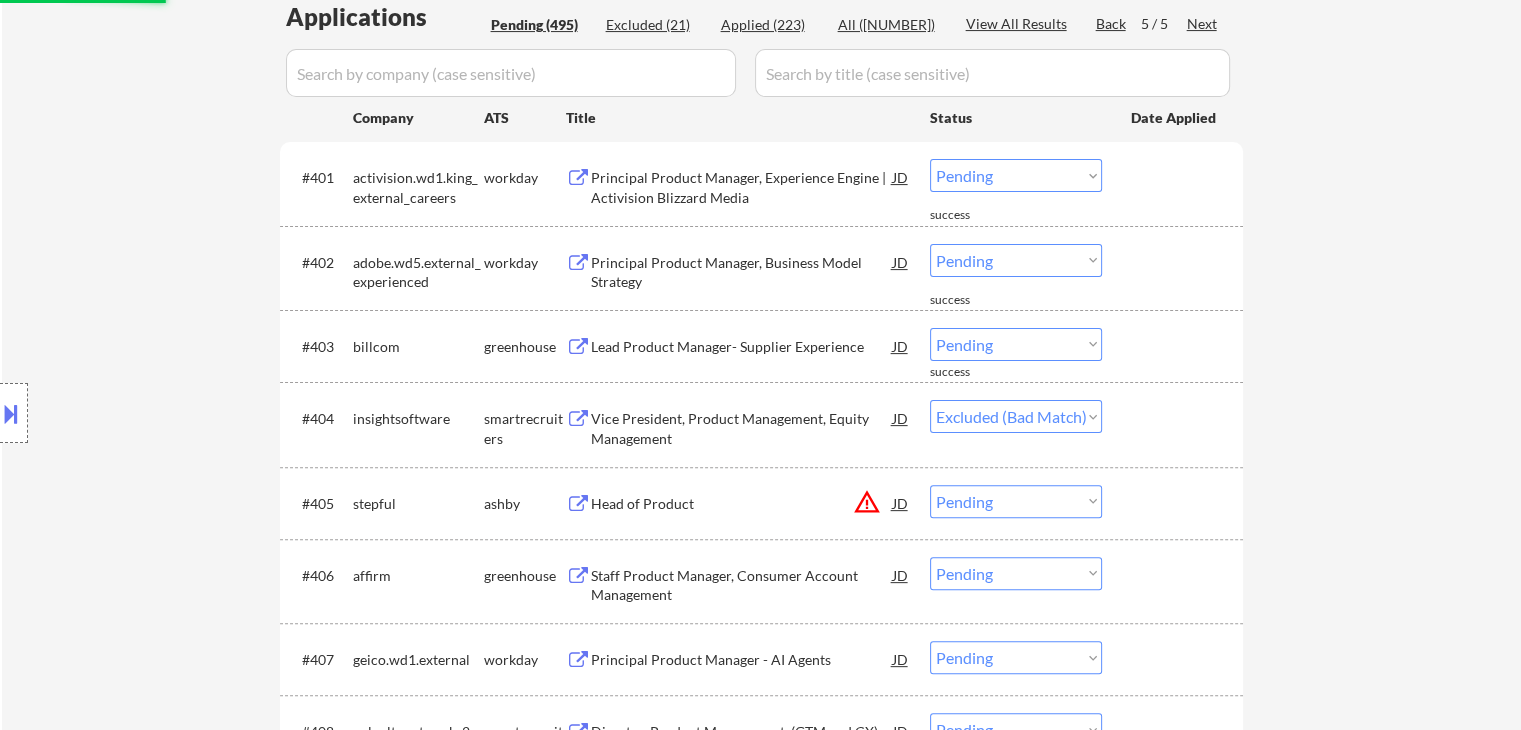 select on ""pending"" 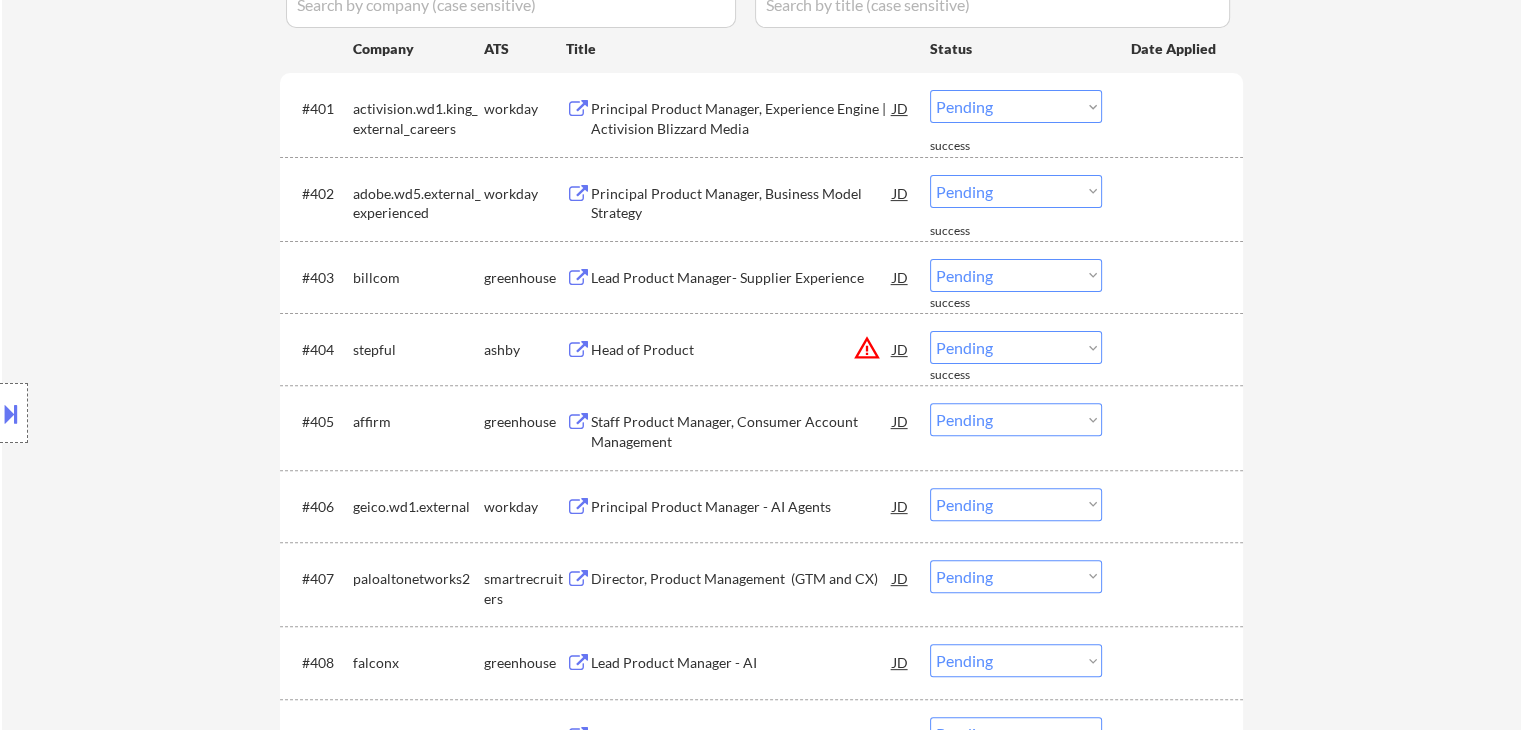 scroll, scrollTop: 600, scrollLeft: 0, axis: vertical 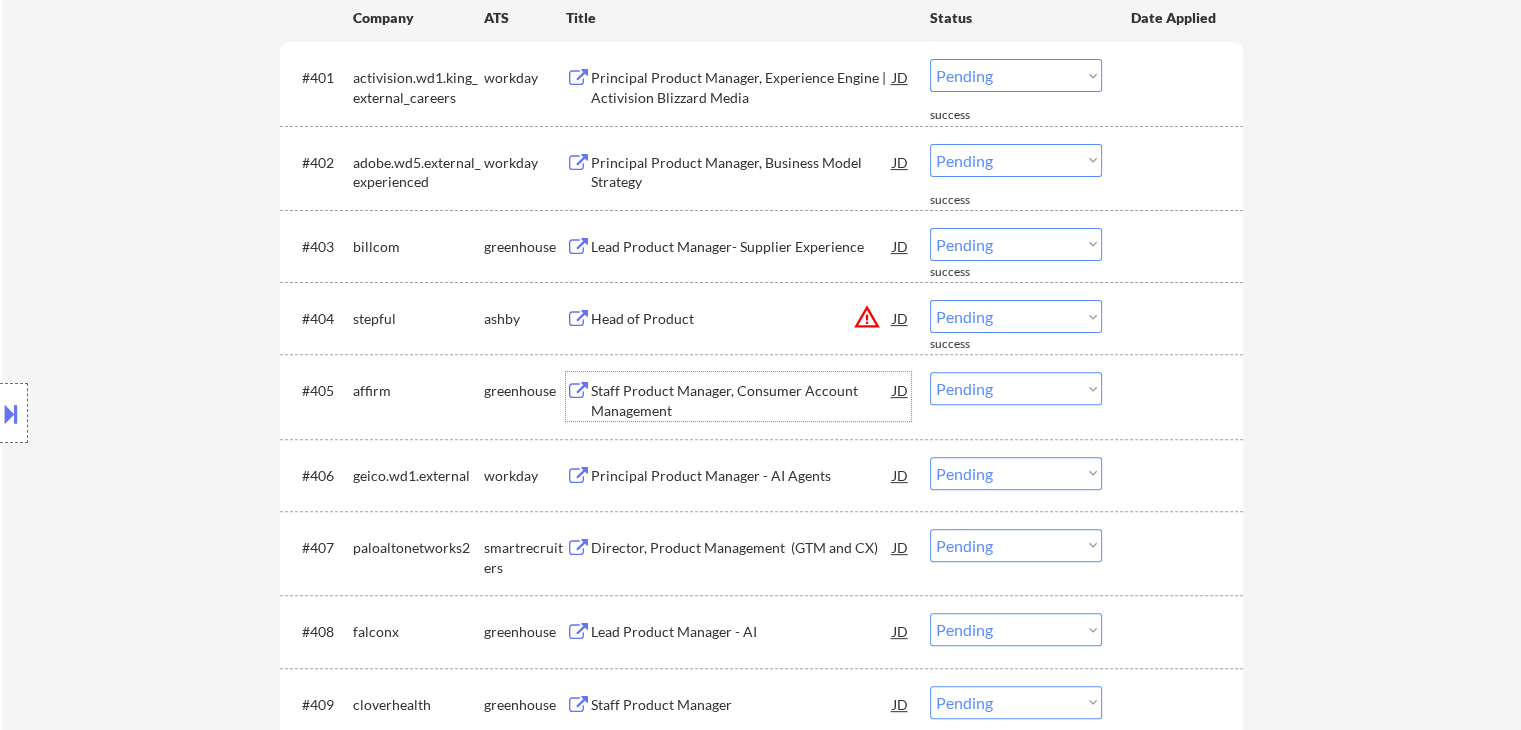 click on "Staff Product Manager, Consumer Account Management" at bounding box center (742, 400) 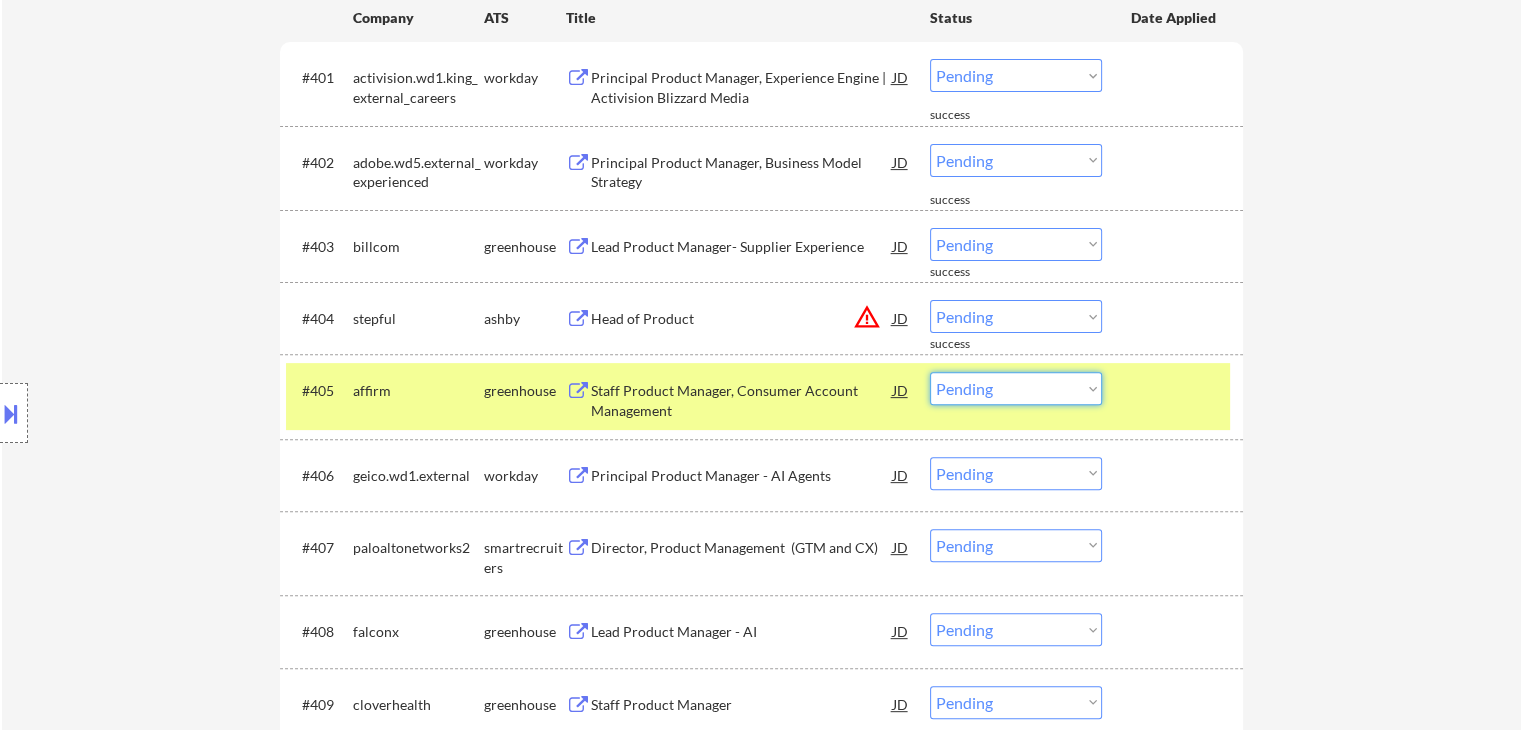 drag, startPoint x: 981, startPoint y: 388, endPoint x: 992, endPoint y: 400, distance: 16.27882 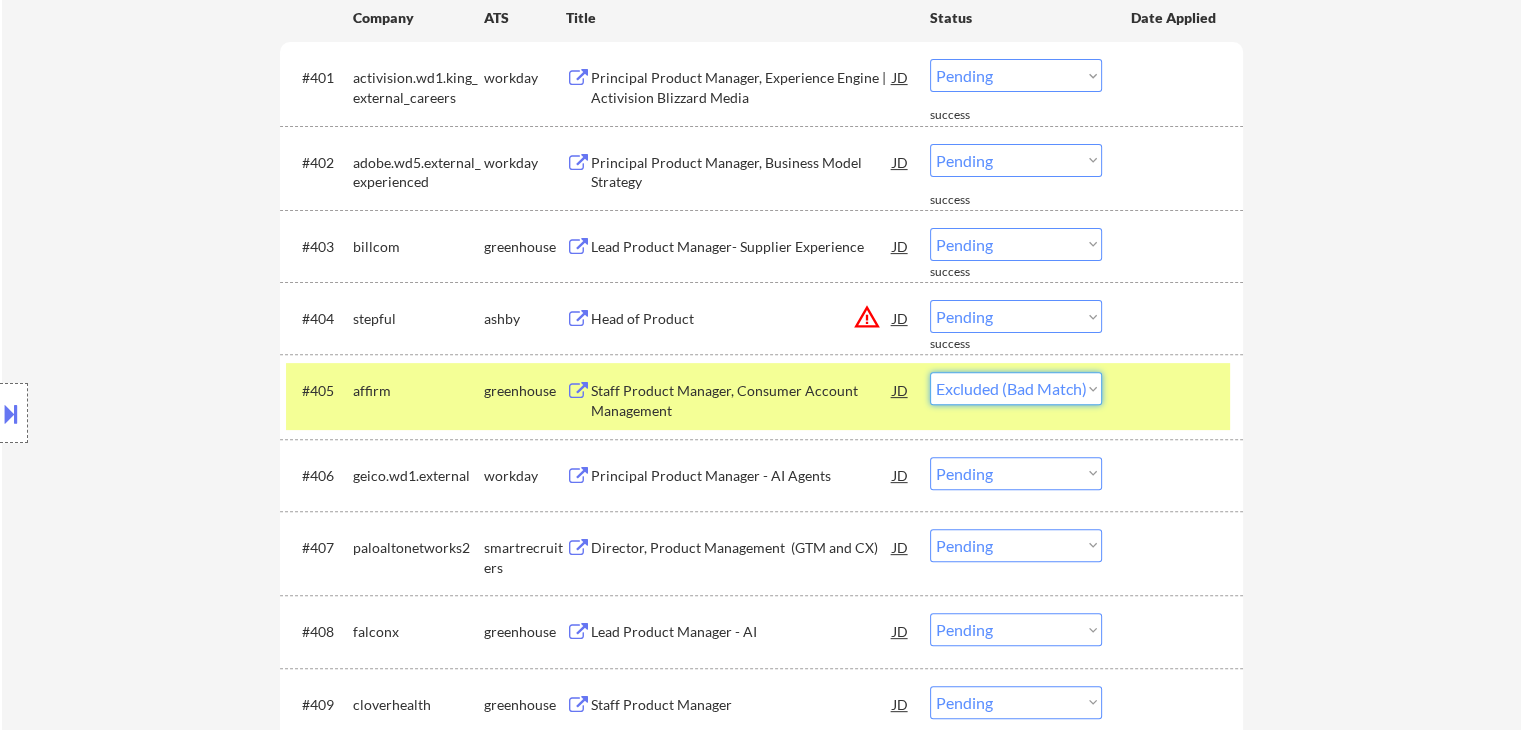 click on "Choose an option... Pending Applied Excluded (Questions) Excluded (Expired) Excluded (Location) Excluded (Bad Match) Excluded (Blocklist) Excluded (Salary) Excluded (Other)" at bounding box center [1016, 388] 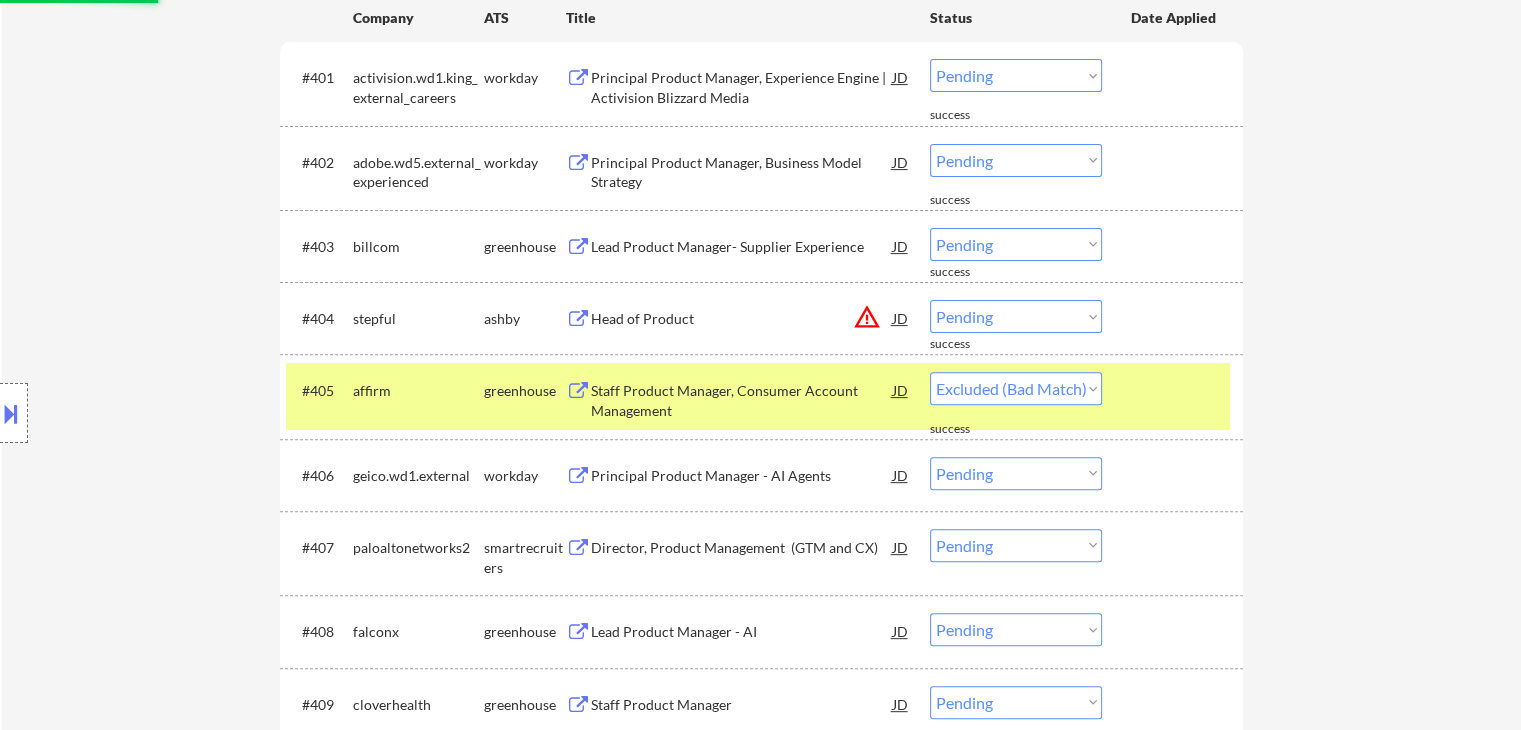 select on ""pending"" 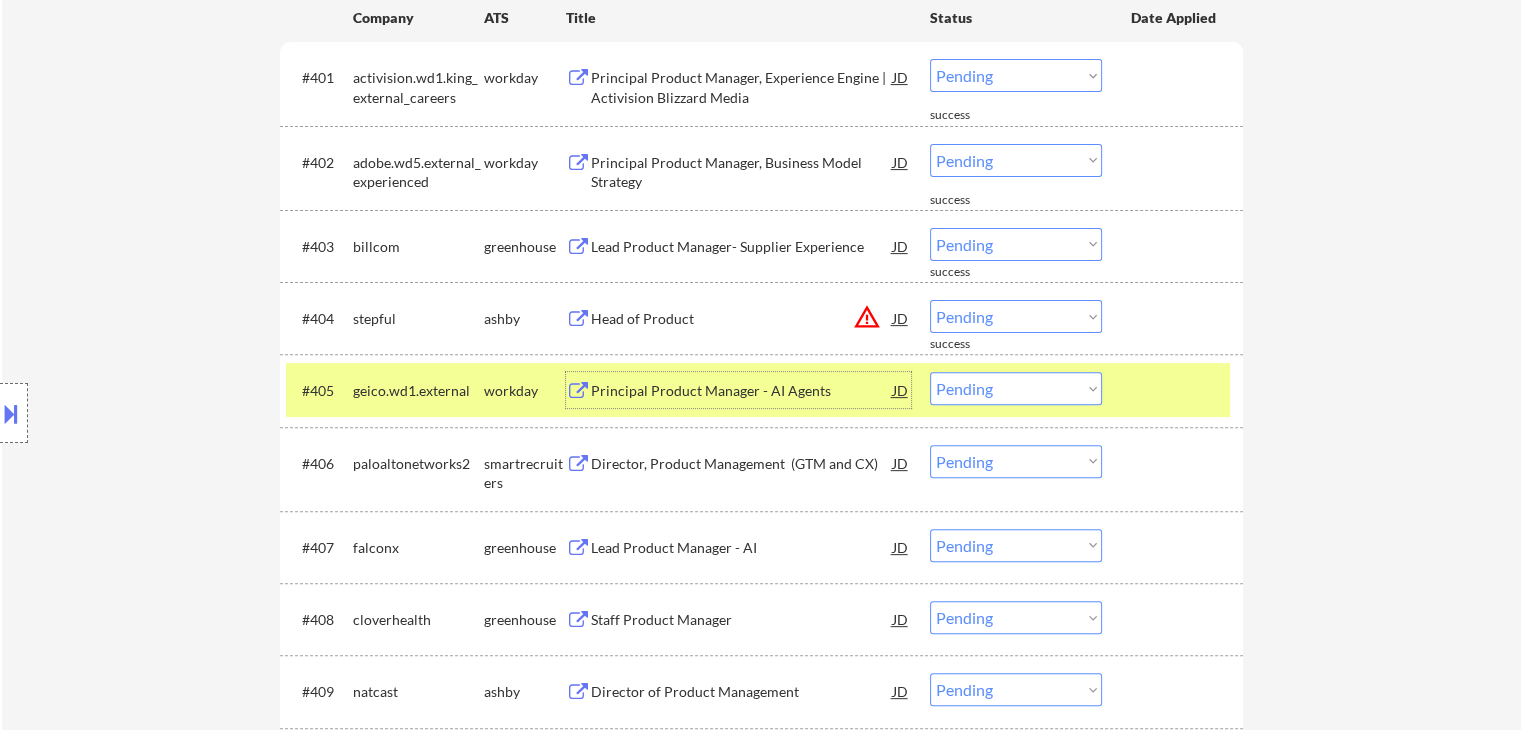 click on "Principal Product Manager - AI Agents" at bounding box center (742, 391) 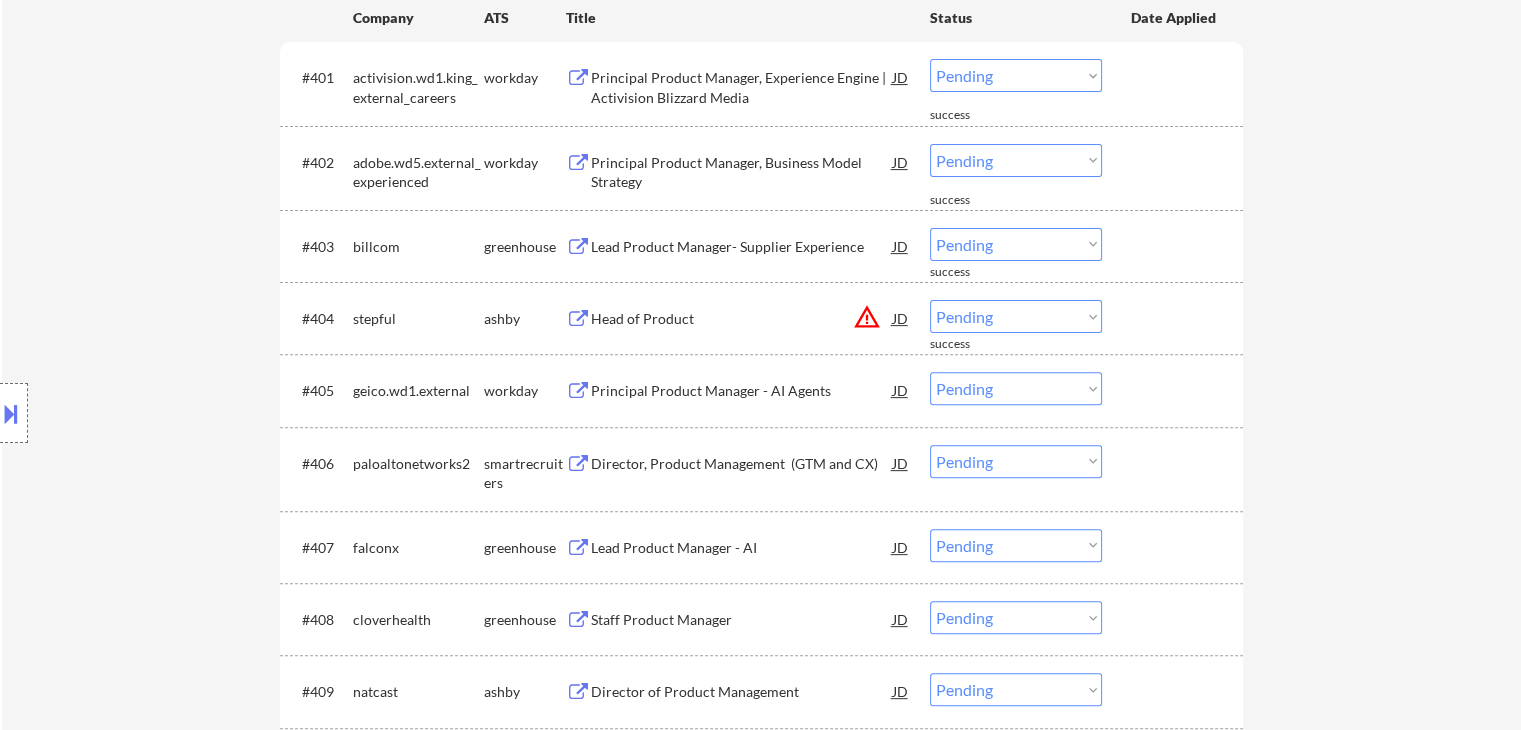 select on ""pending"" 